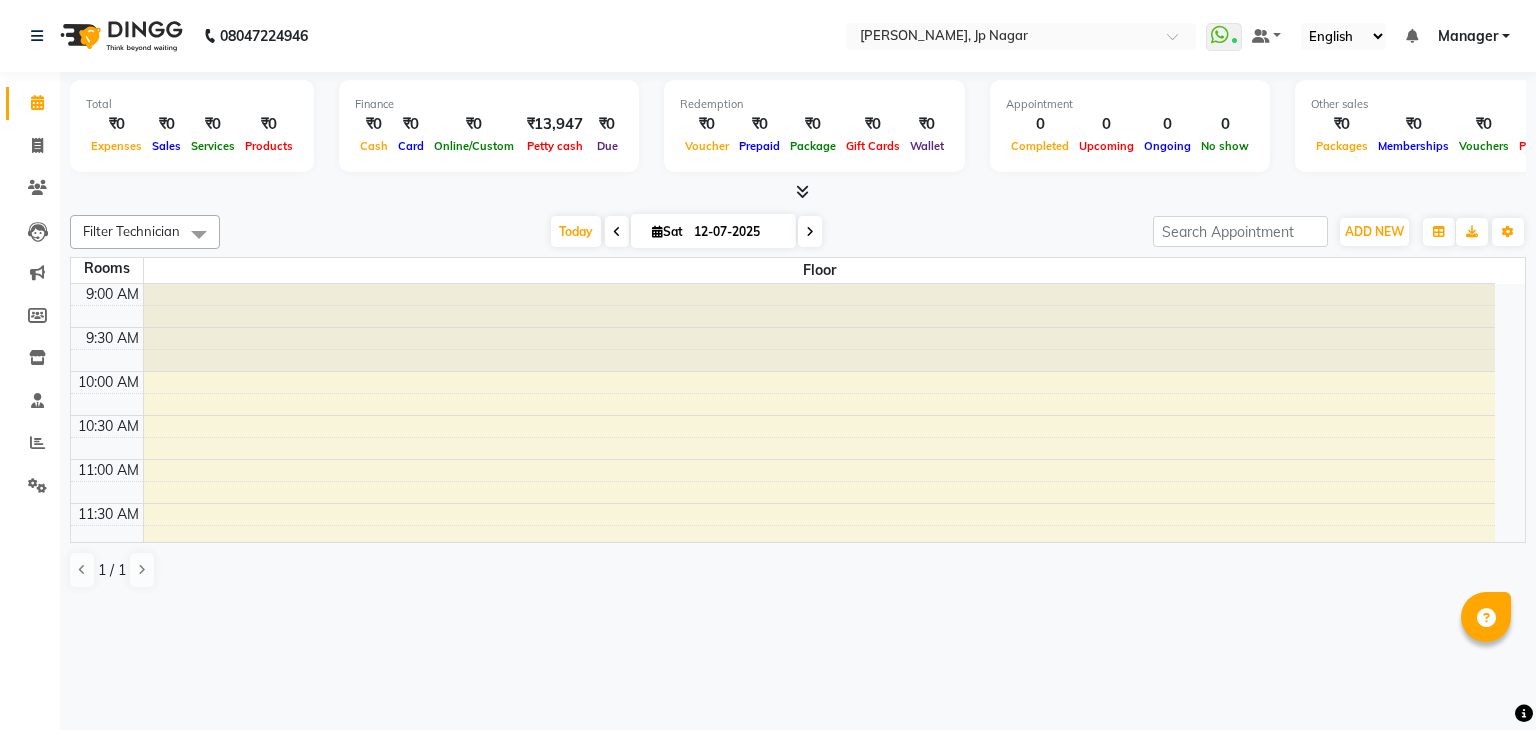 scroll, scrollTop: 0, scrollLeft: 0, axis: both 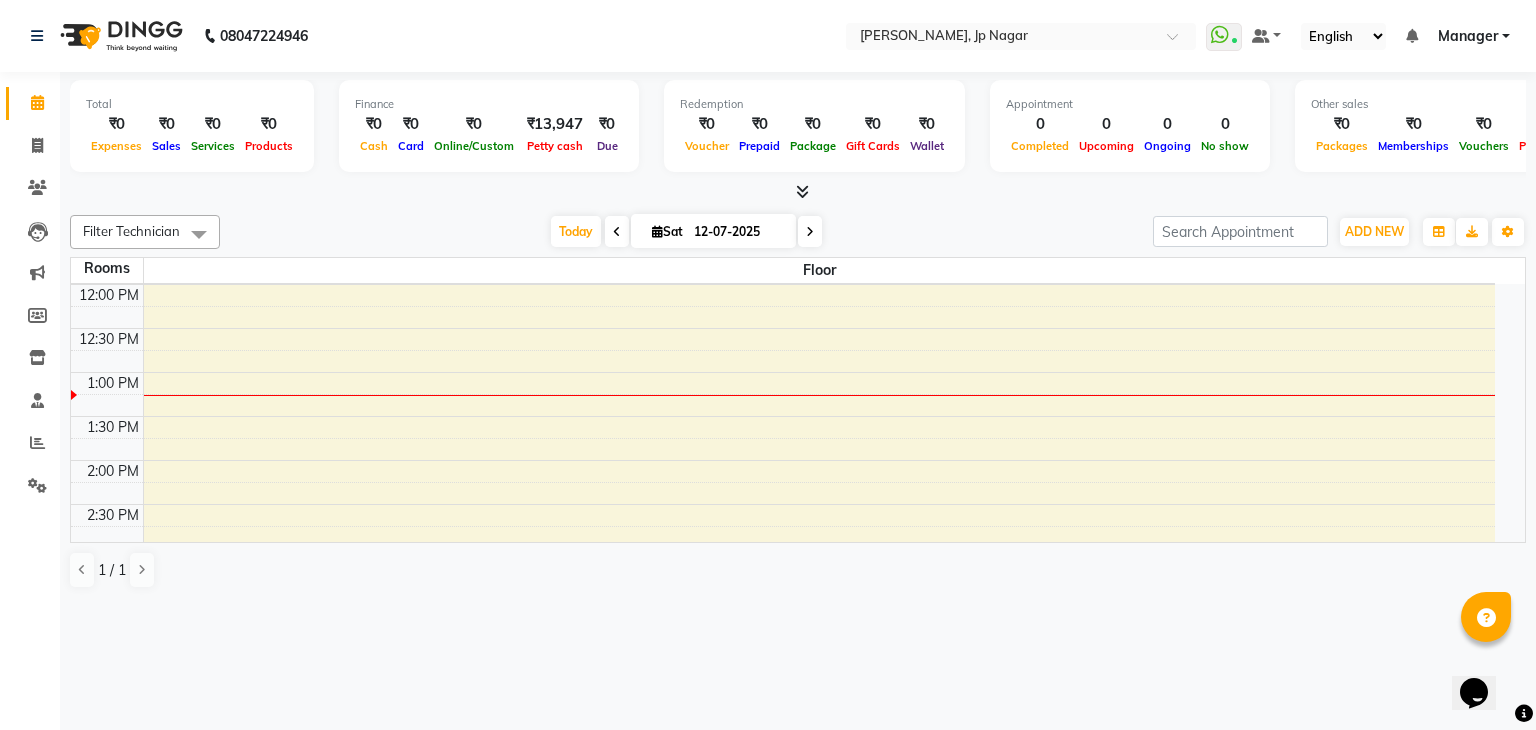 click at bounding box center (798, 192) 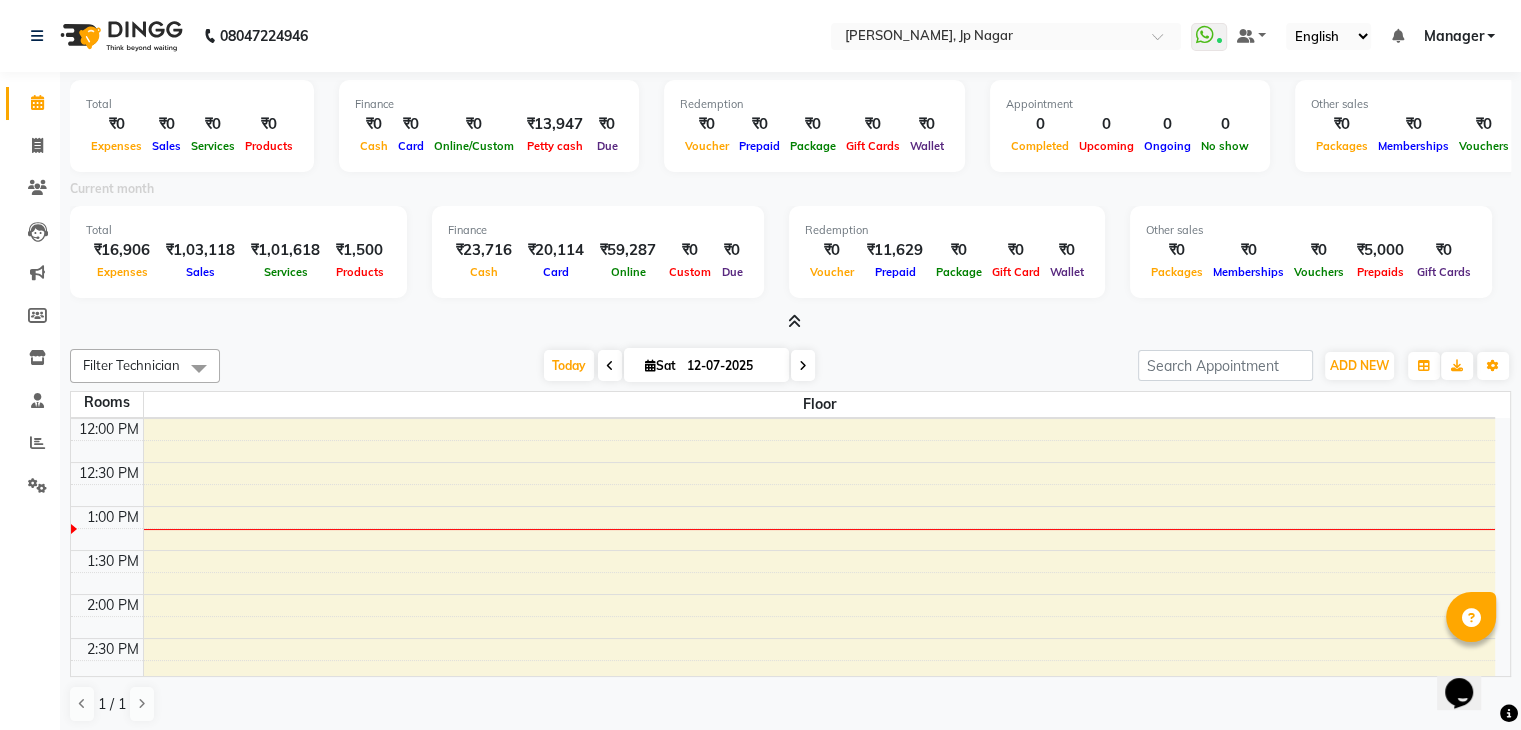 click on "Manager" at bounding box center (1453, 36) 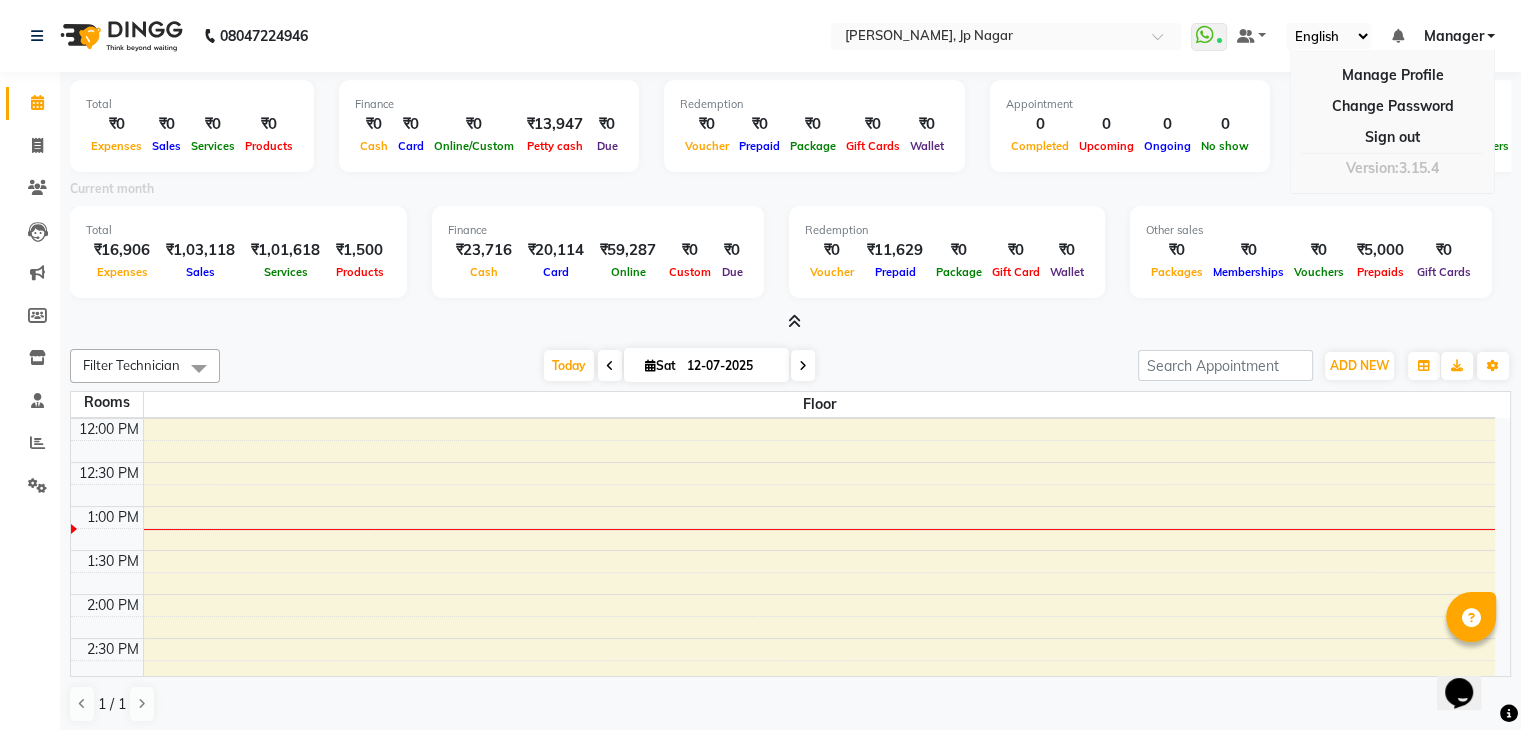 click on "Current month" at bounding box center (790, 192) 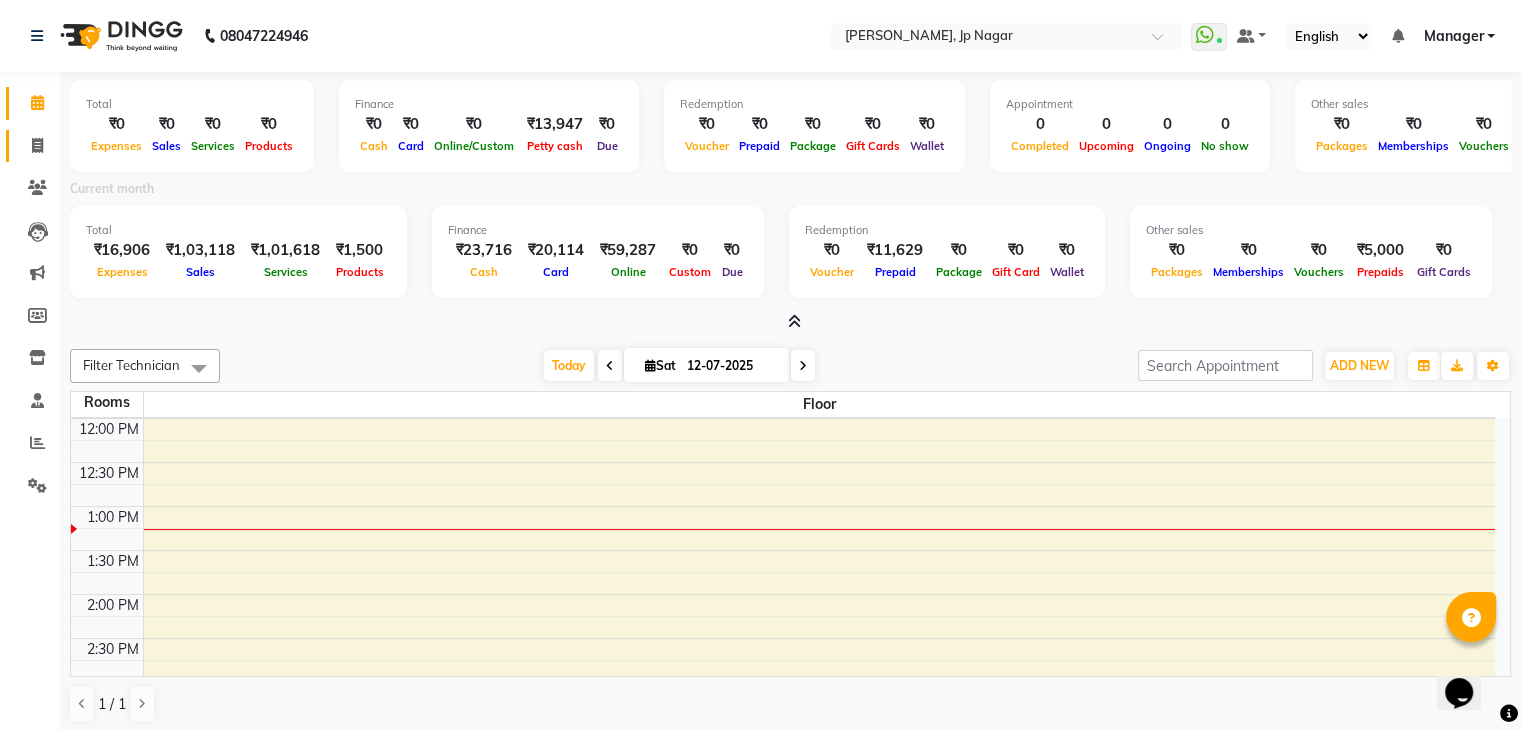 click on "Invoice" 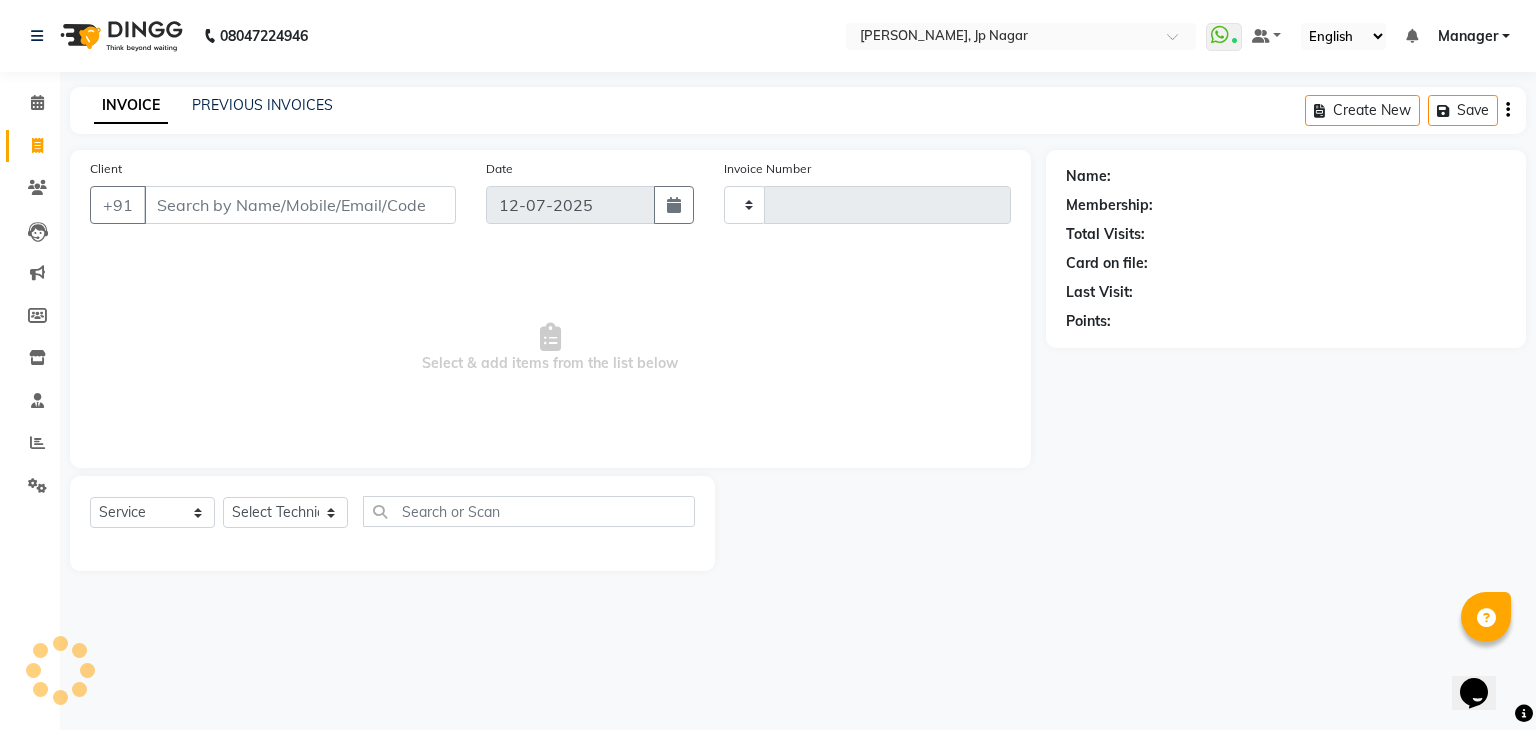 type on "0598" 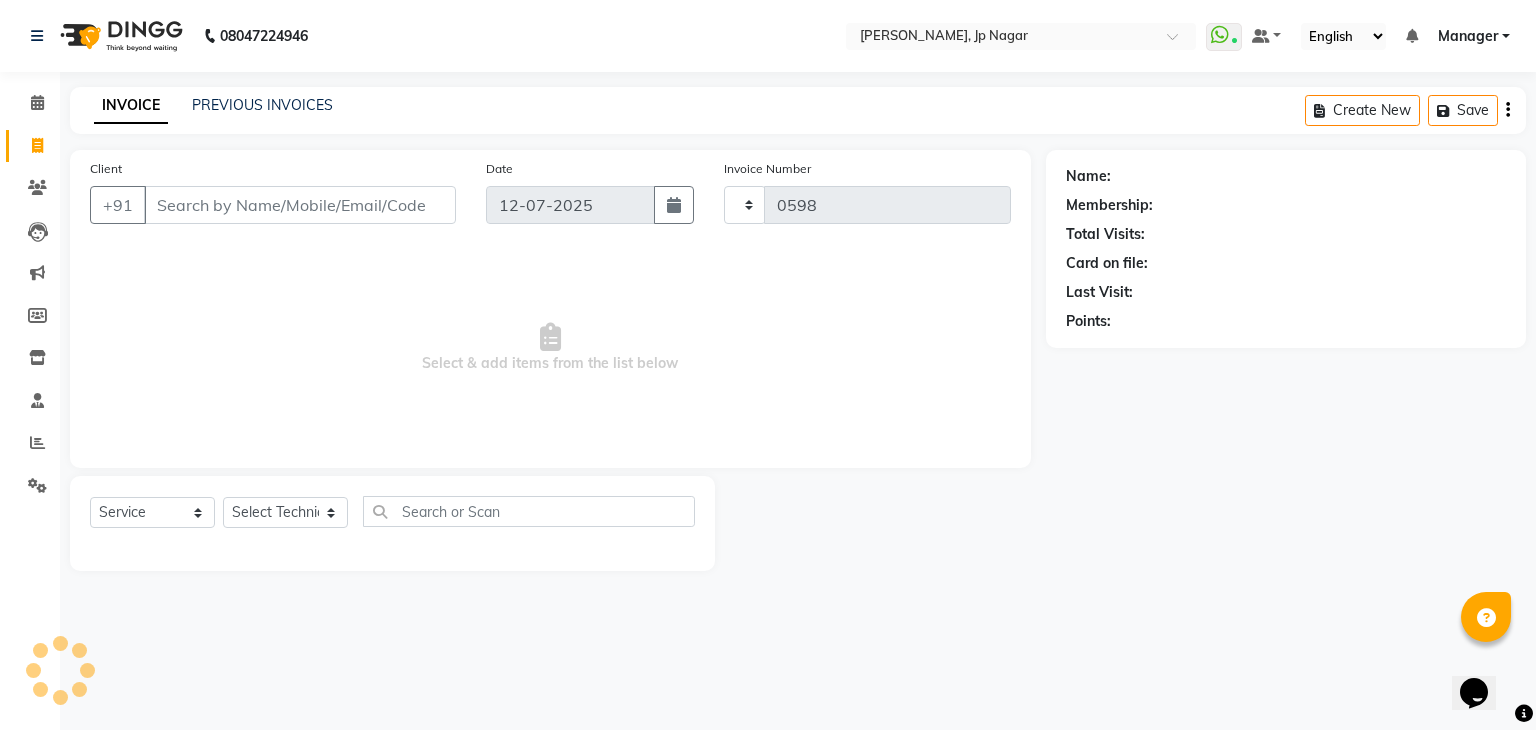select on "6318" 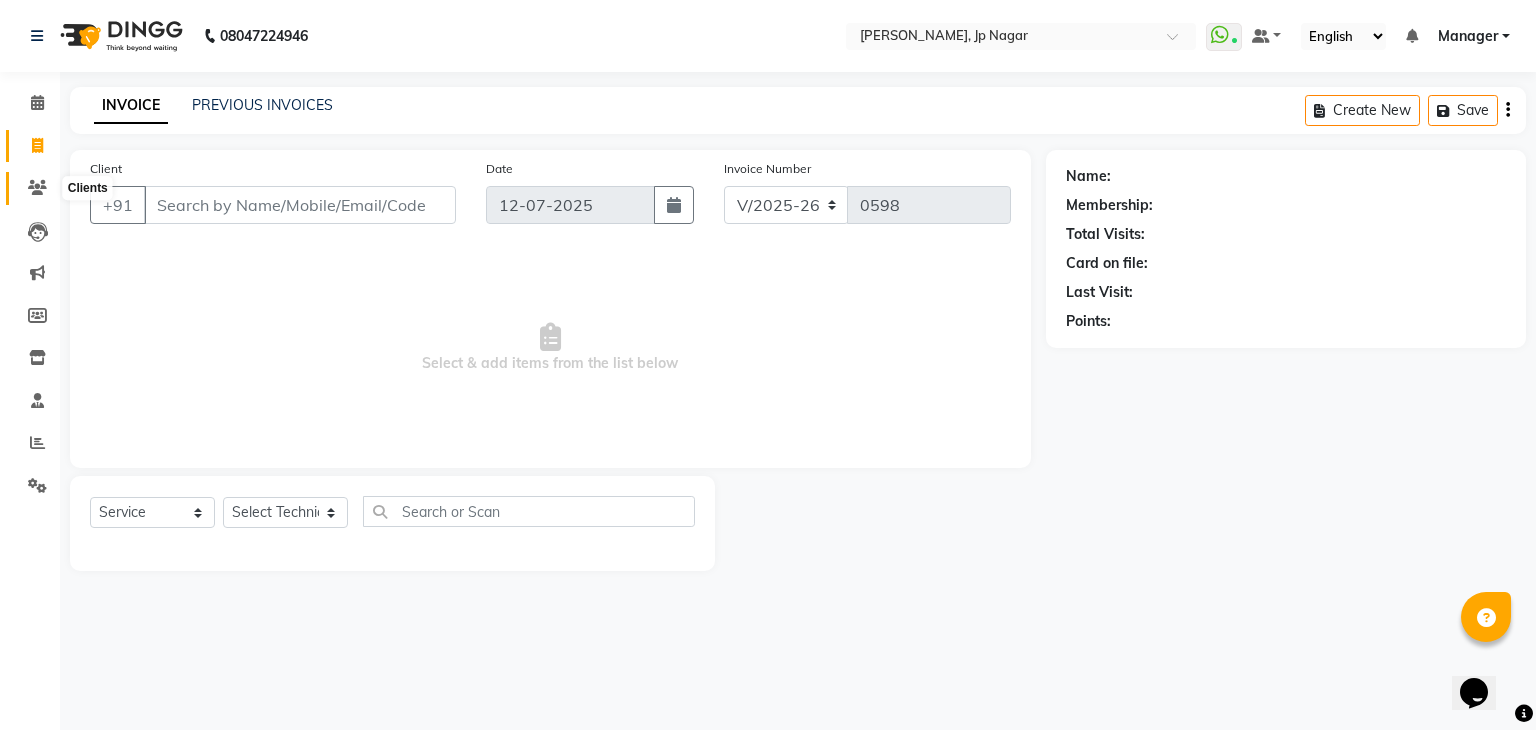 click 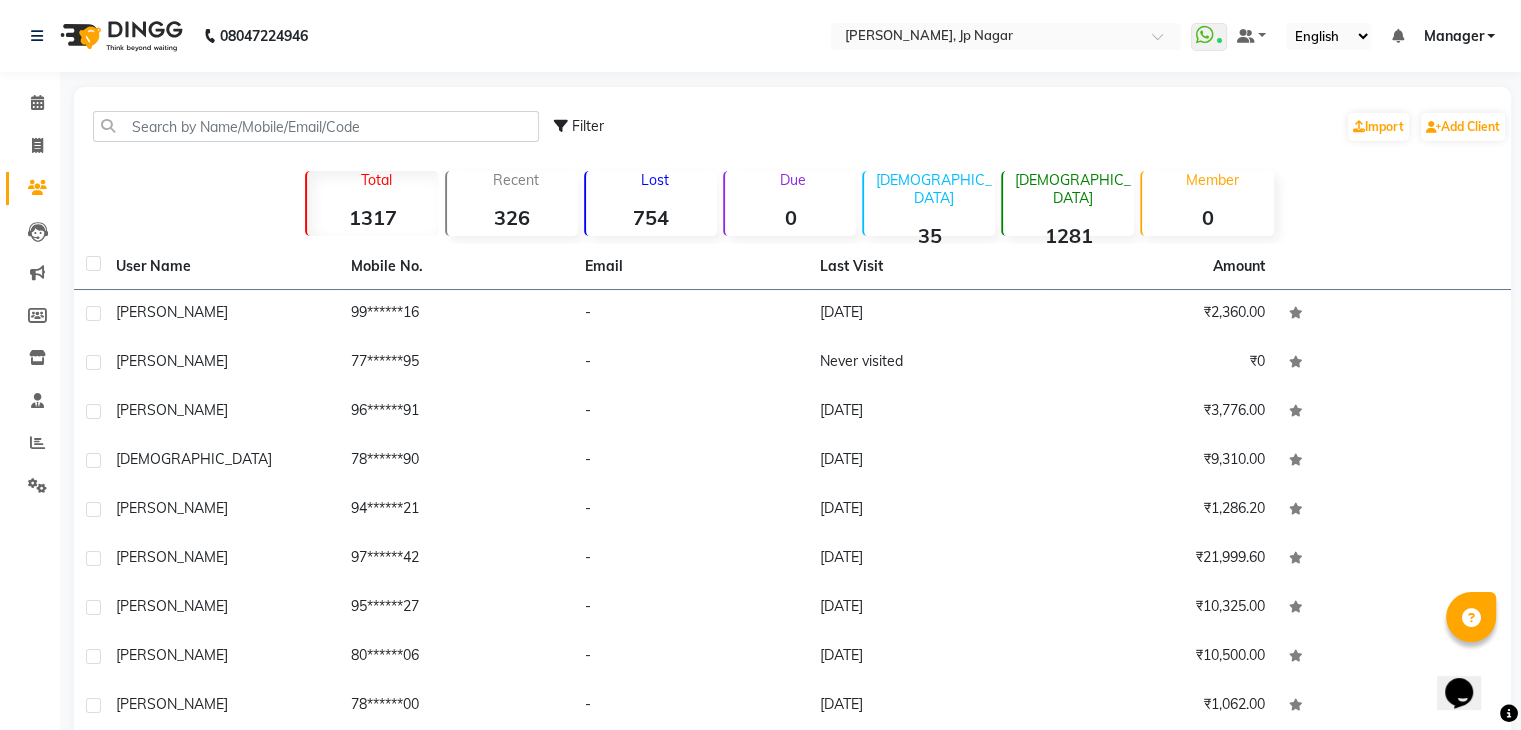 click on "Filter" 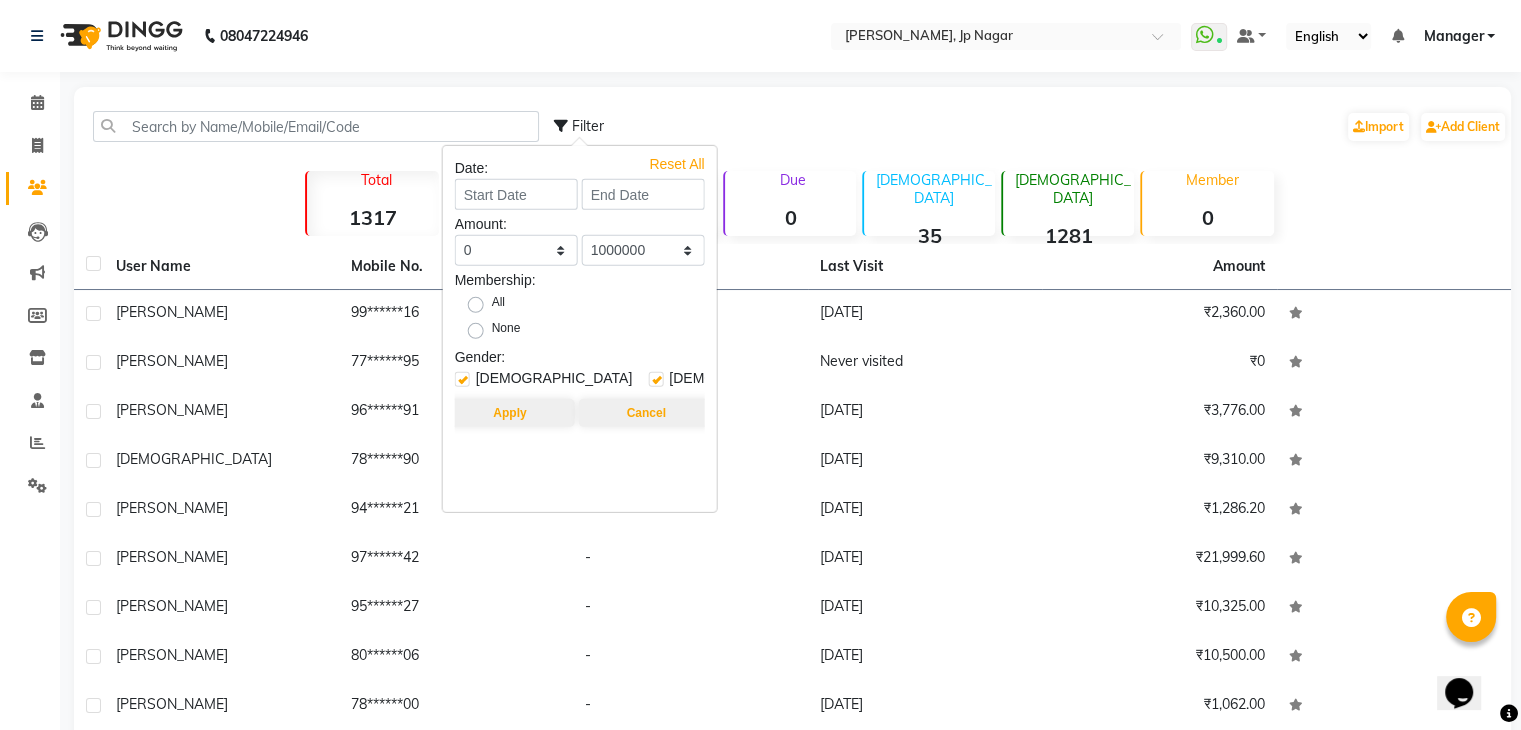 click on "Filter  Import   Add Client" 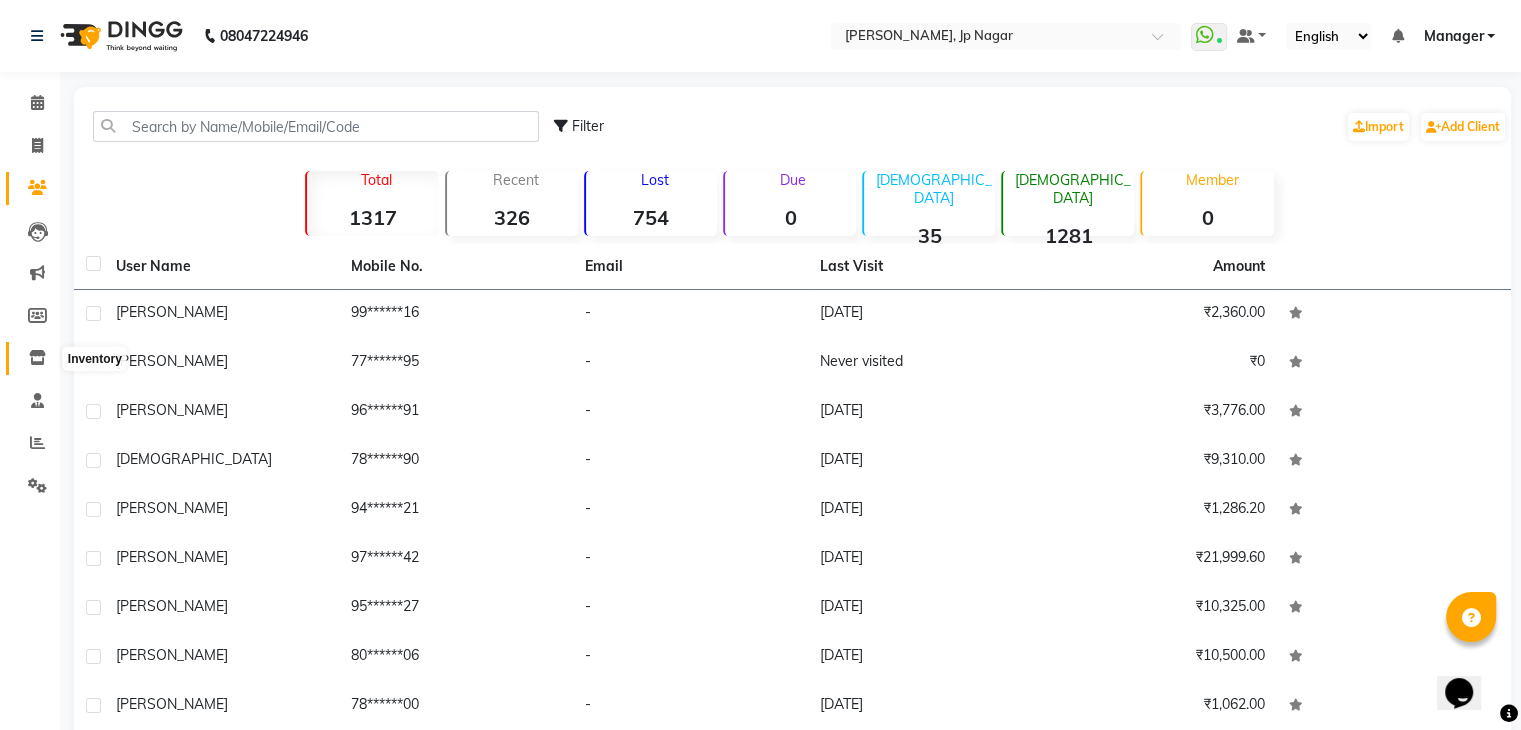 click 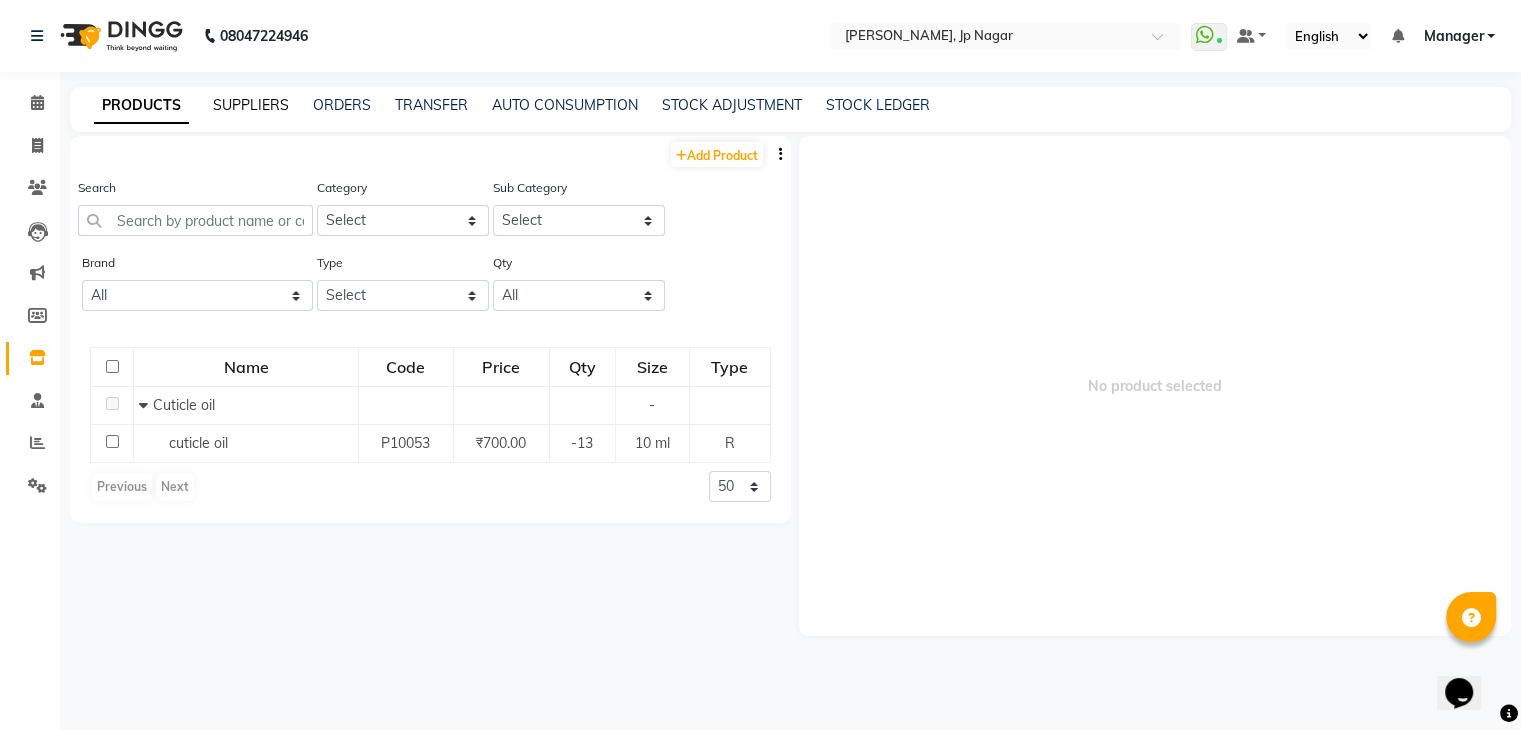 click on "SUPPLIERS" 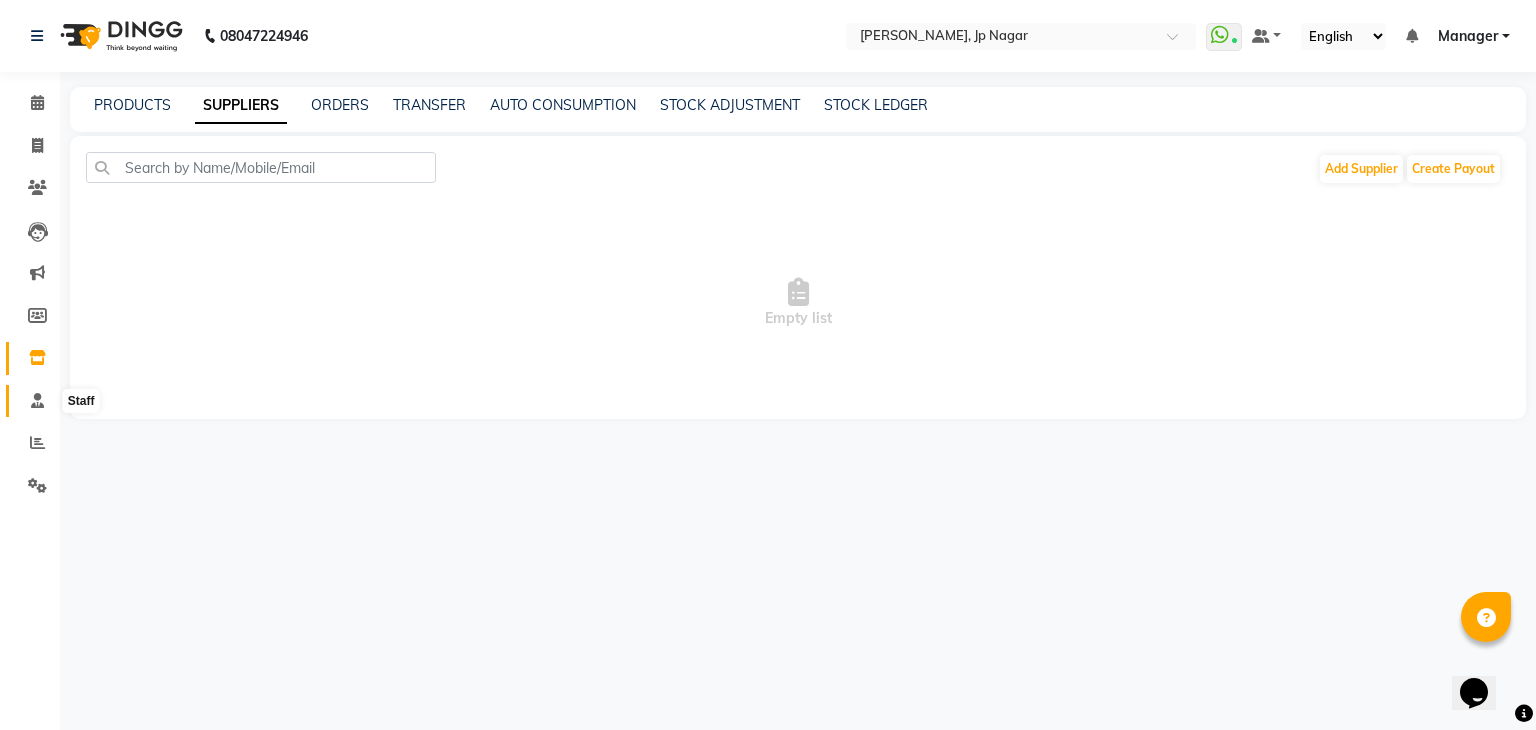 click 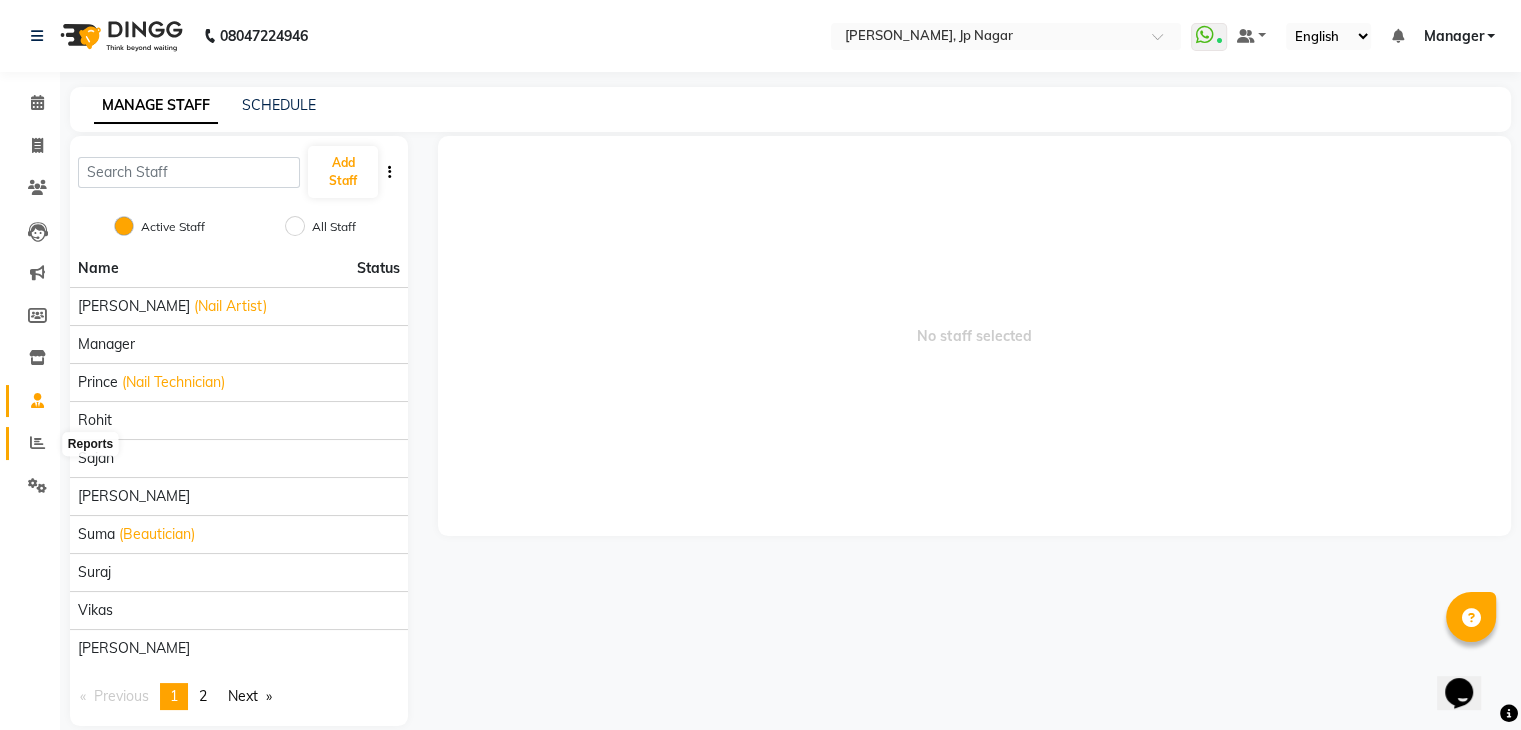 click 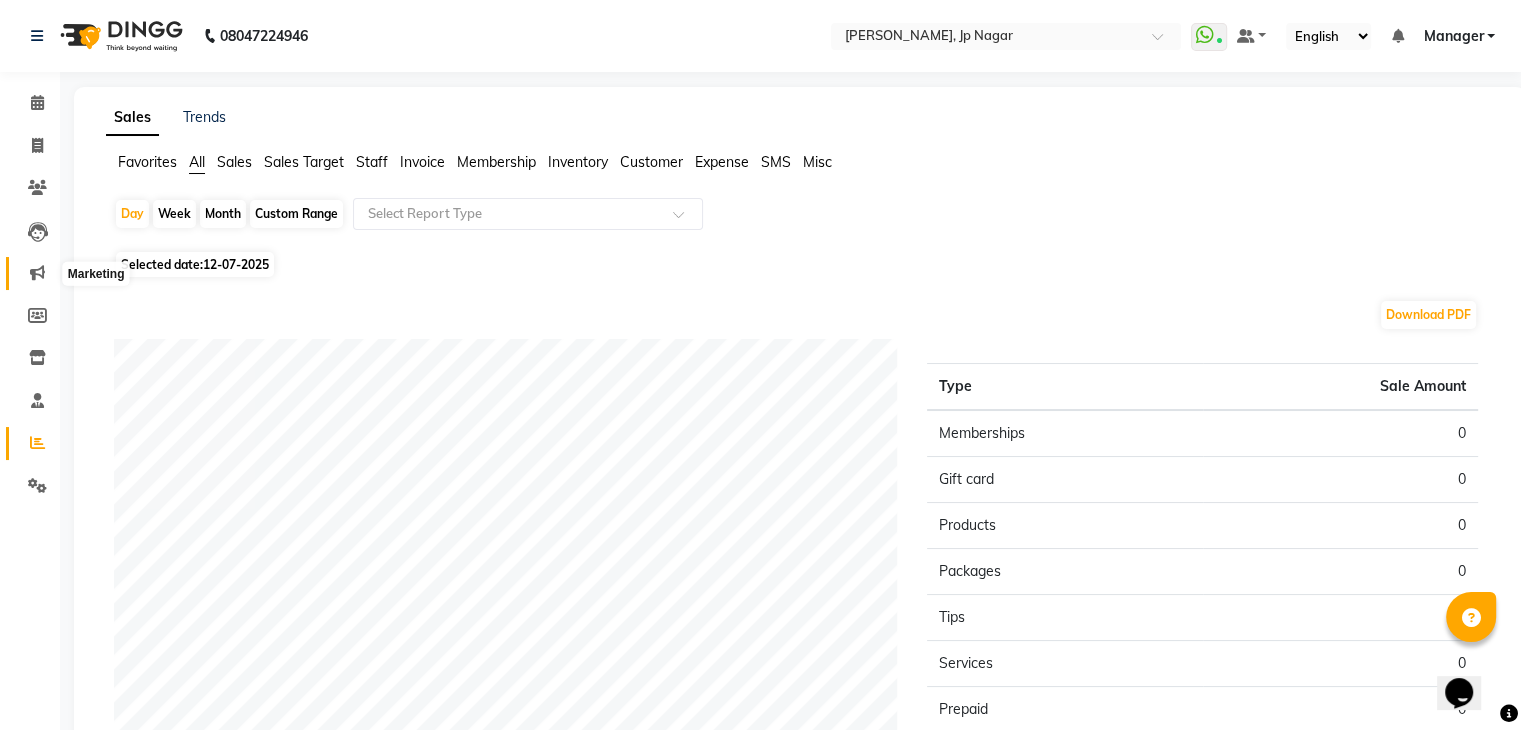 click 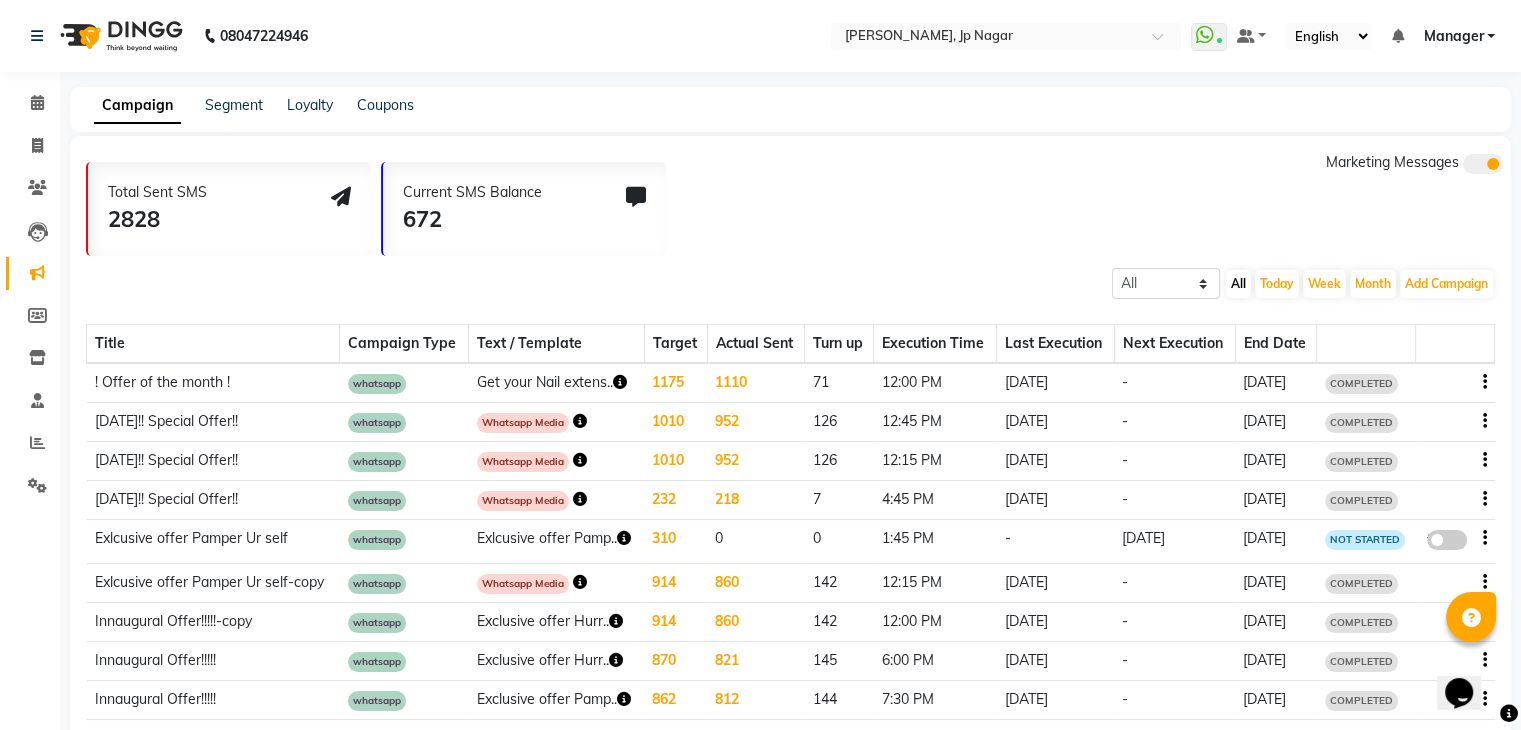 scroll, scrollTop: 120, scrollLeft: 0, axis: vertical 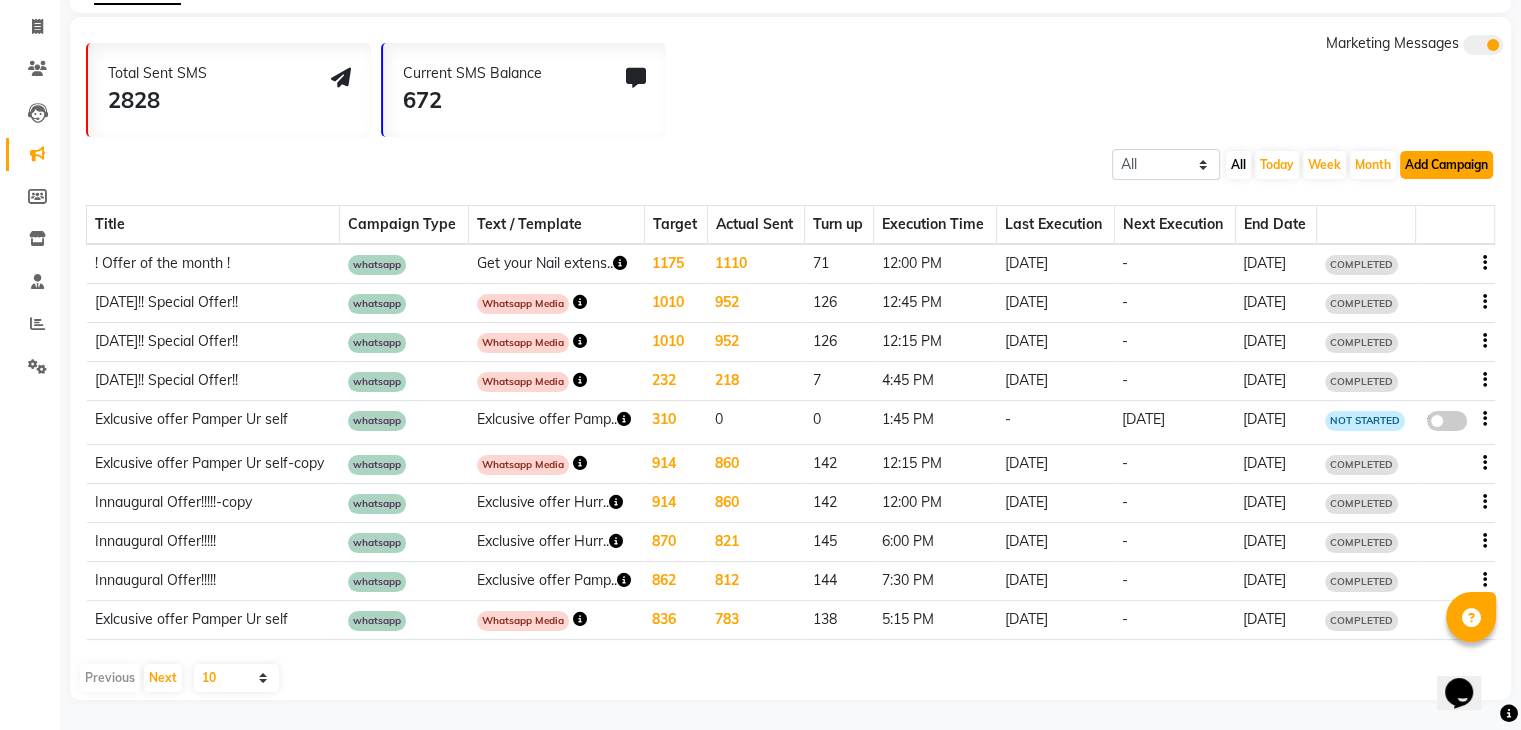 click on "Add Campaign" at bounding box center [1446, 165] 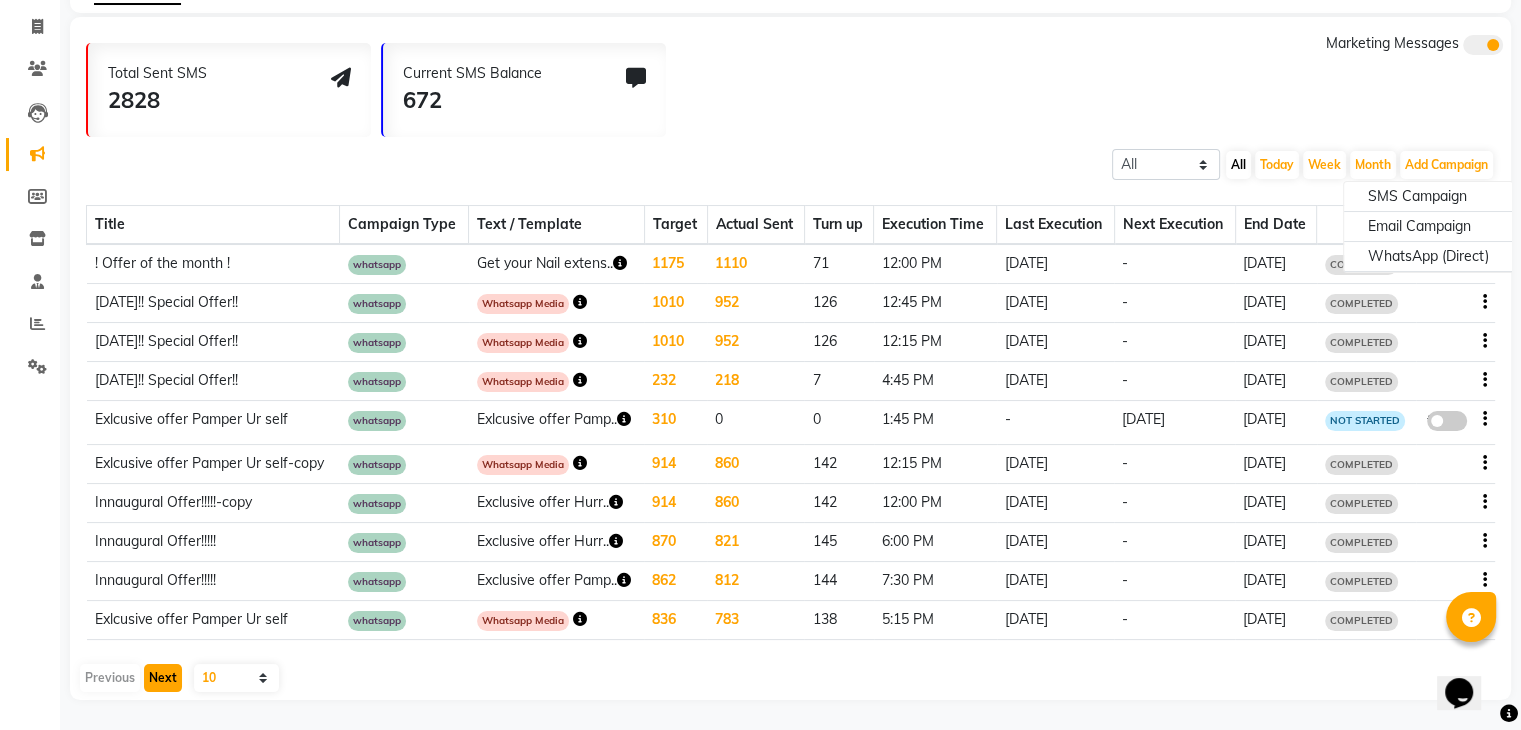 click on "Next" 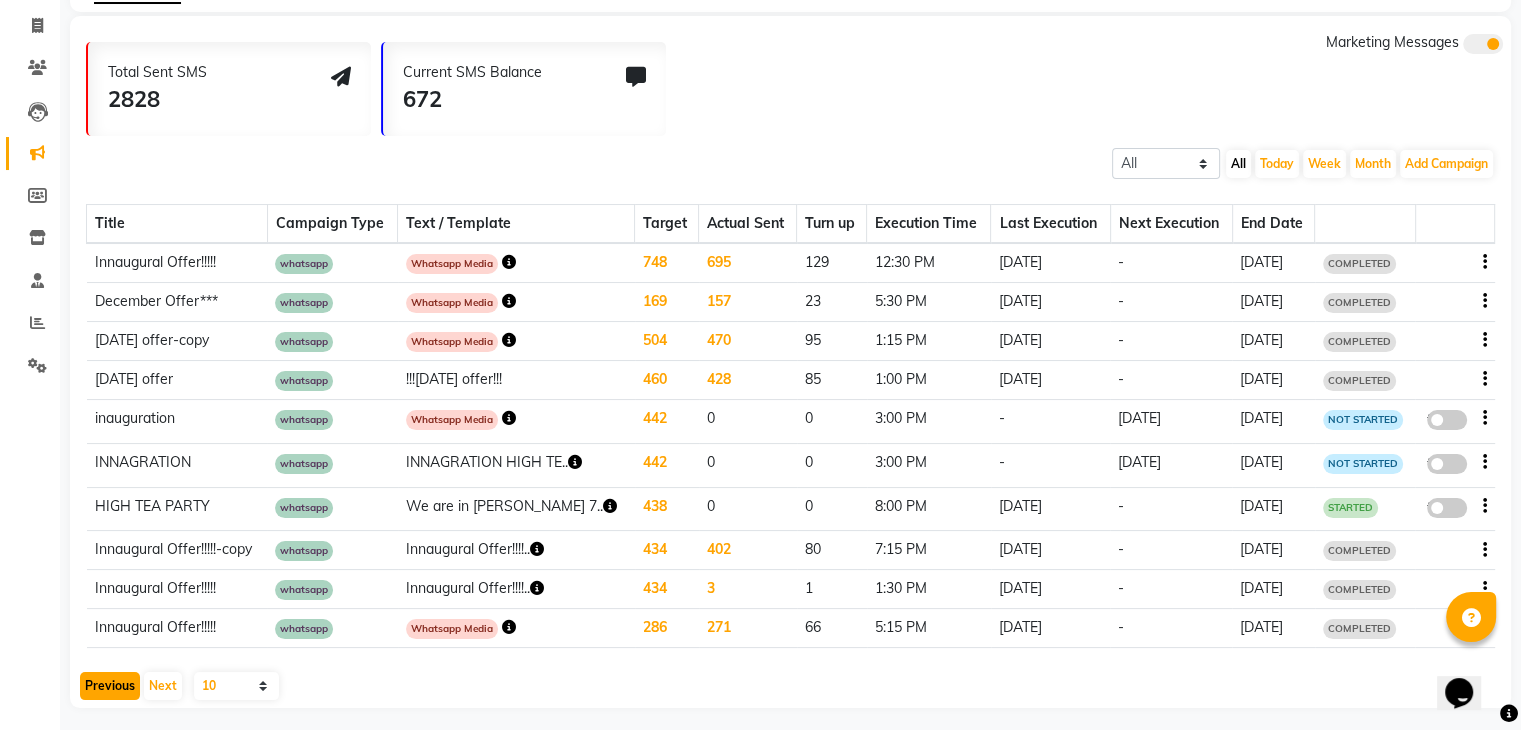 click on "Previous" 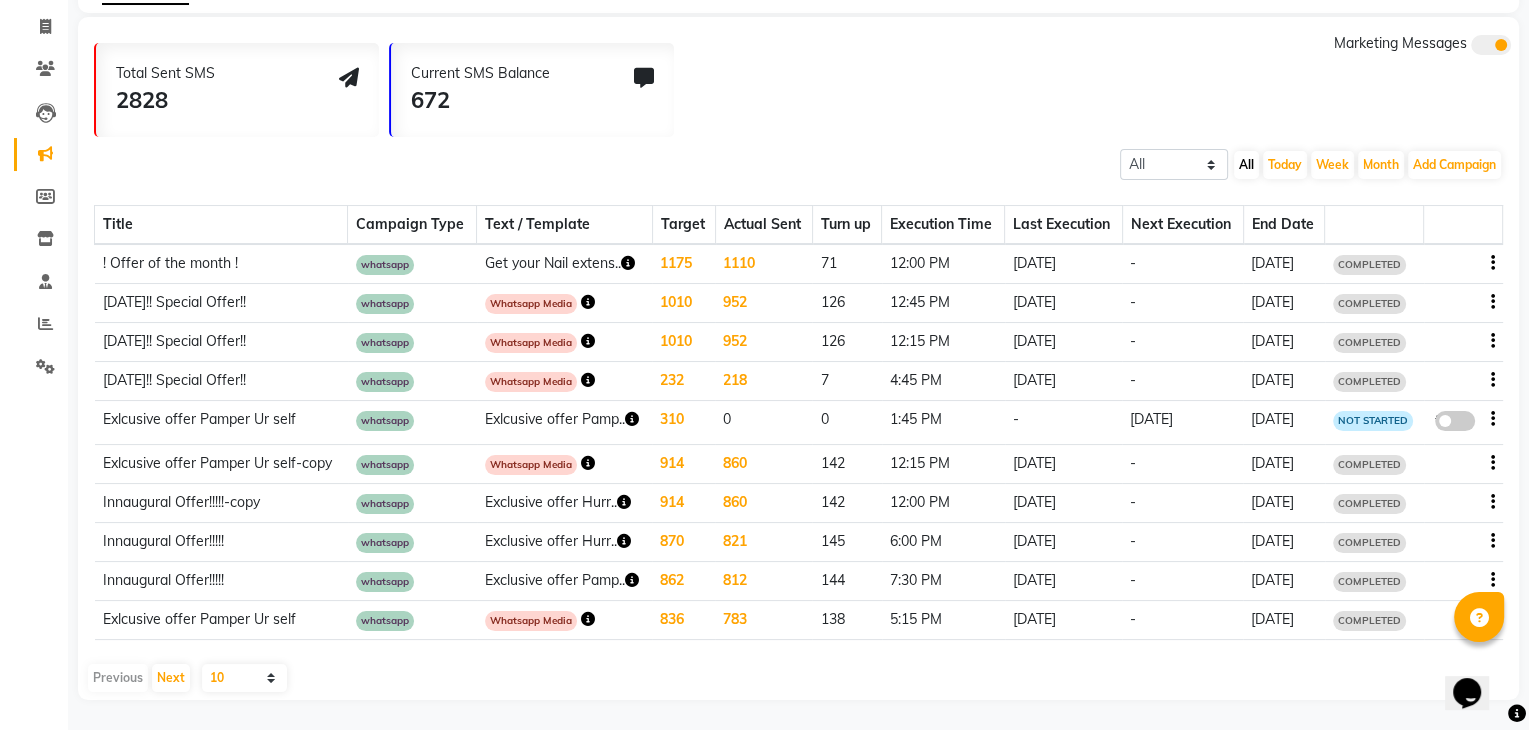 scroll, scrollTop: 119, scrollLeft: 0, axis: vertical 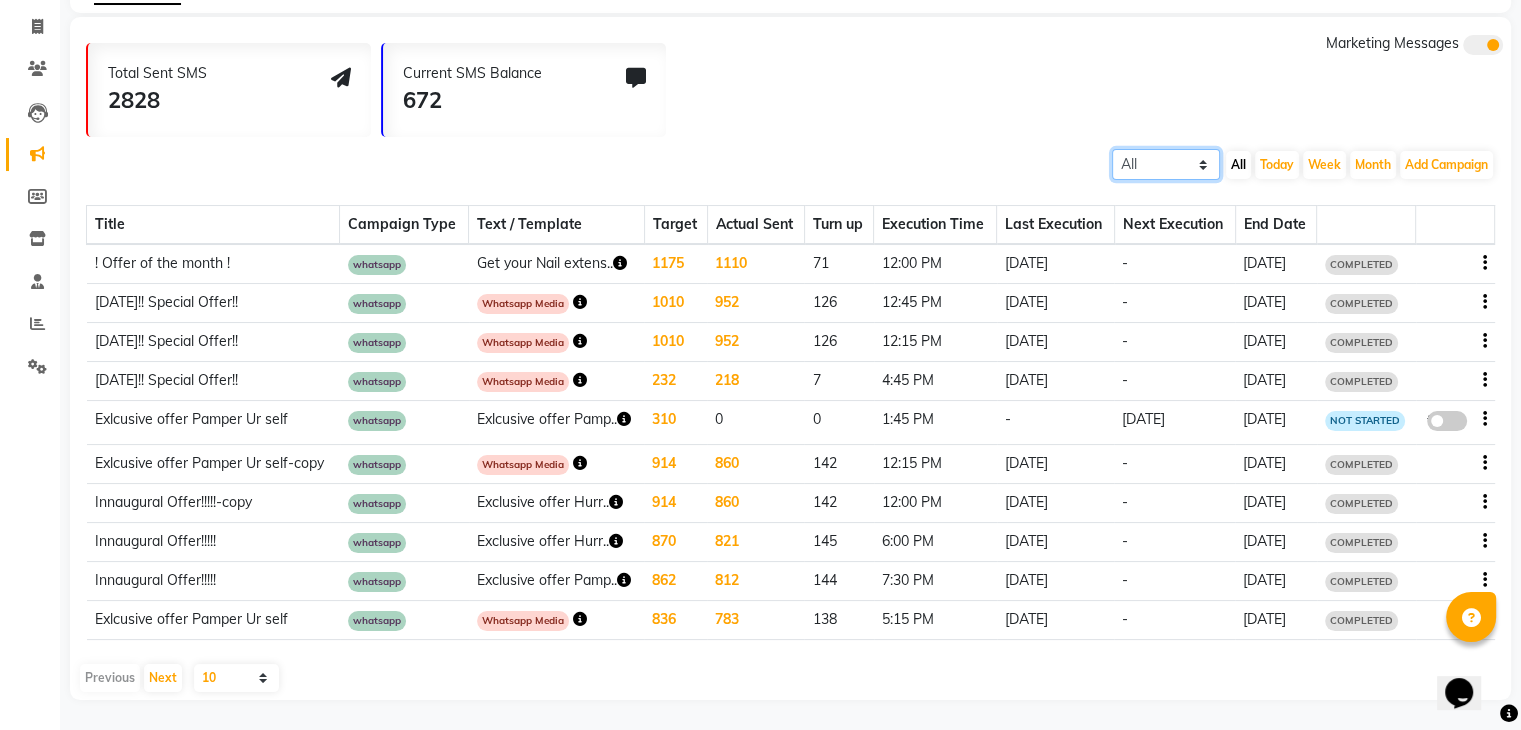 click on "All Scheduled Completed" 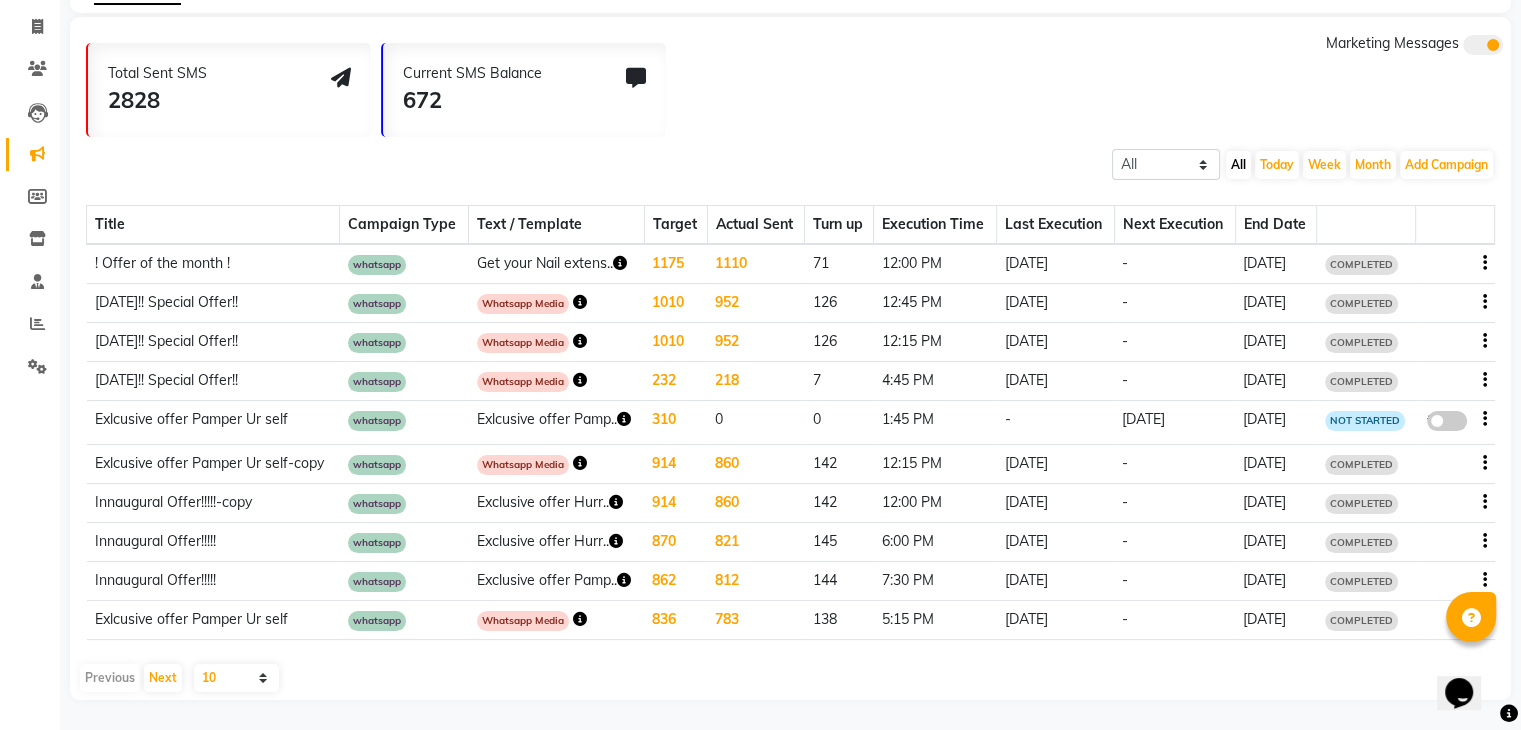 click on "Total Sent SMS 2828 Current SMS Balance 672 Marketing Messages" 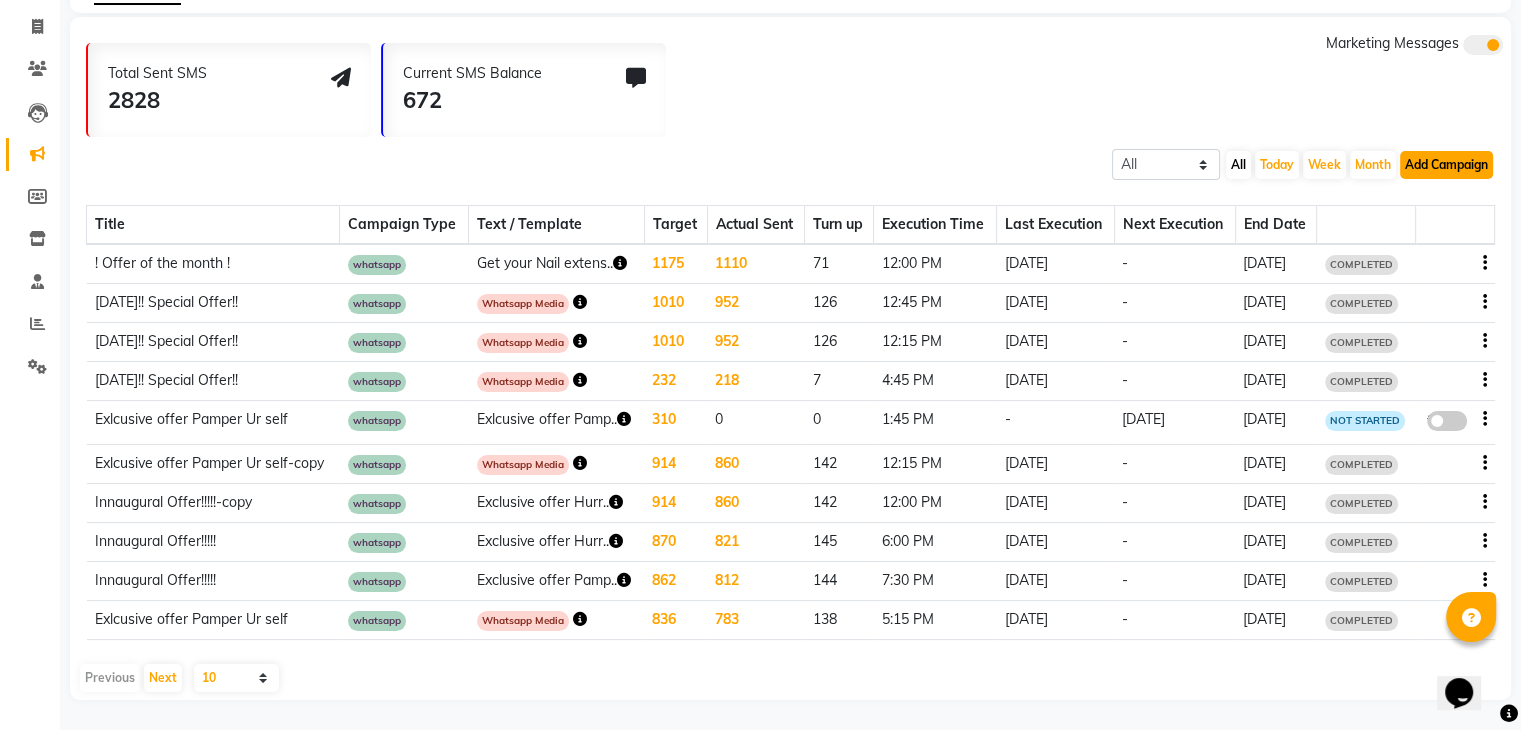 click on "Add Campaign" at bounding box center (1446, 165) 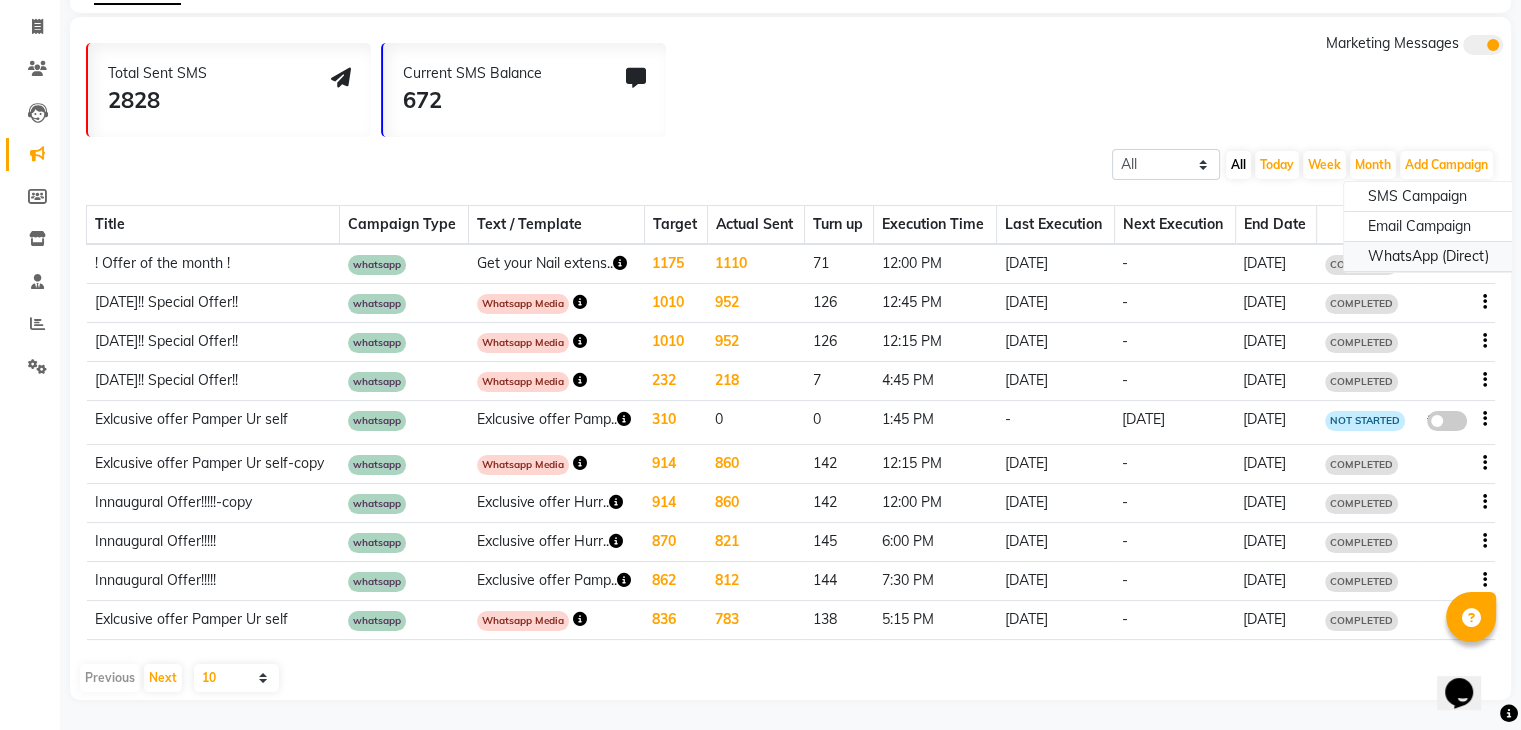 click on "WhatsApp (Direct)" 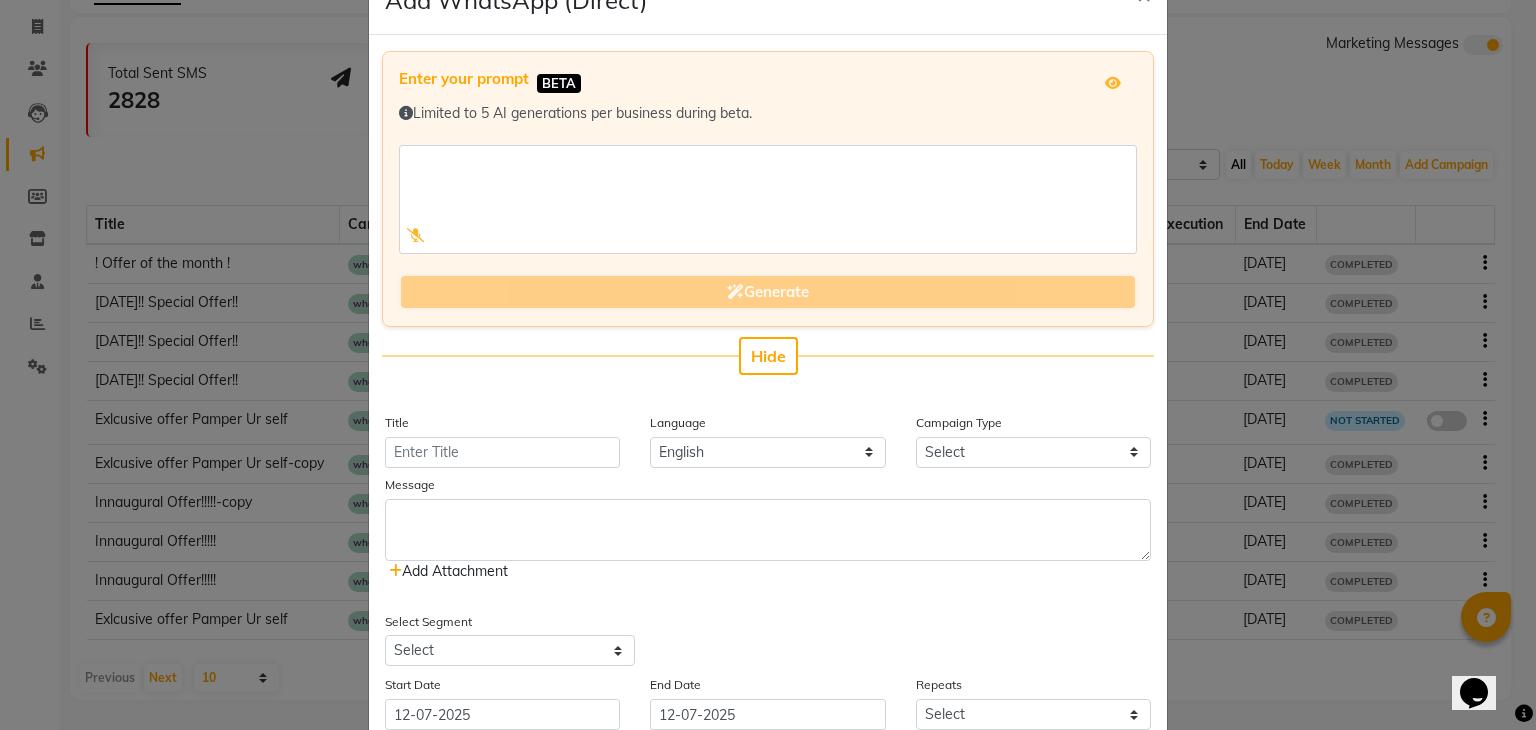 scroll, scrollTop: 66, scrollLeft: 0, axis: vertical 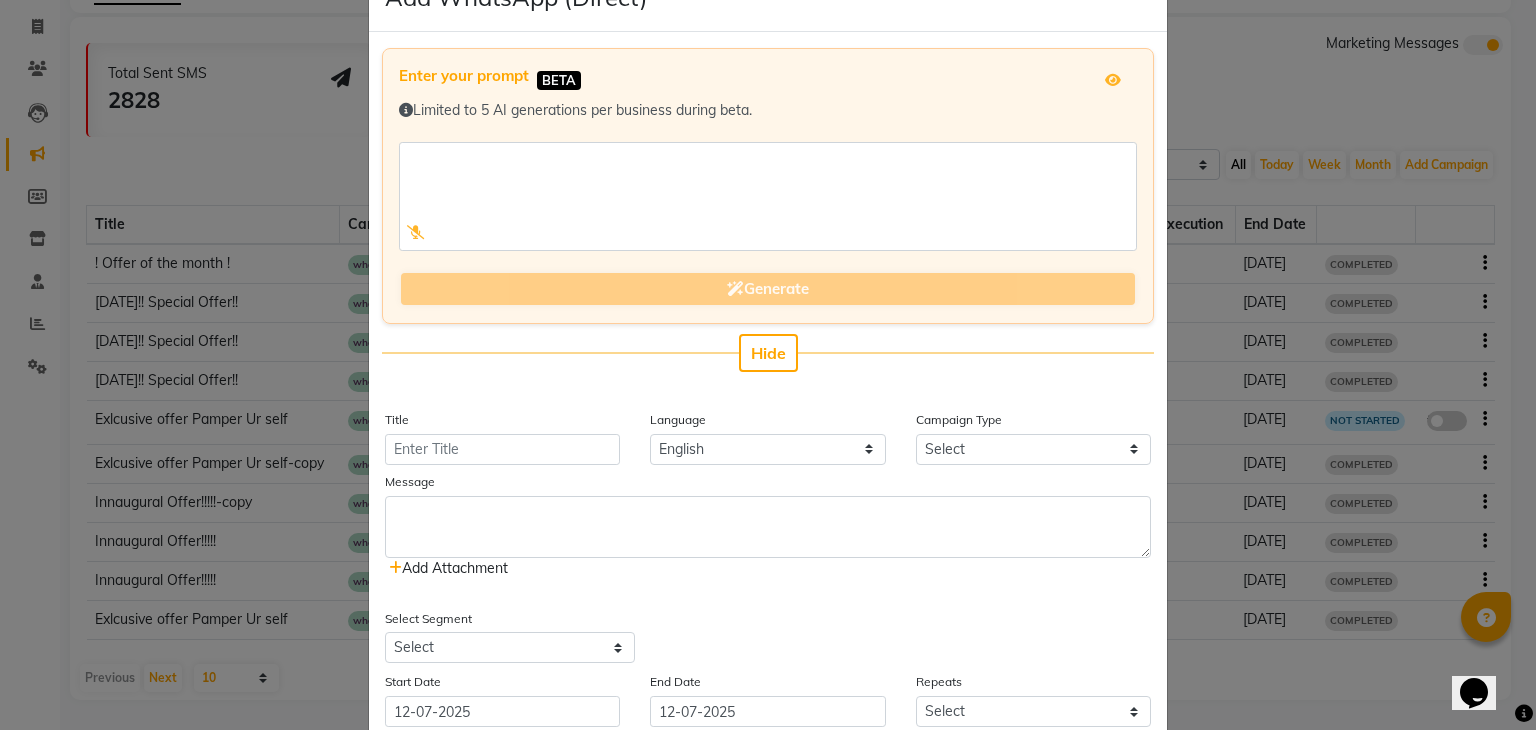 click on "Add WhatsApp (Direct) × Enter your prompt BETA  Limited to 5 AI generations per business during beta.            Generate Hide Title Language English Campaign Type Select Birthday Anniversary Promotional Service reminder Message  Add Attachment  Select Segment Select All Customers All [DEMOGRAPHIC_DATA] Customer All [DEMOGRAPHIC_DATA] Customer All Customers Visited in last 30 days All Customers Visited in last 60 days but not in last 30 days Inactive/Lost Customers High Ticket Customers Low Ticket Customers Frequent Customers Regular Customers New Customers All Customers with Valid Birthdays All Customers with Valid Anniversary All Customer Visited in [DATE] Start Date [DATE] End Date [DATE] Repeats Select Once Daily Alternate Day Weekly Monthly Yearly Priority Low Medium High Execution Time Select 09:00 AM 09:15 AM 09:30 AM 09:45 AM 10:00 AM 10:15 AM 10:30 AM 10:45 AM 11:00 AM 11:15 AM 11:30 AM 11:45 AM 12:00 PM 12:15 PM 12:30 PM 12:45 PM 01:00 PM 01:15 PM 01:30 PM 01:45 PM 02:00 PM 02:15 PM 02:30 PM 02:45 PM 03:00 PM  Save" 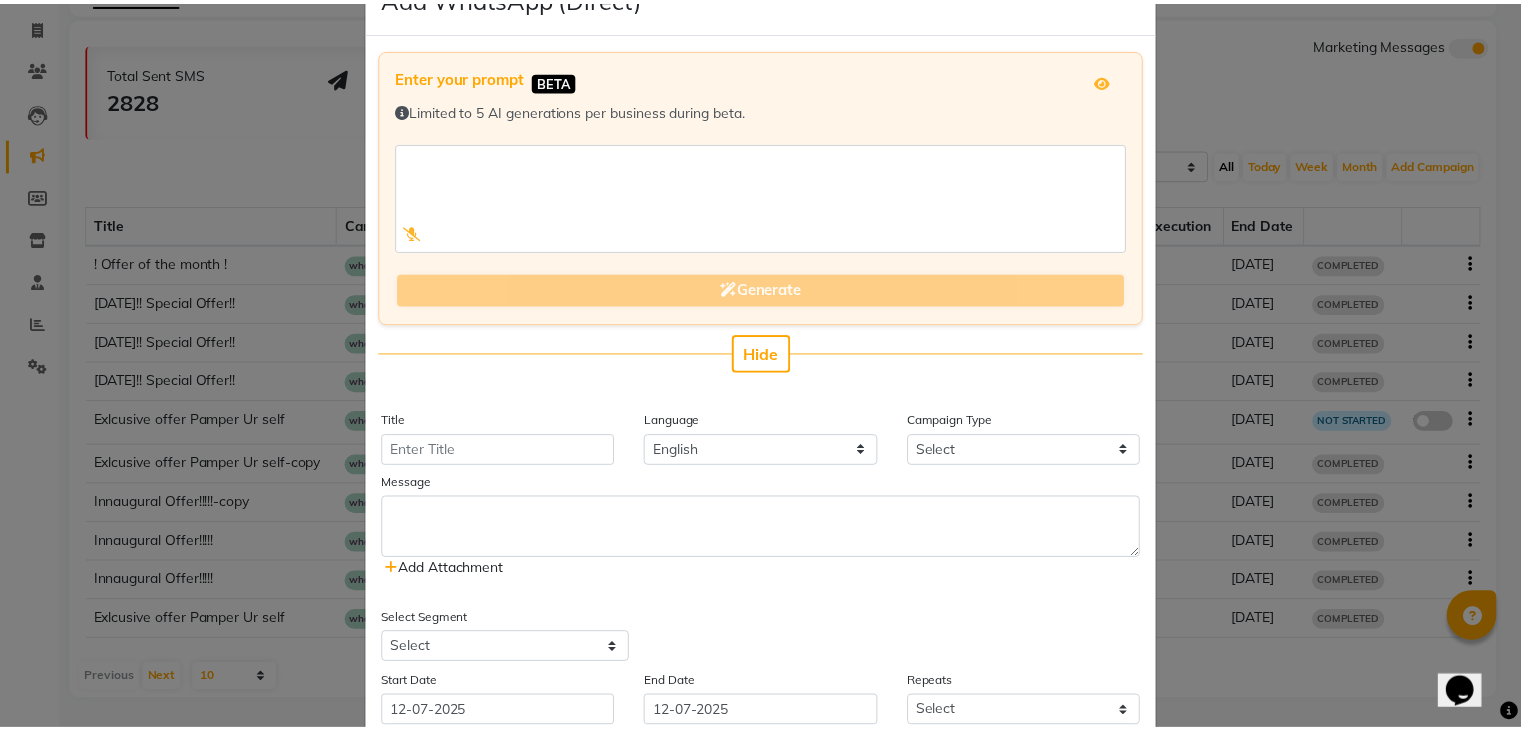 scroll, scrollTop: 0, scrollLeft: 0, axis: both 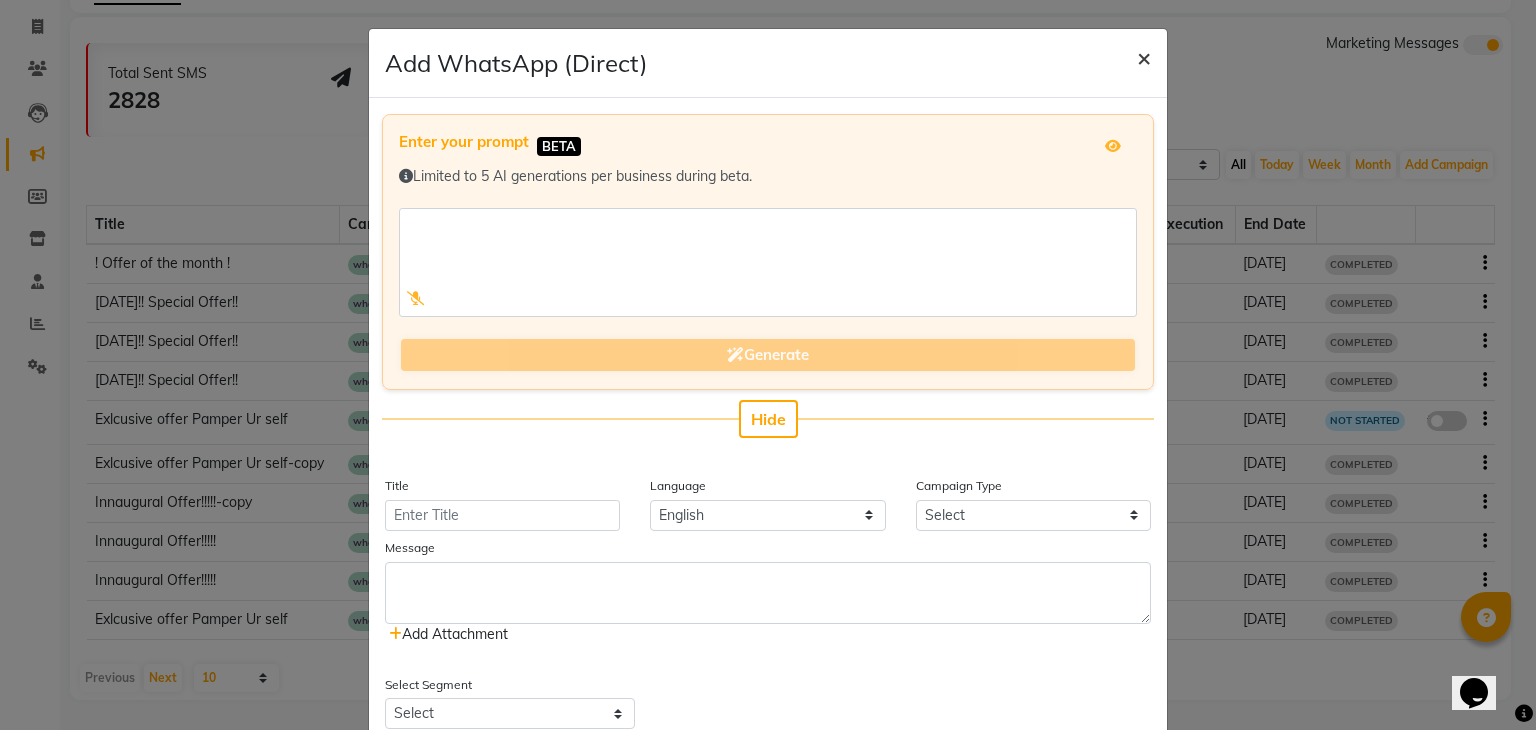 click on "×" 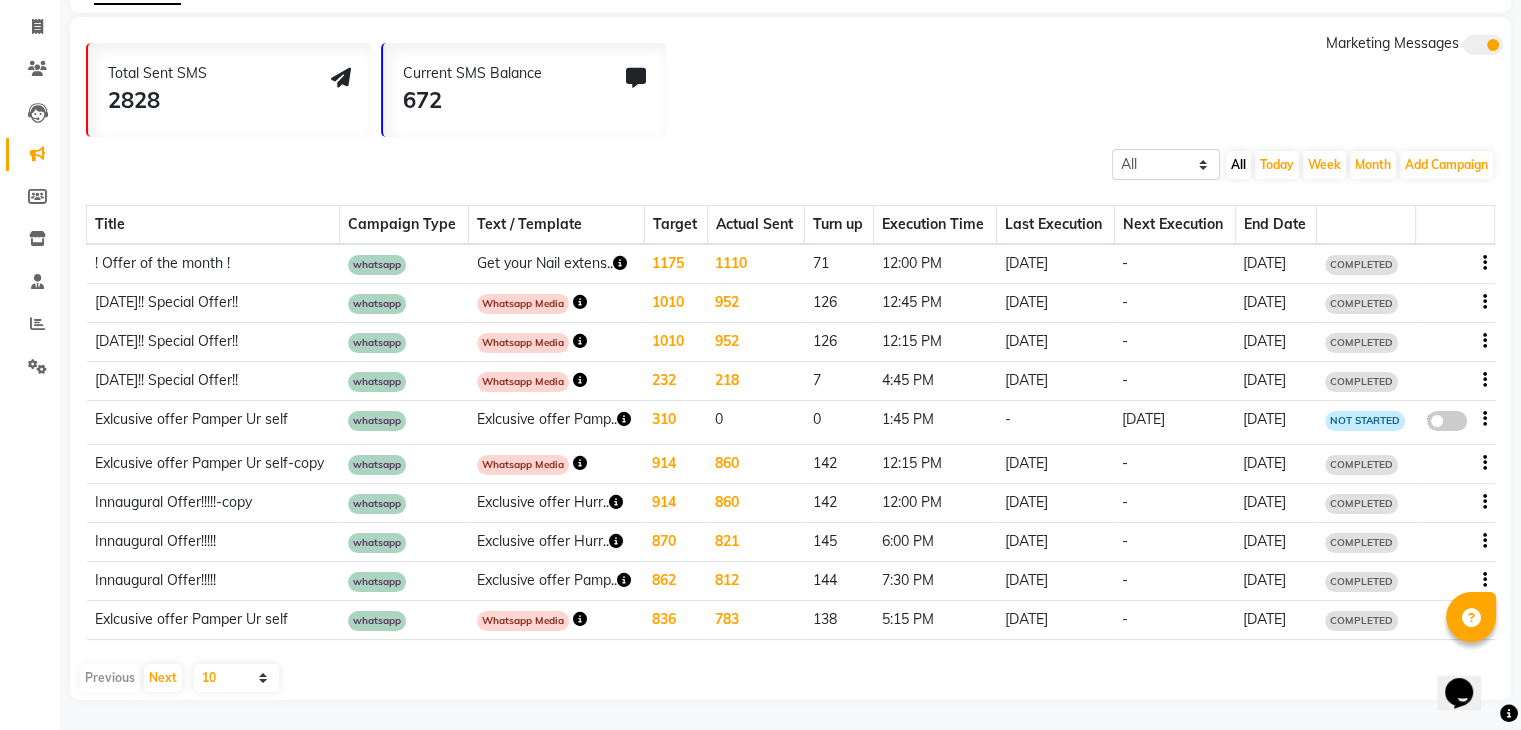 click on "whatsapp" 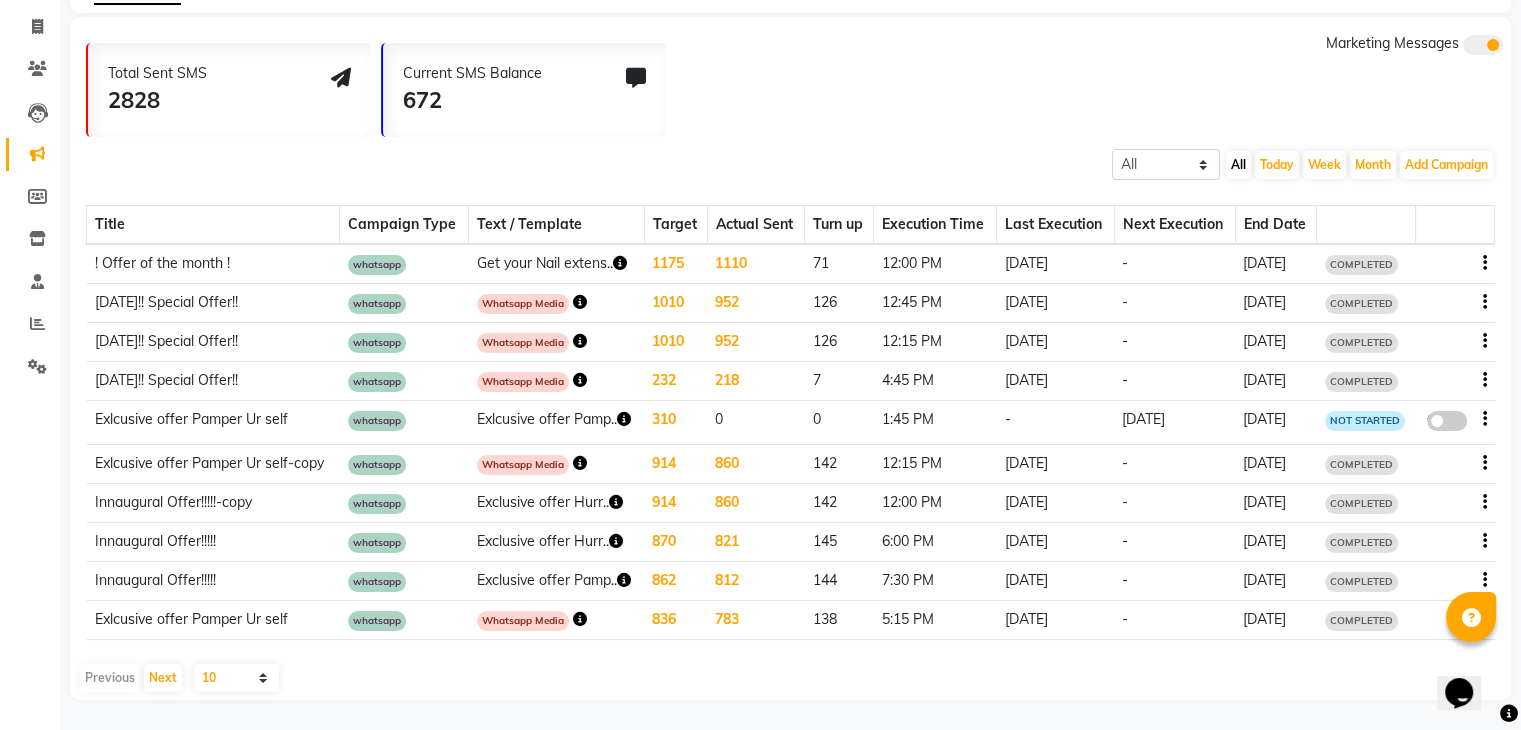 click on "Text / Template" 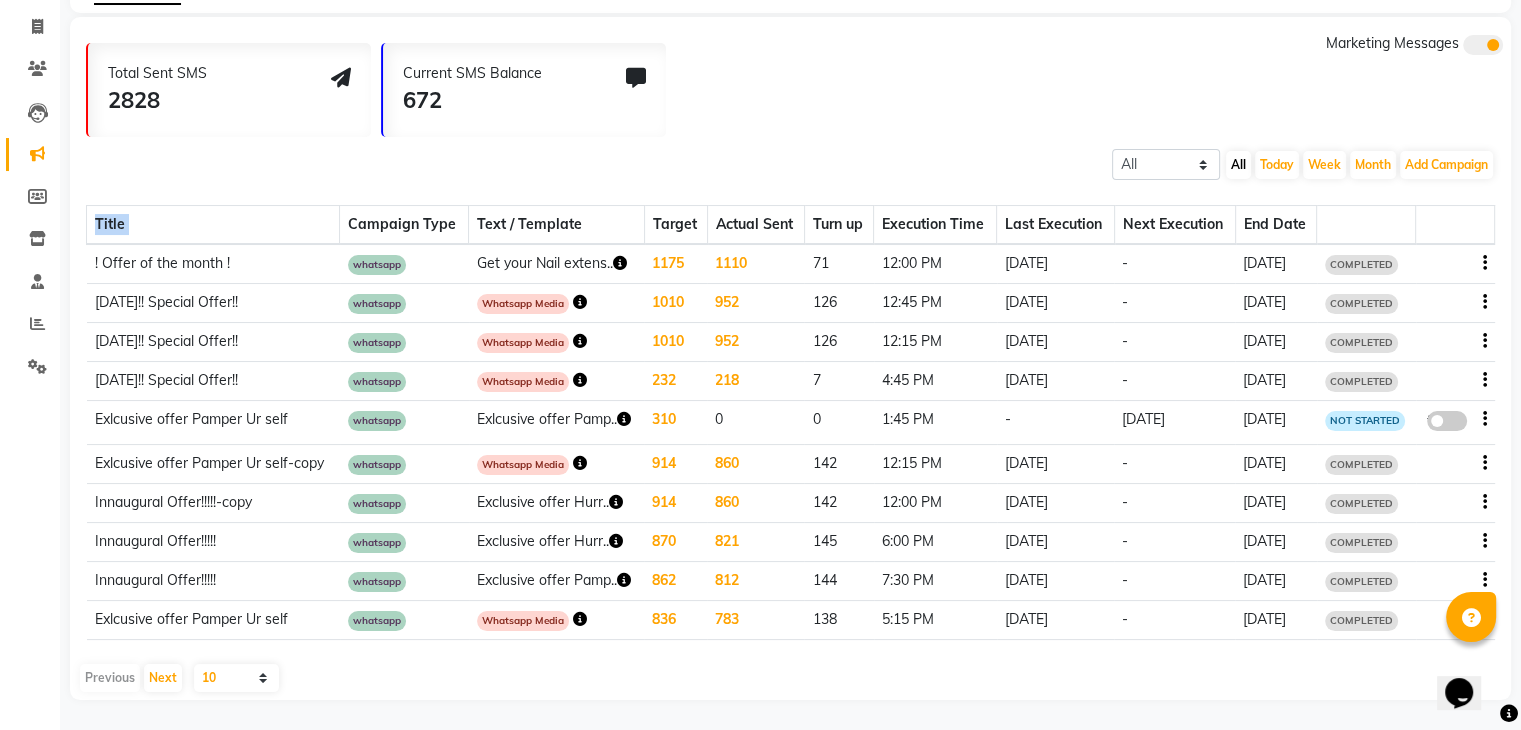click on "Title" 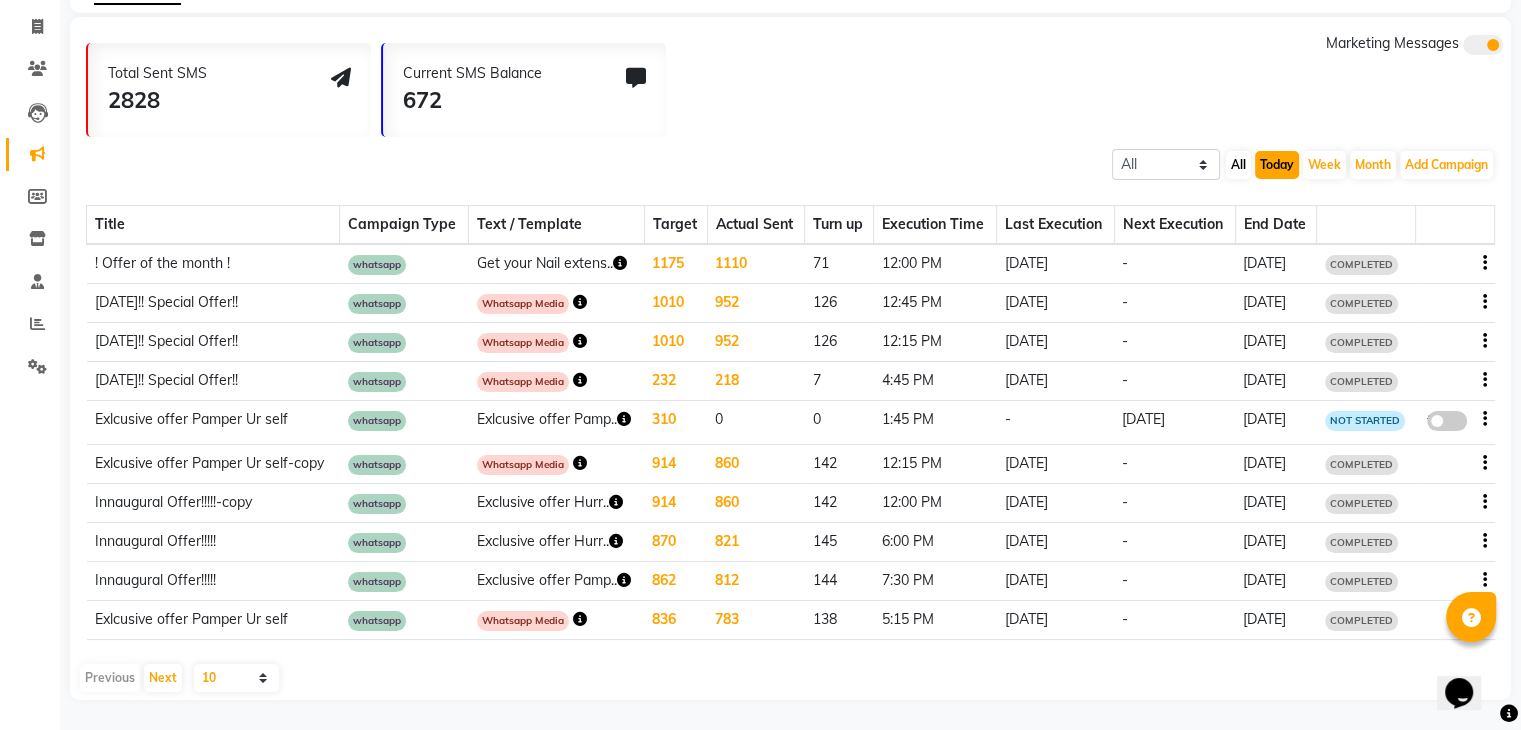 click on "Today" 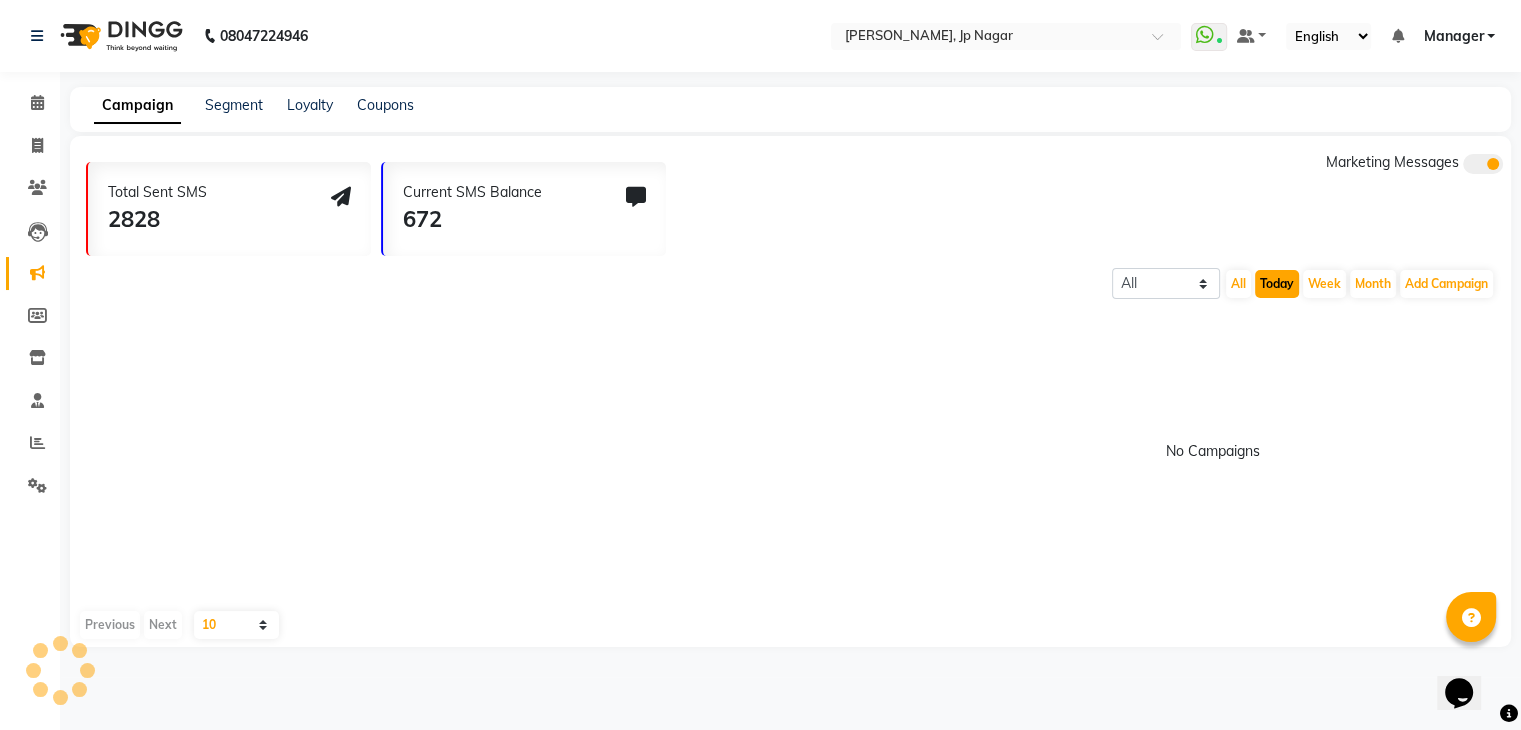 scroll, scrollTop: 0, scrollLeft: 0, axis: both 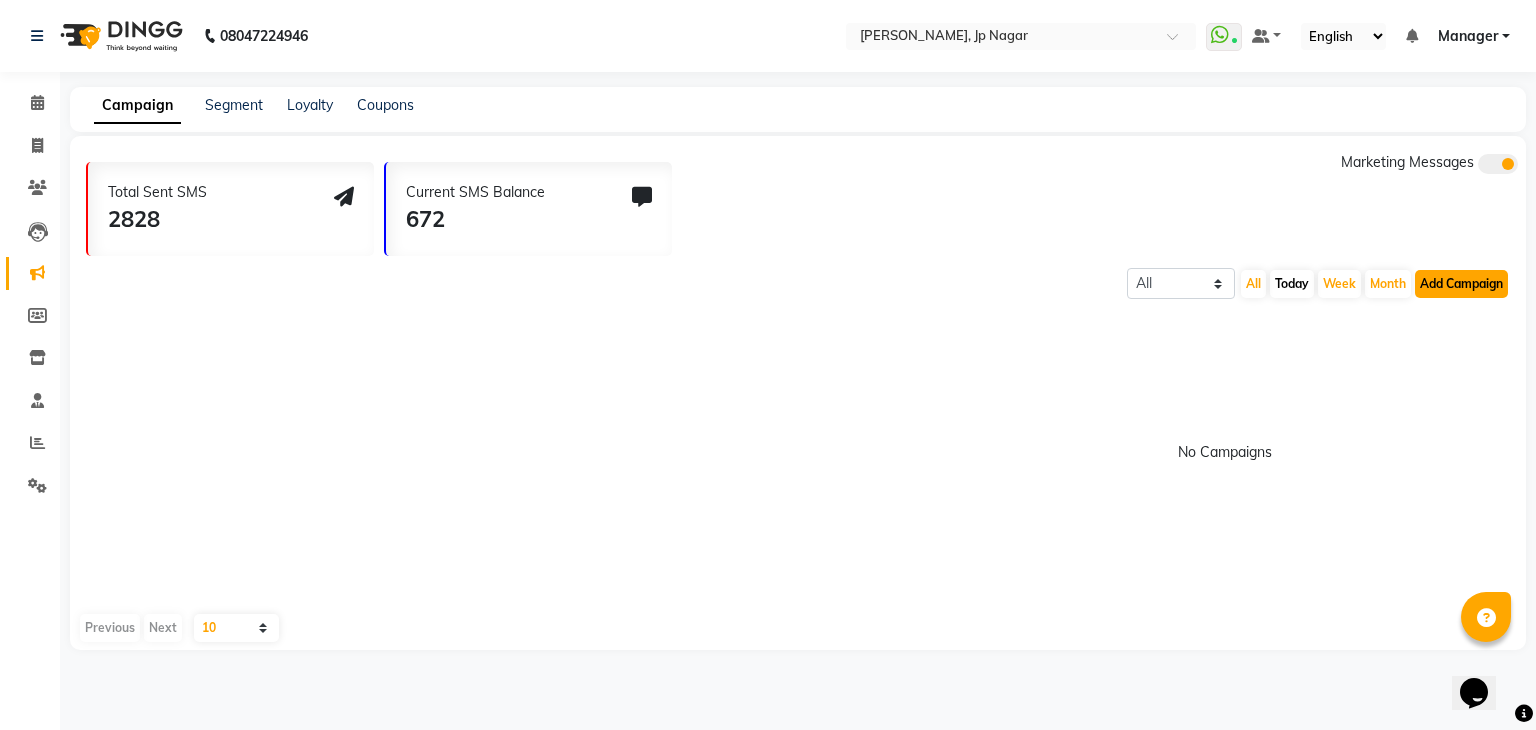 click on "Add Campaign" at bounding box center [1461, 284] 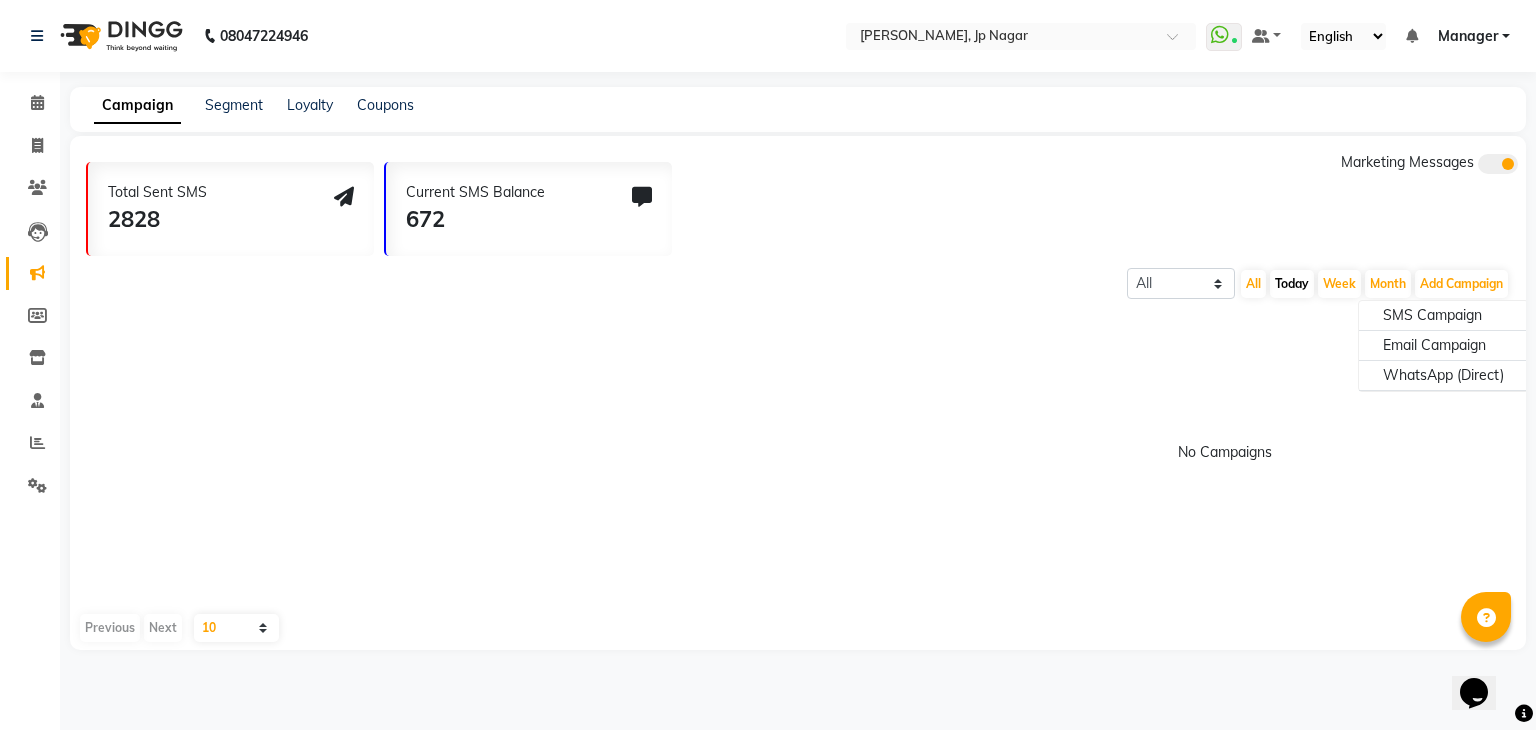 click on "No Campaigns" 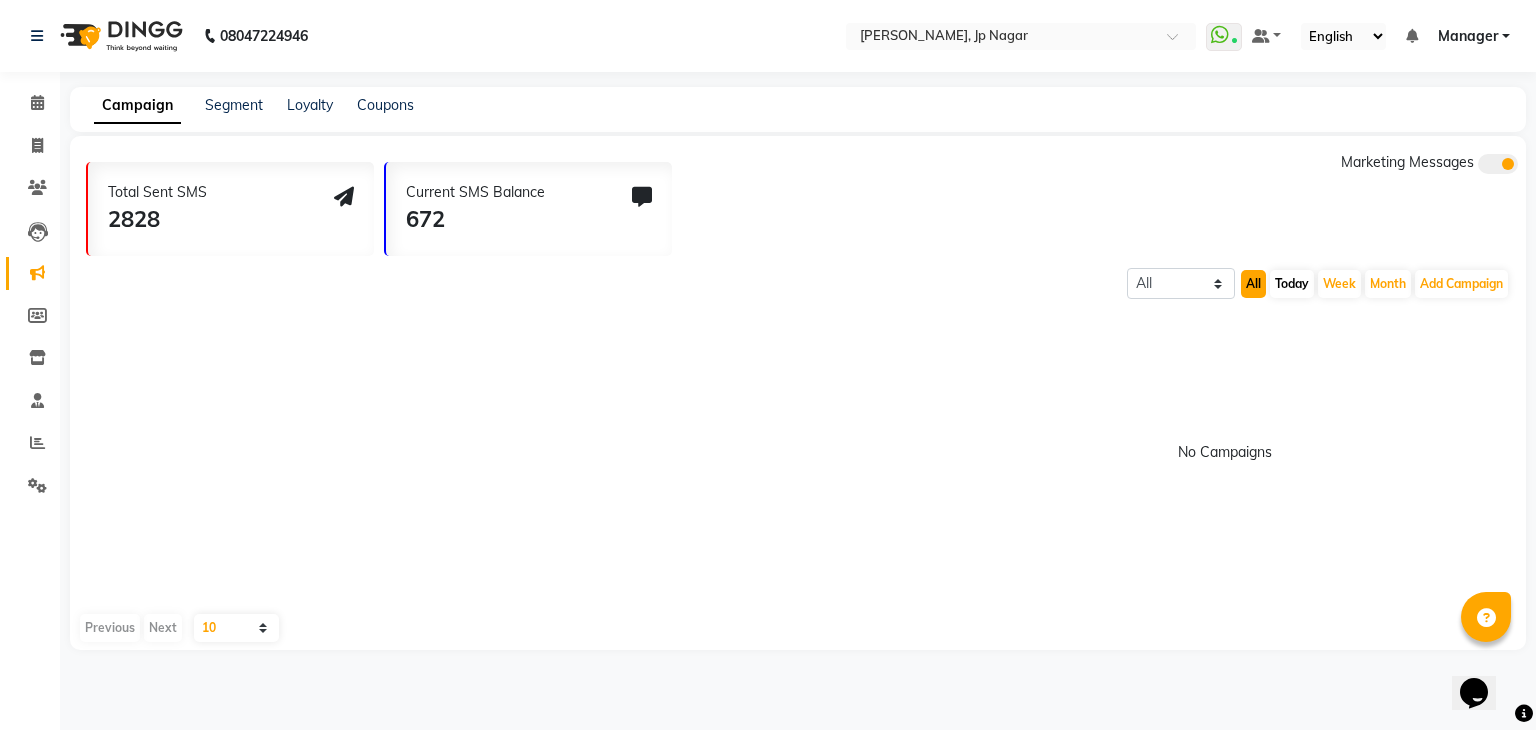 click on "All" 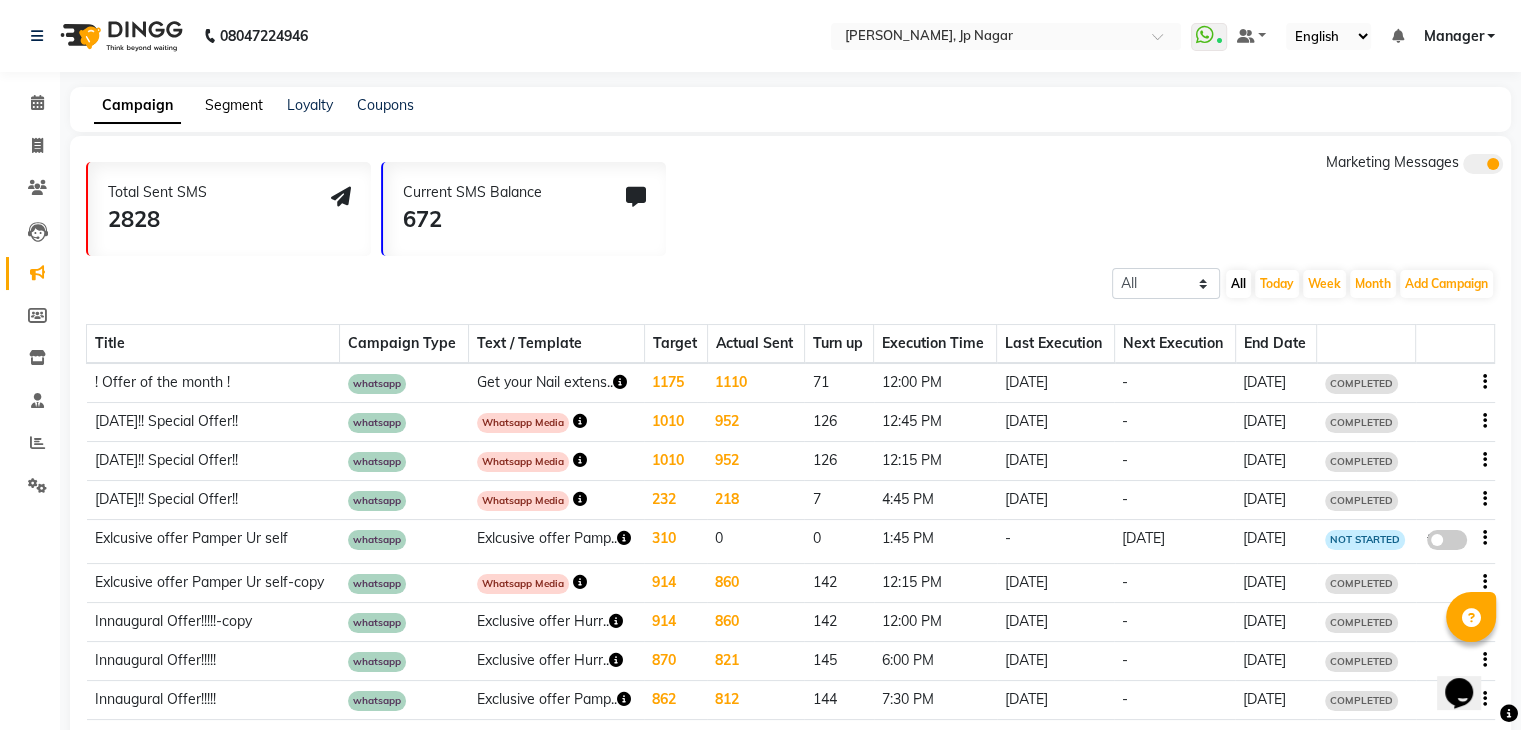 click on "Segment" 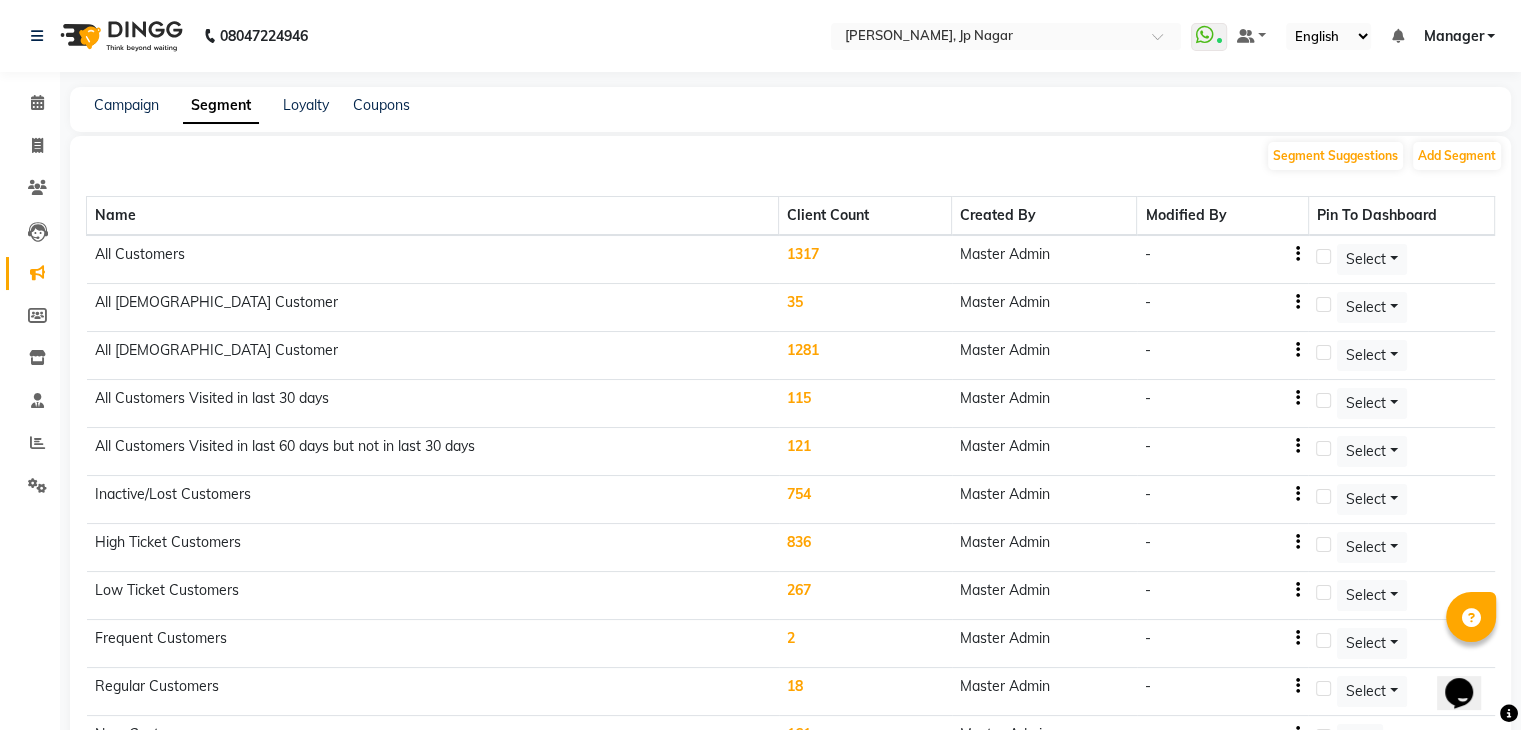 scroll, scrollTop: 12, scrollLeft: 0, axis: vertical 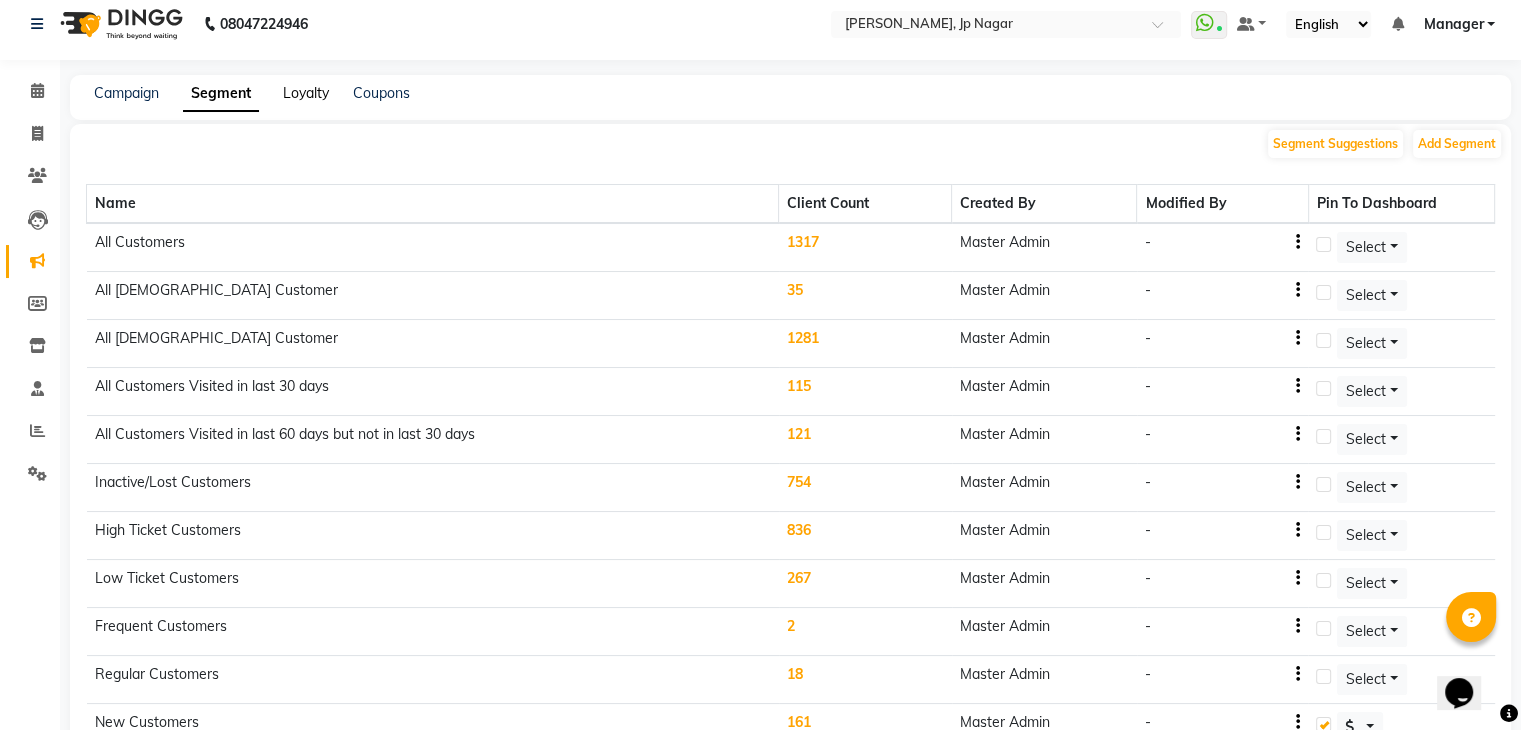 click on "Loyalty" 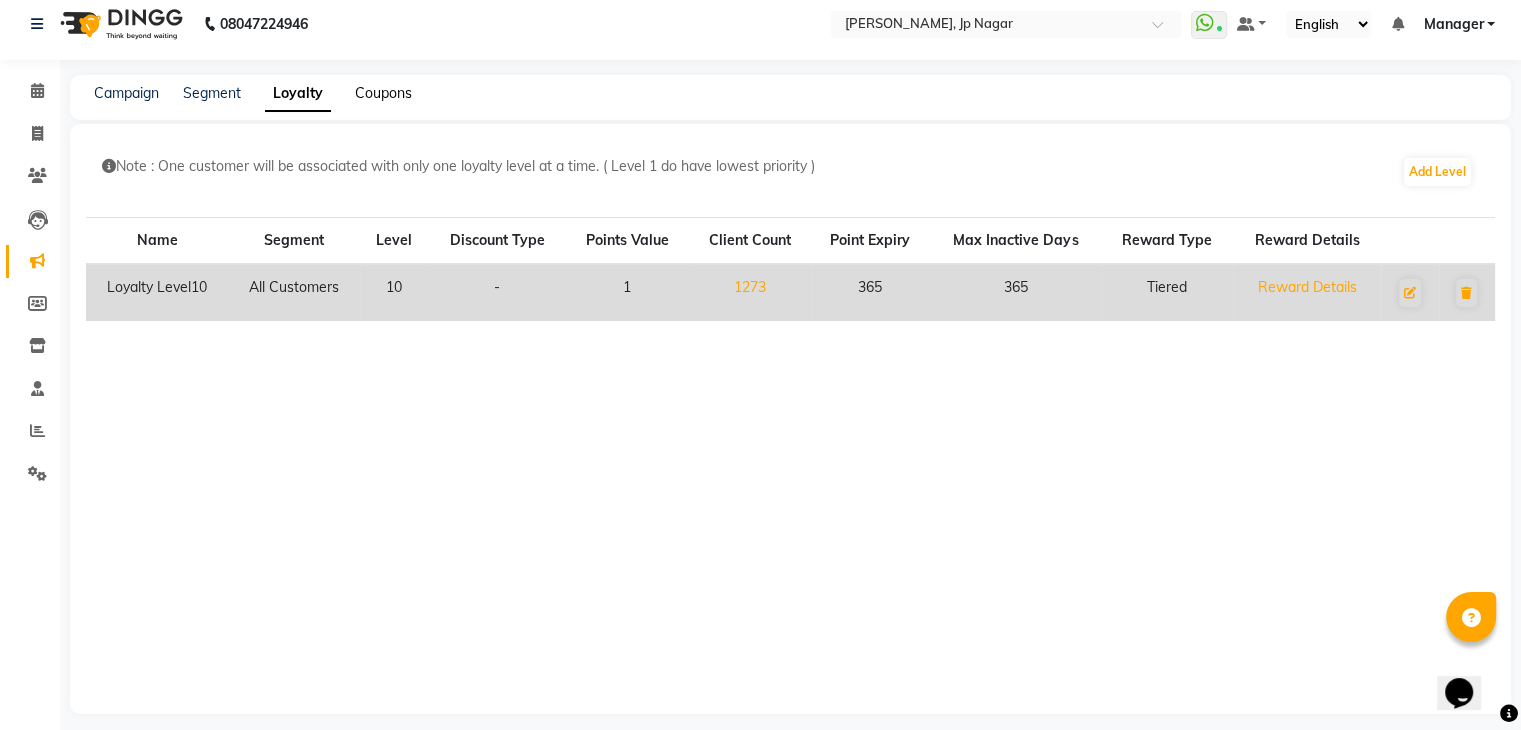click on "Coupons" 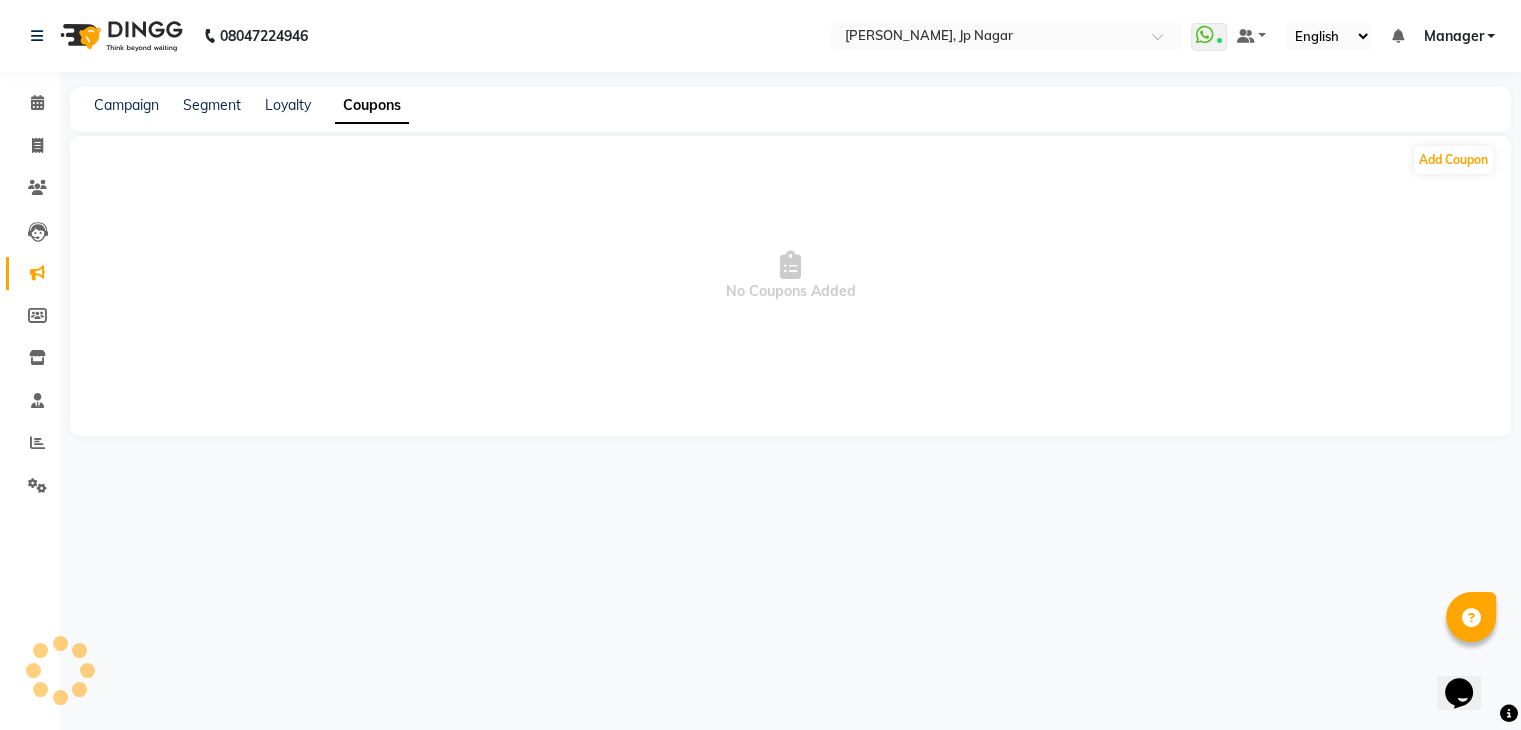 scroll, scrollTop: 0, scrollLeft: 0, axis: both 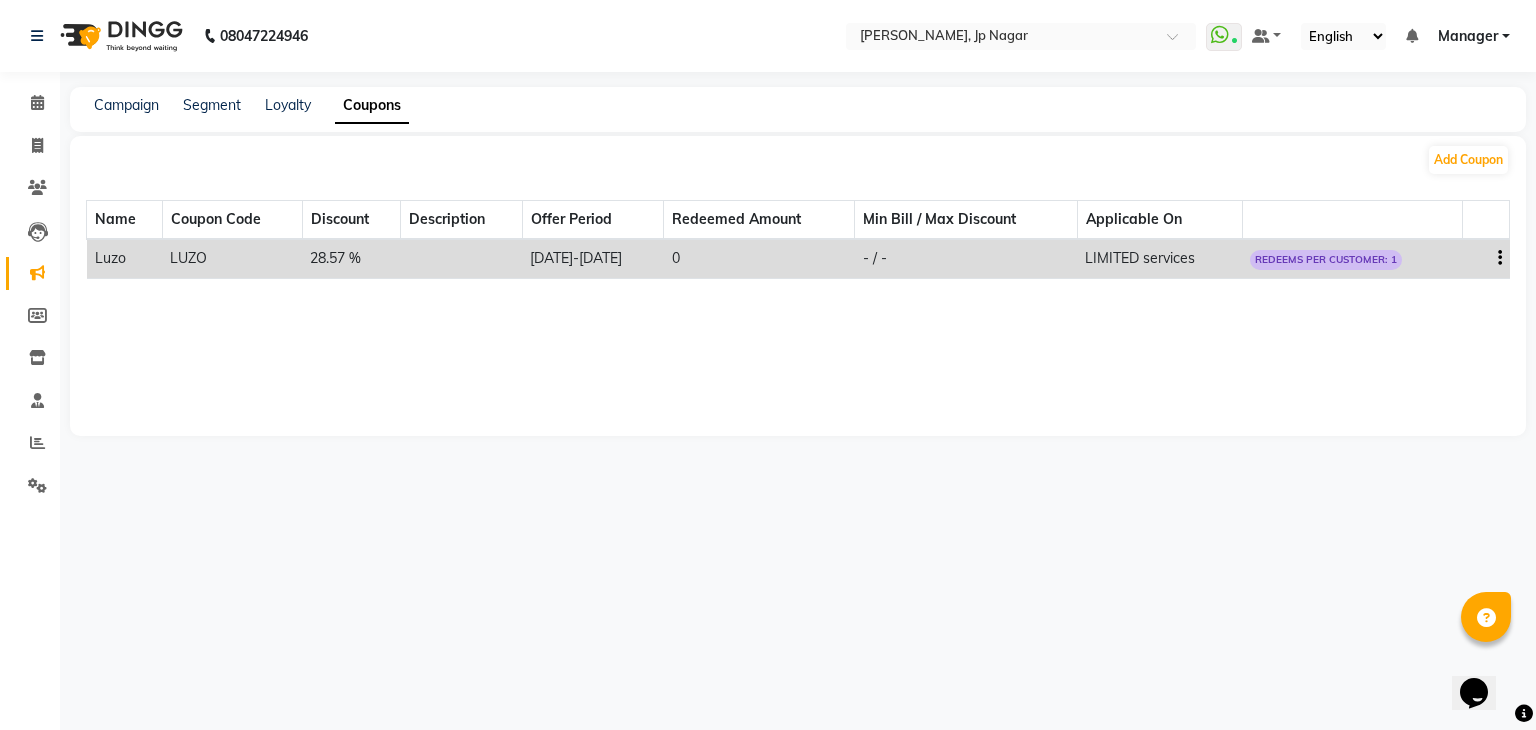 click on "Campaign Segment Loyalty Coupons" 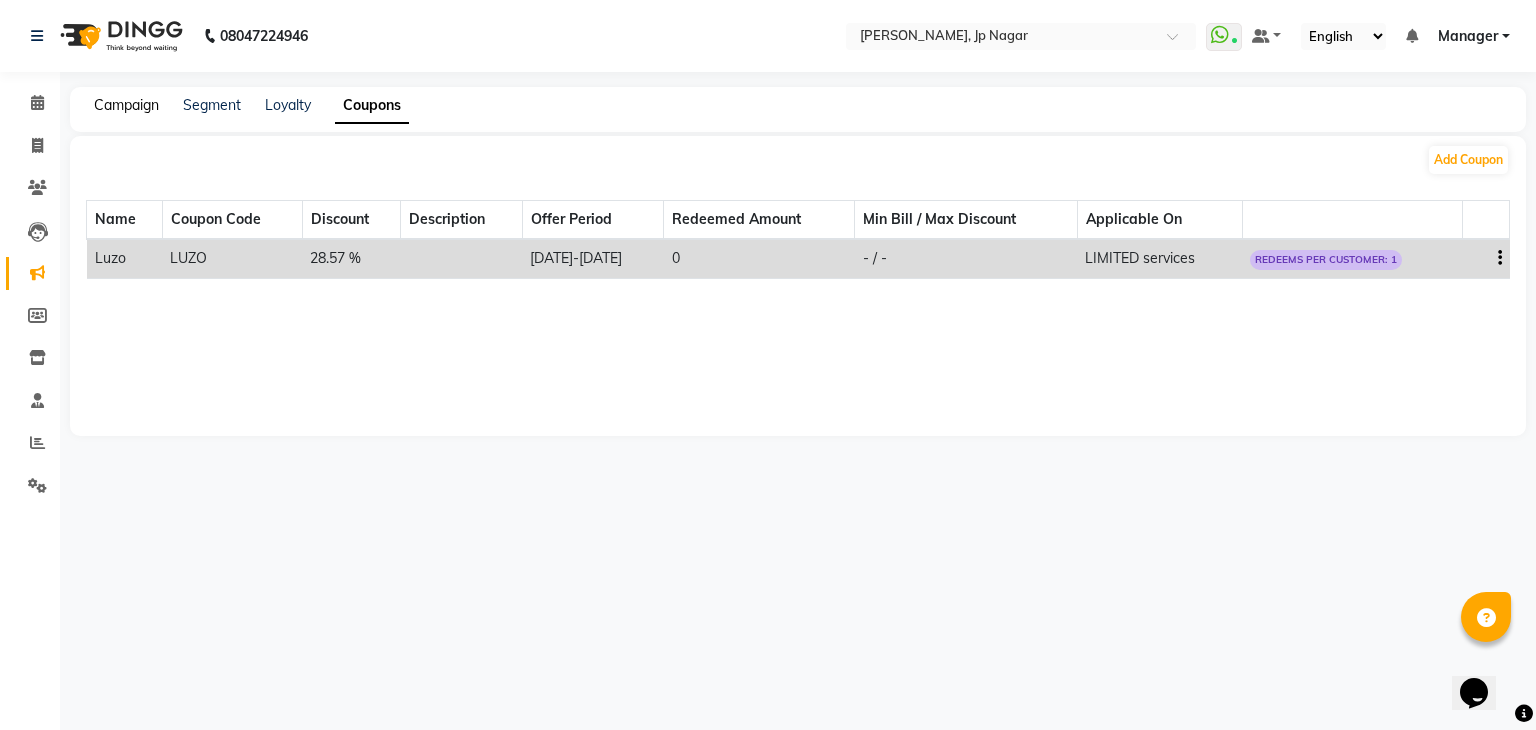 click on "Campaign" 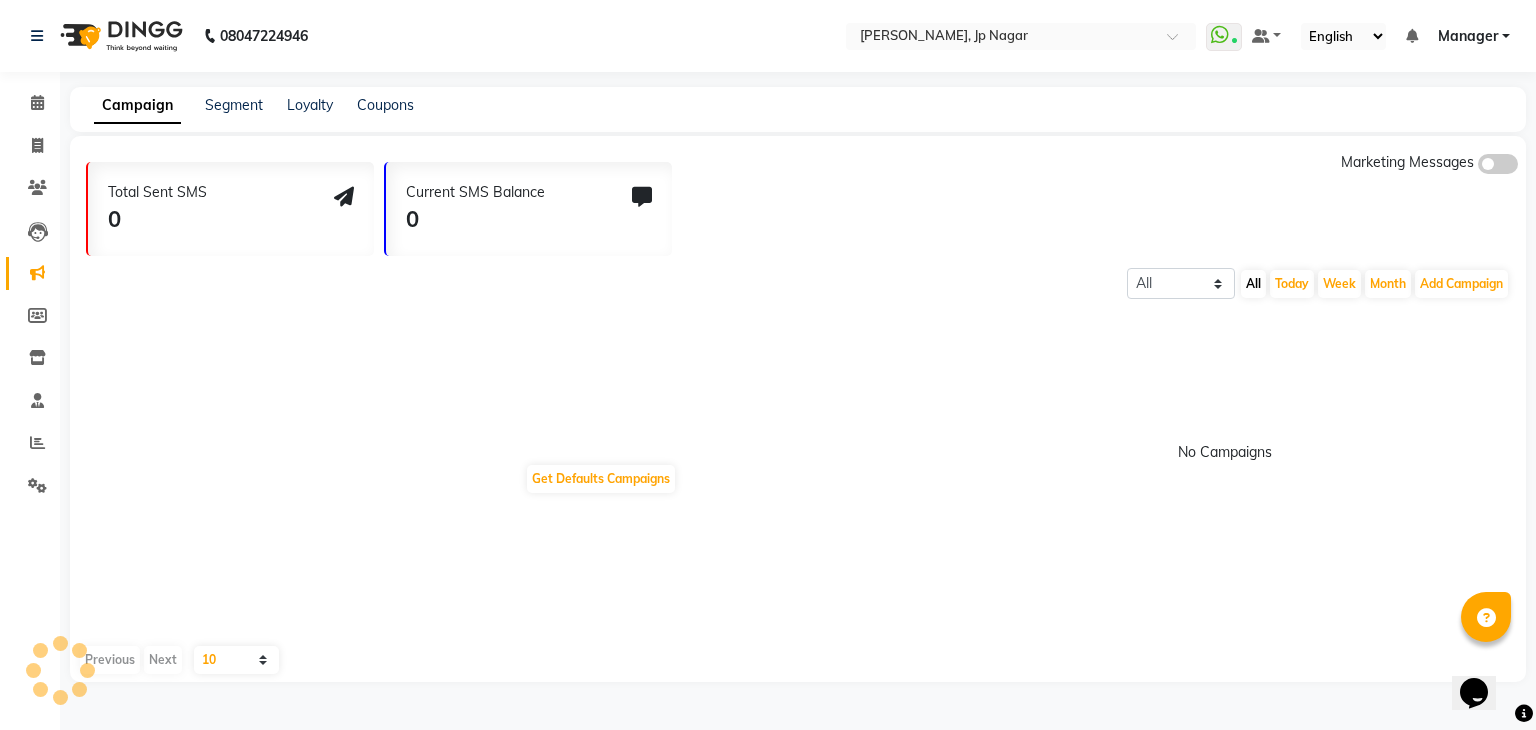click on "Campaign" 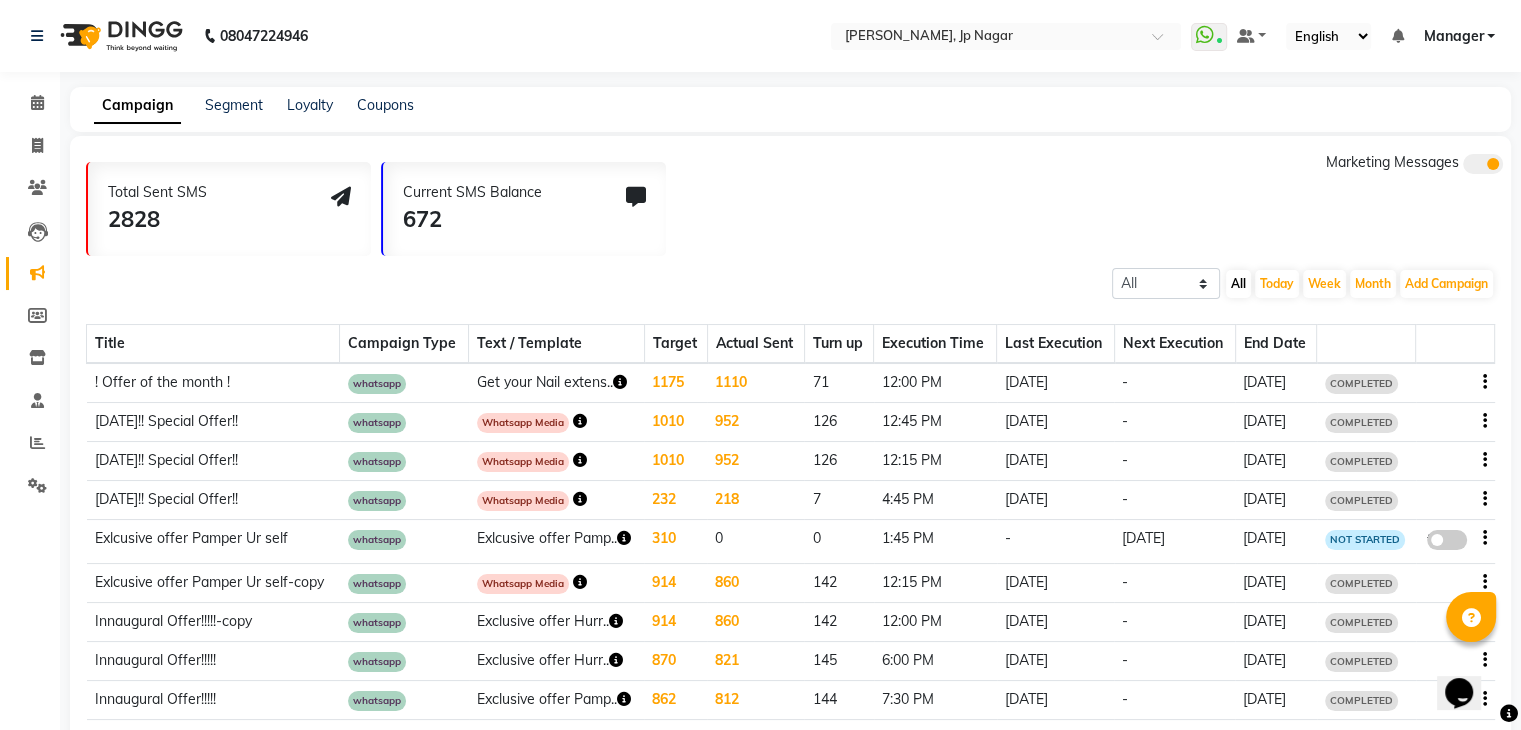 scroll, scrollTop: 120, scrollLeft: 0, axis: vertical 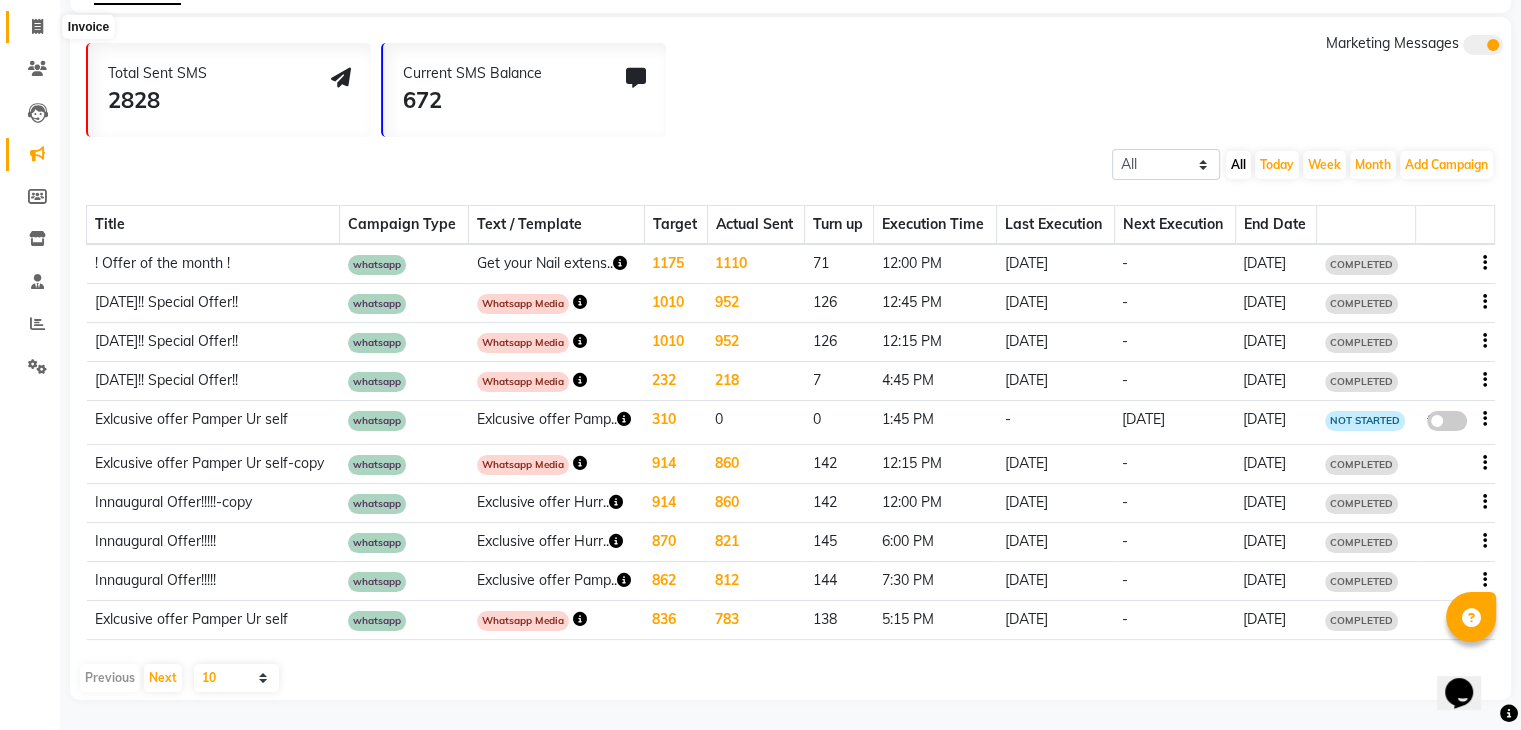 click 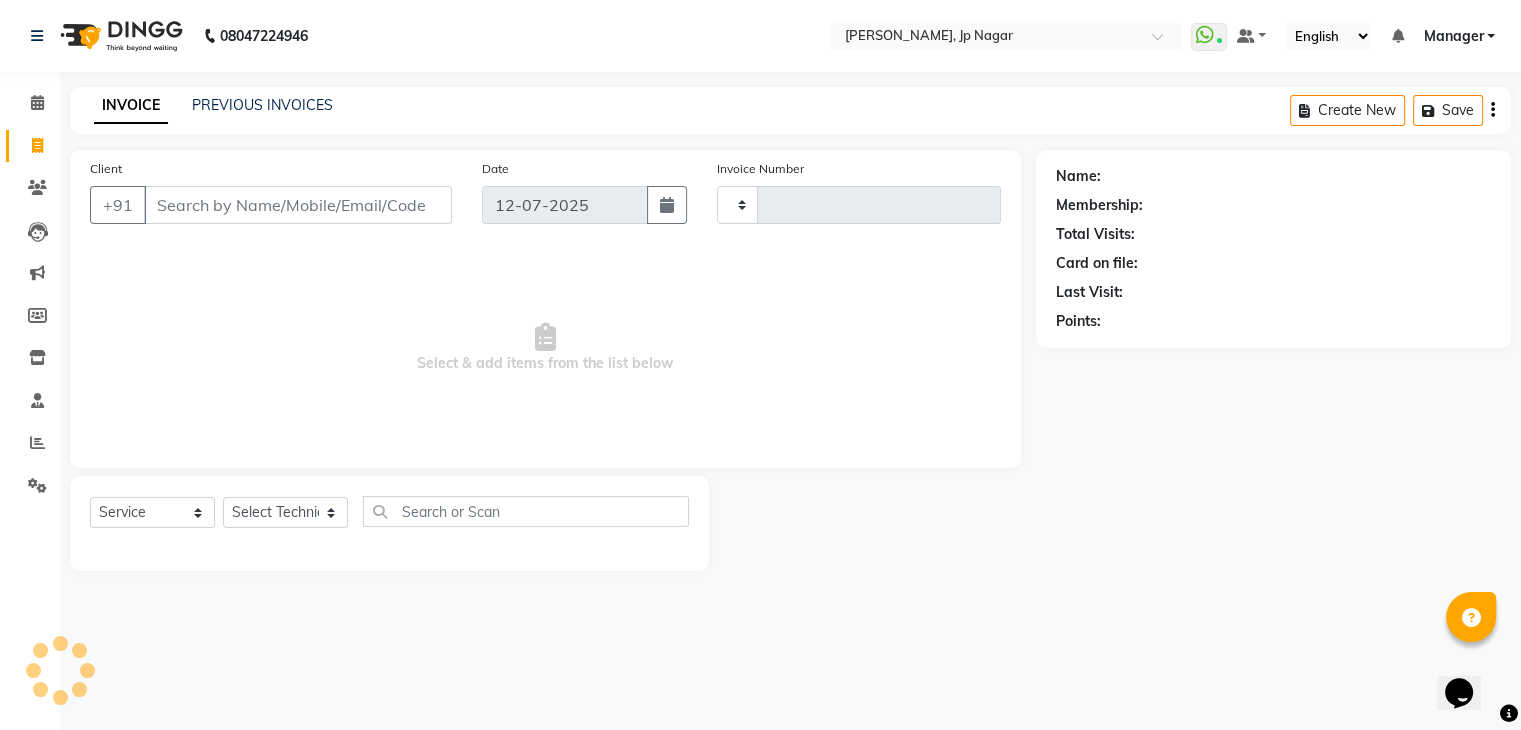 scroll, scrollTop: 0, scrollLeft: 0, axis: both 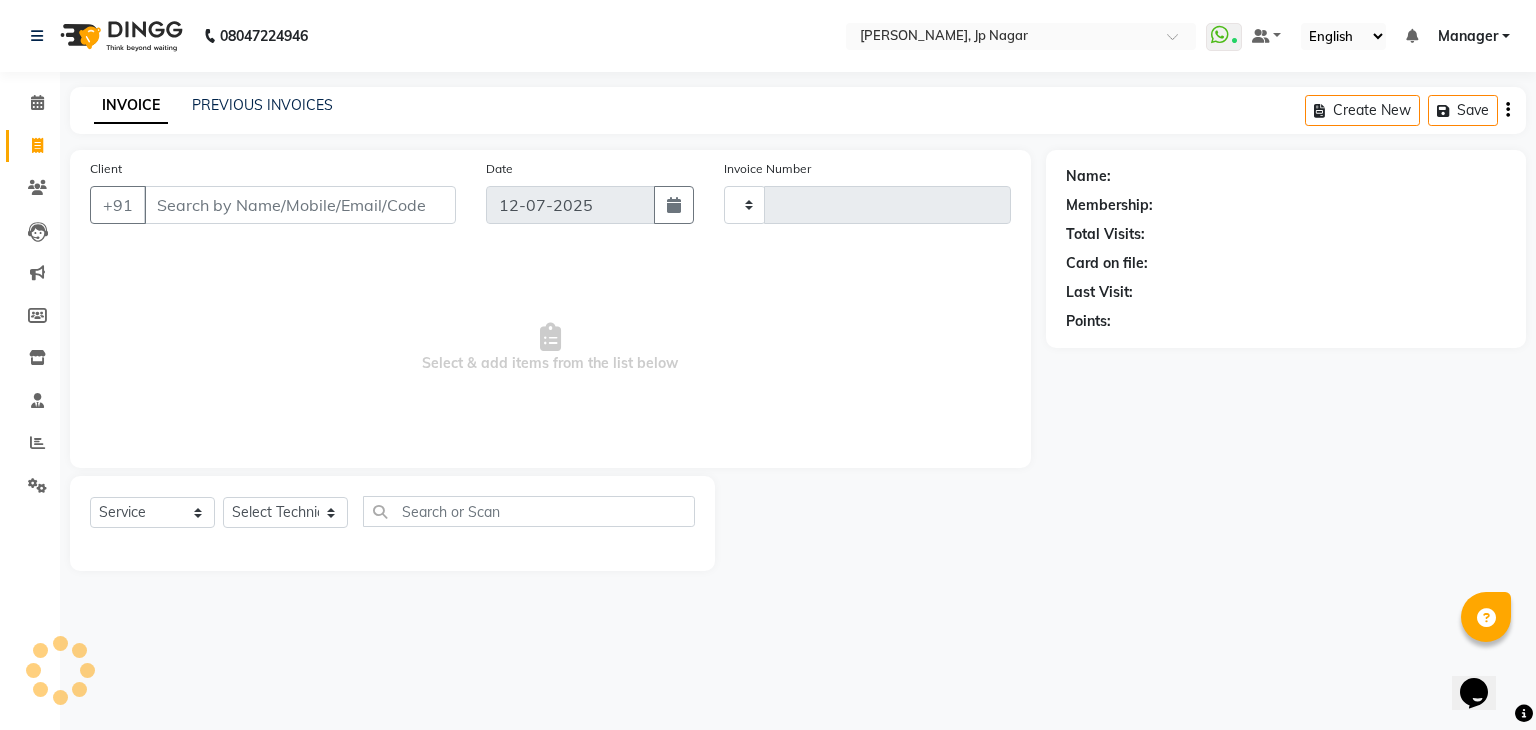 type on "0598" 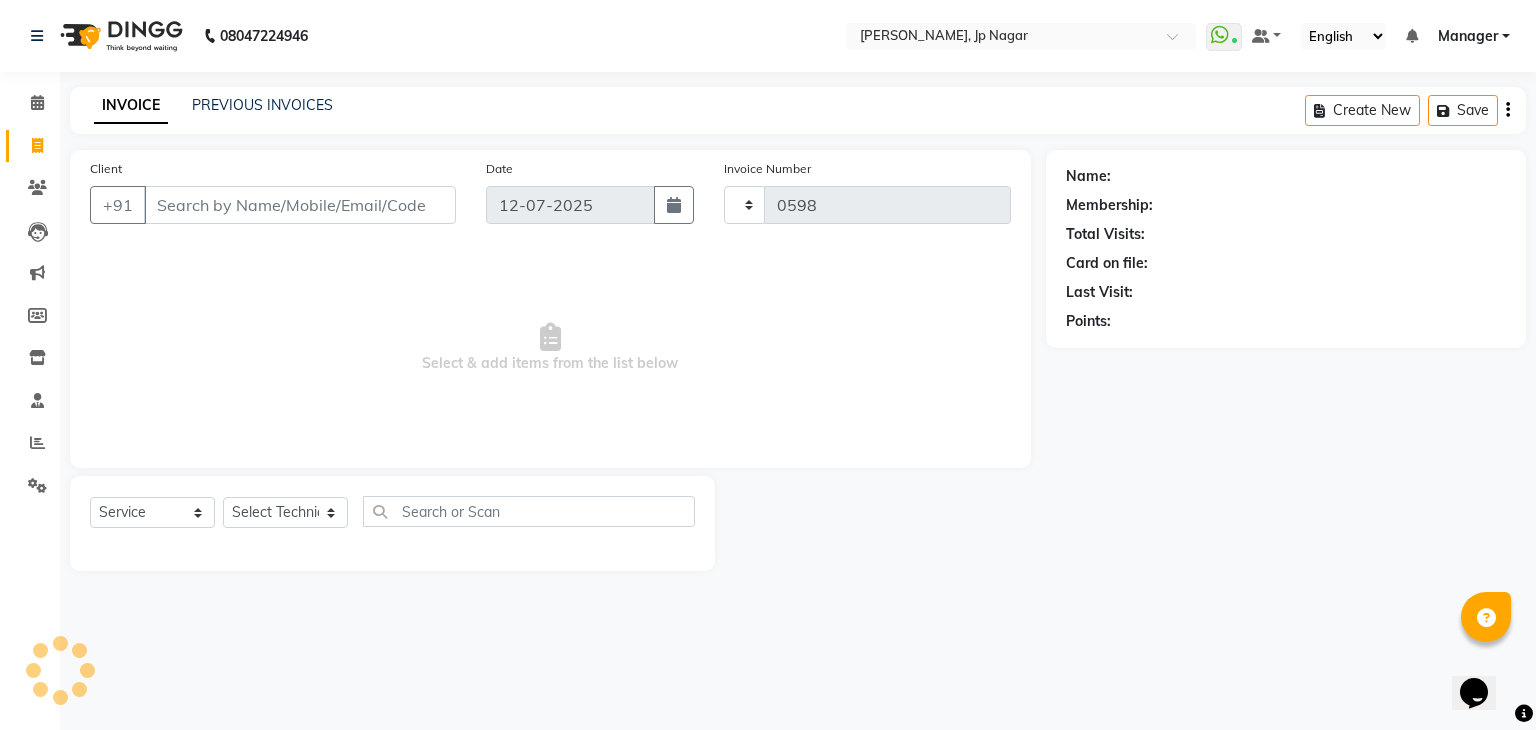 select on "6318" 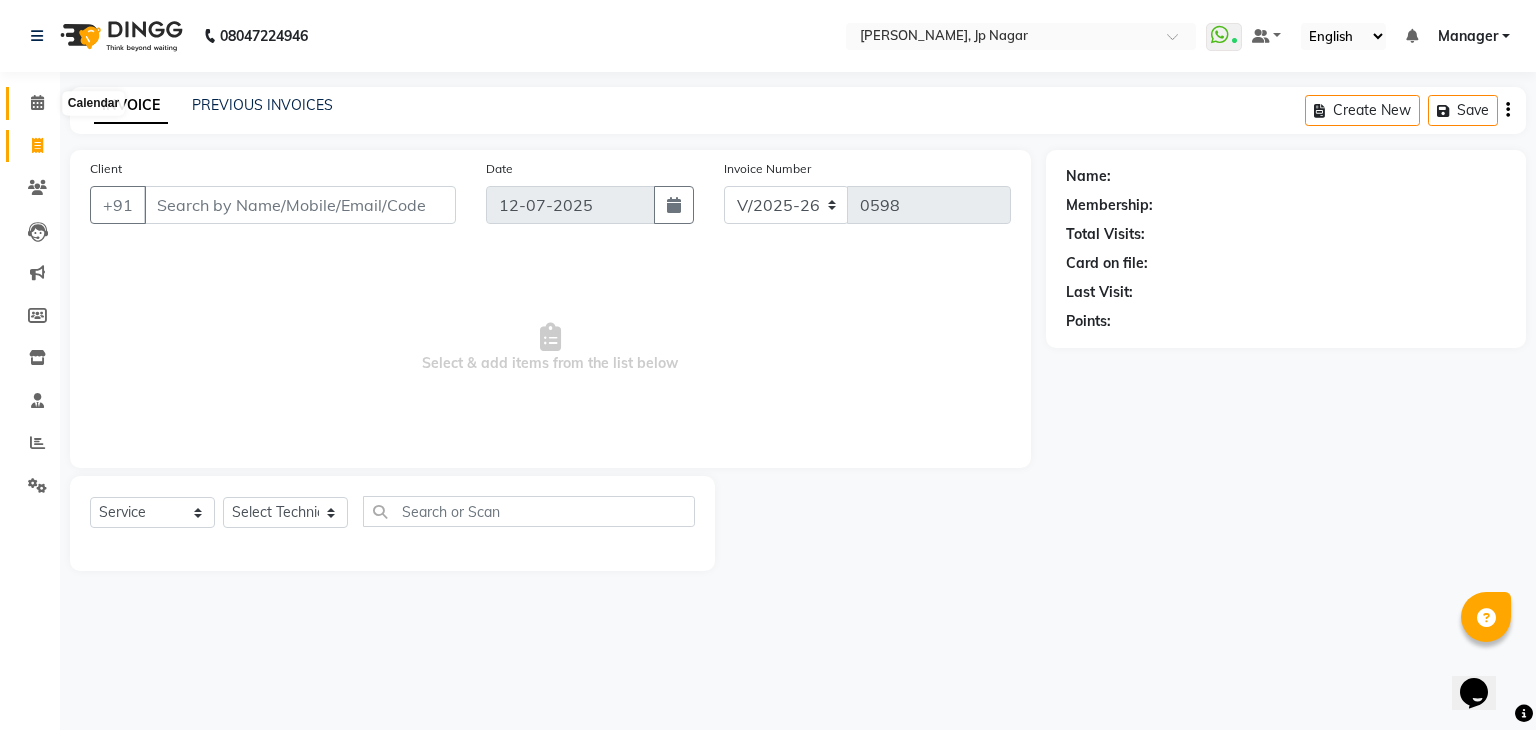 click 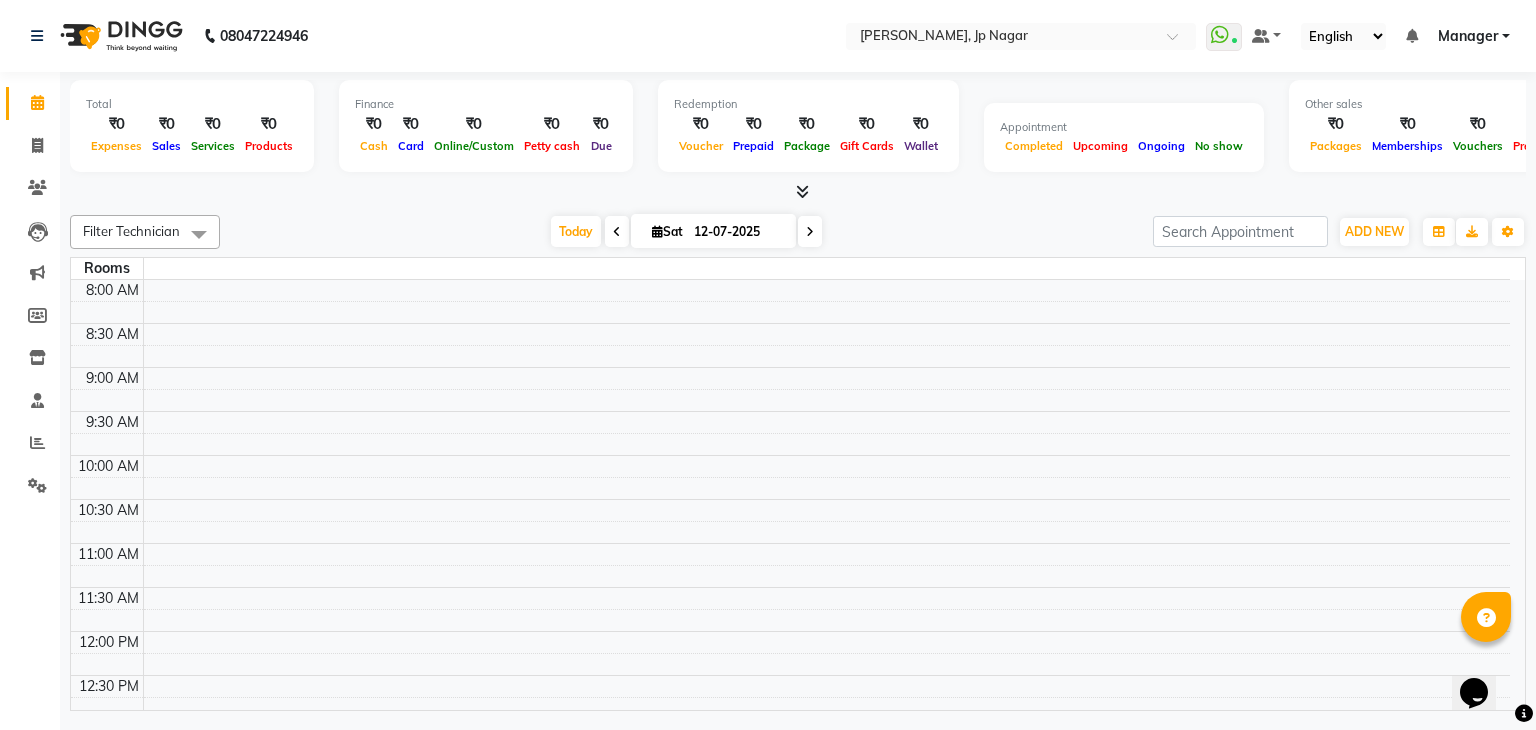 scroll, scrollTop: 350, scrollLeft: 0, axis: vertical 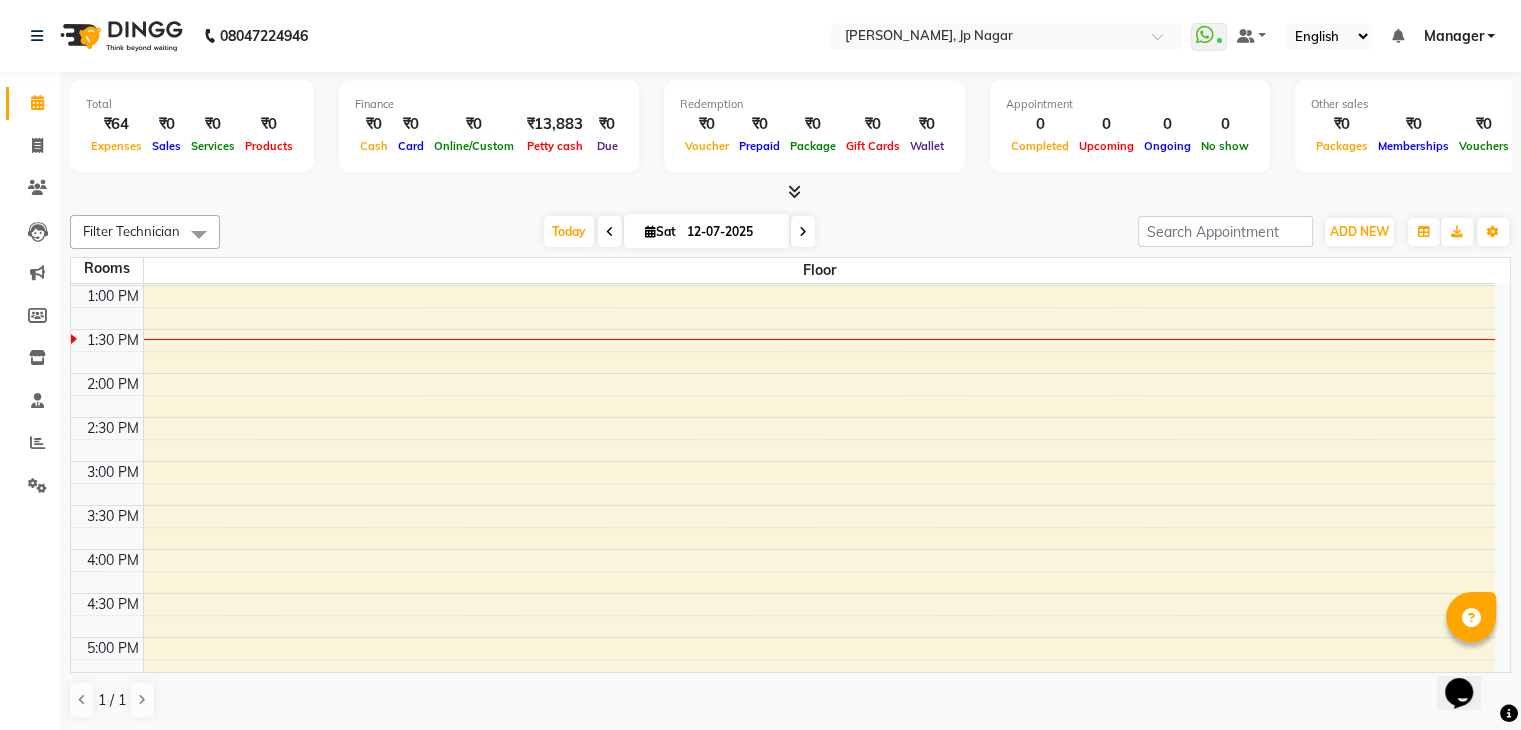 click at bounding box center (790, 192) 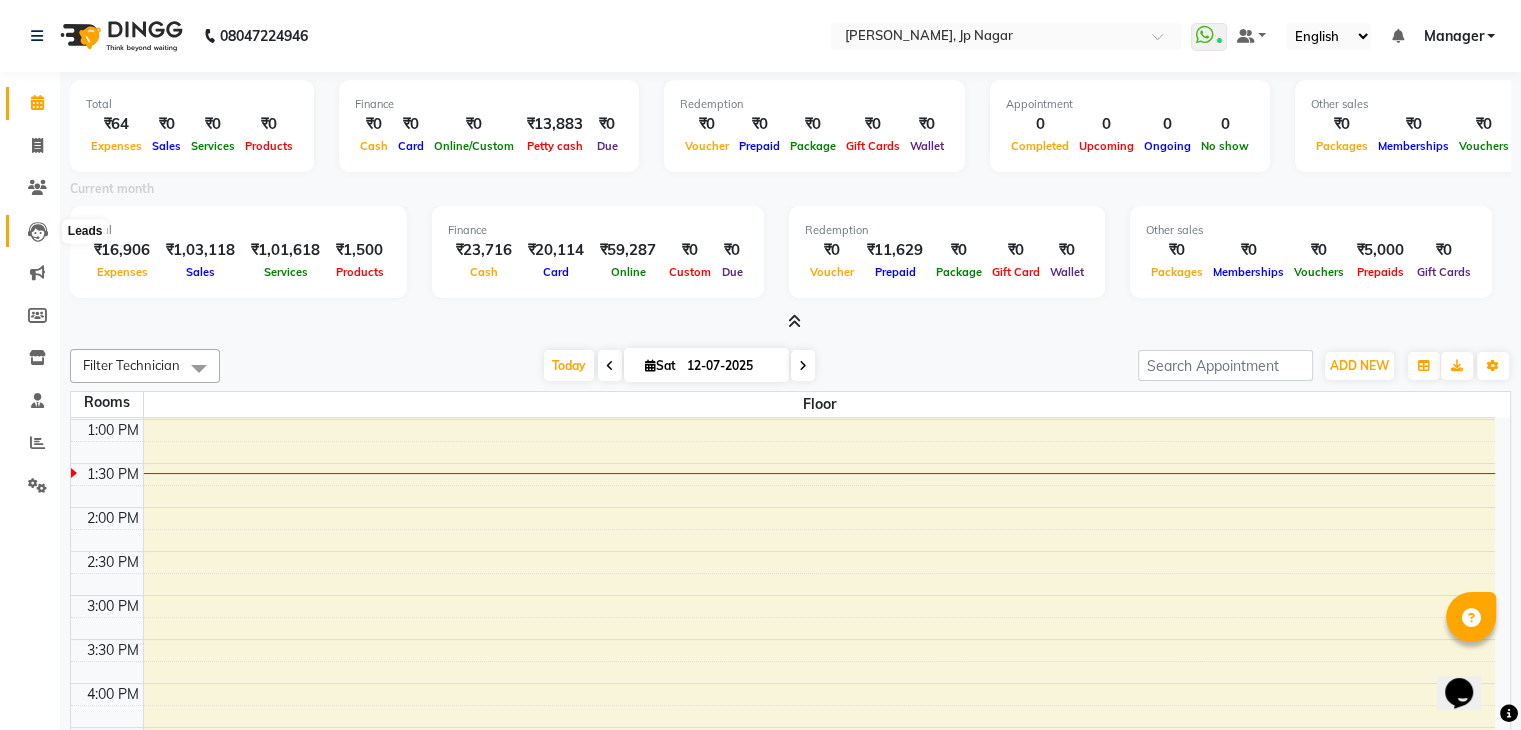 click 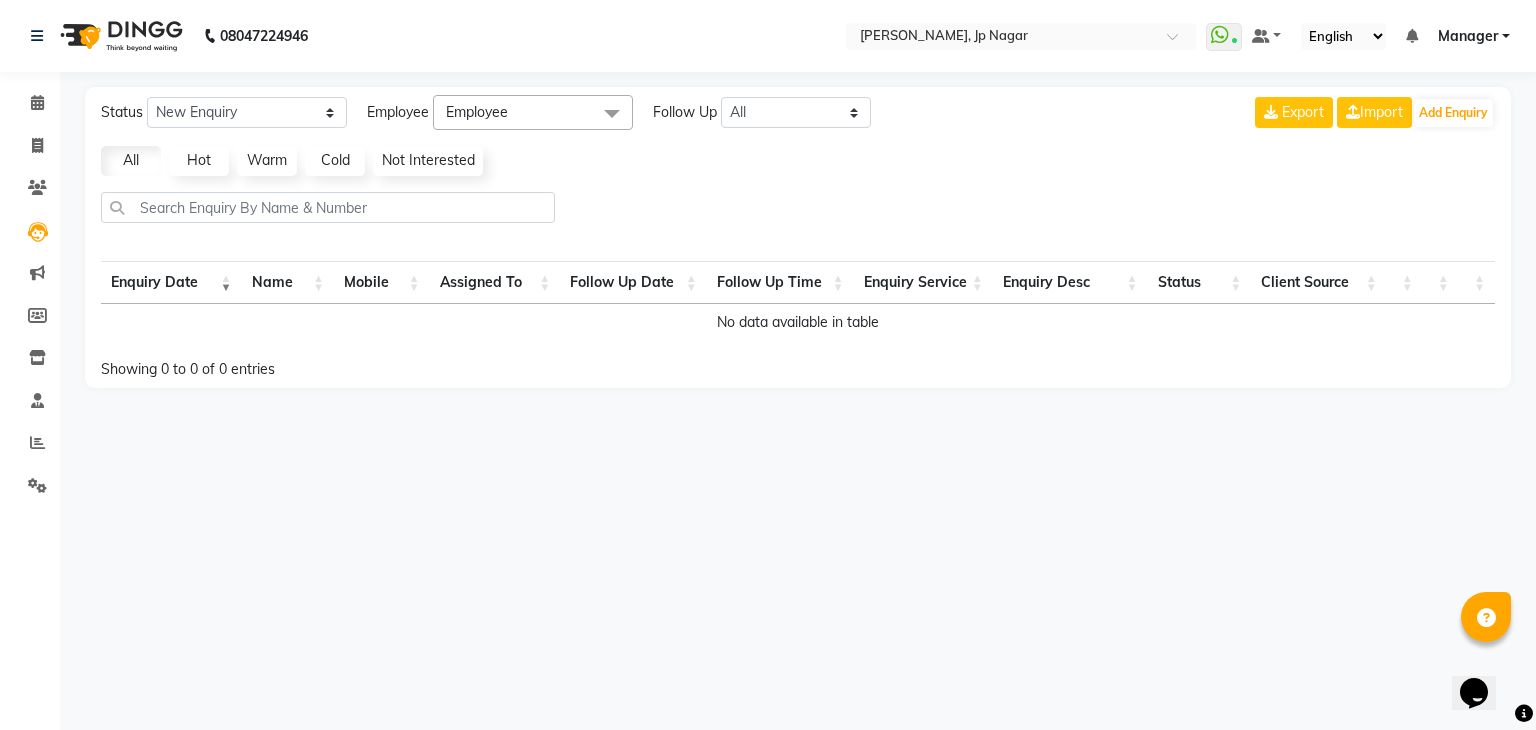 click on "Marketing" 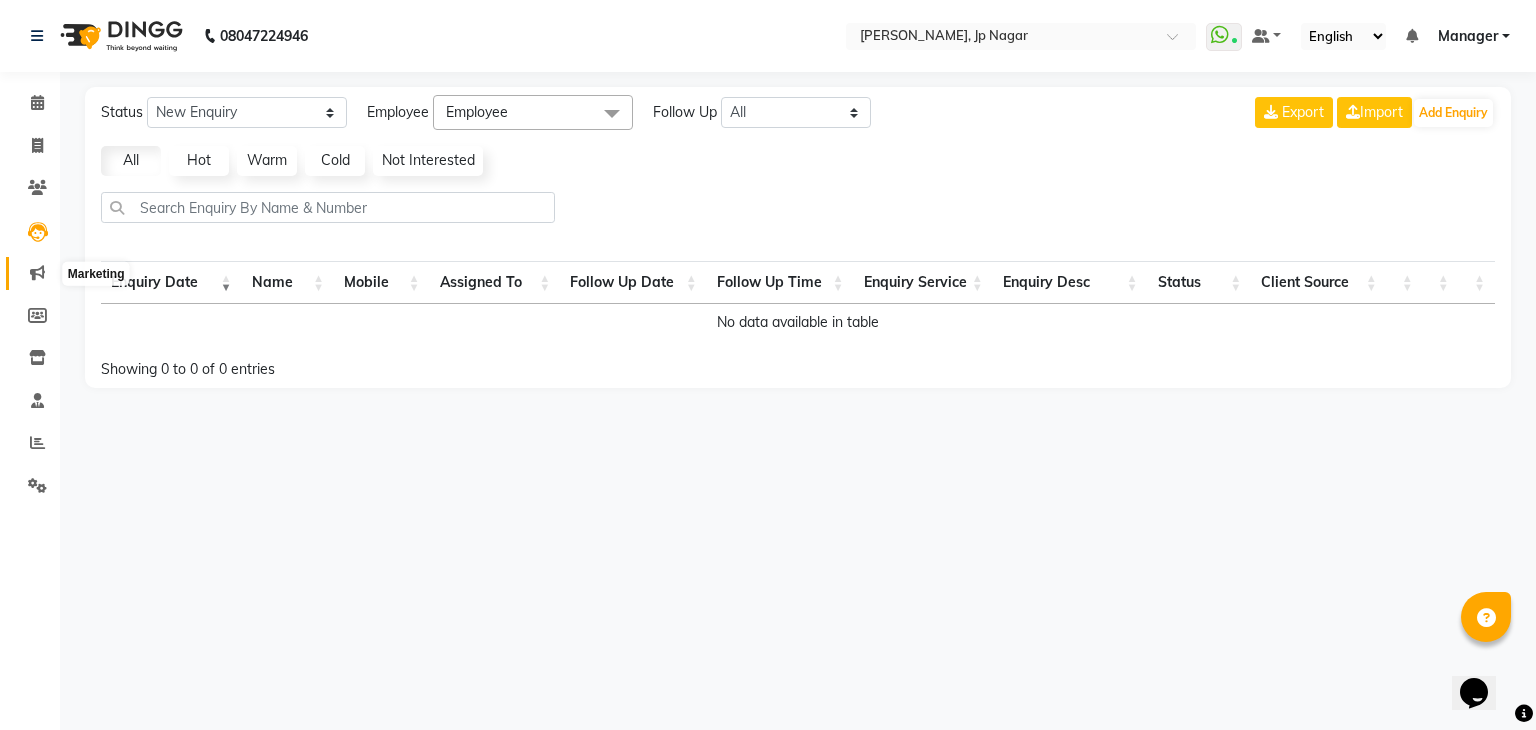 click 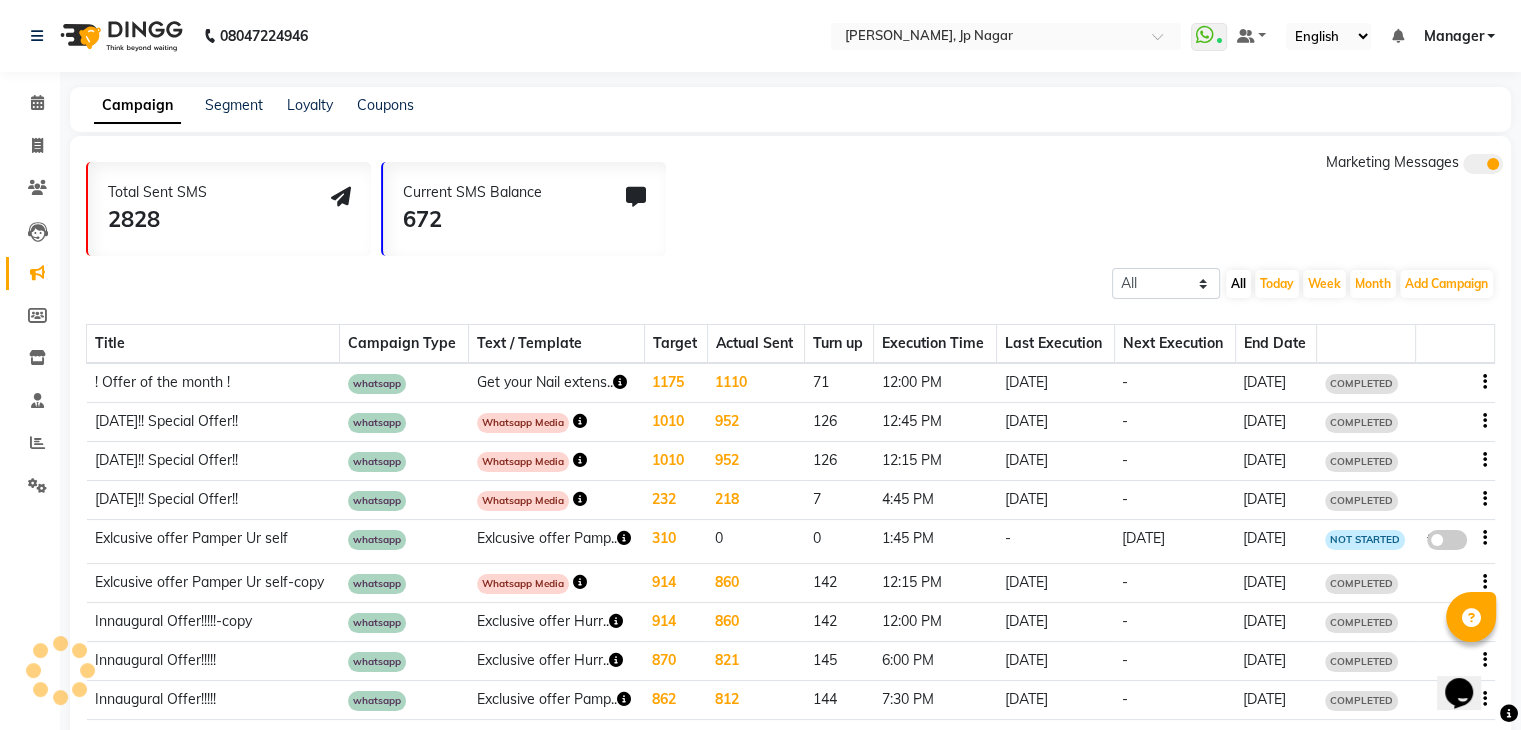 click on "! Offer of the month !" 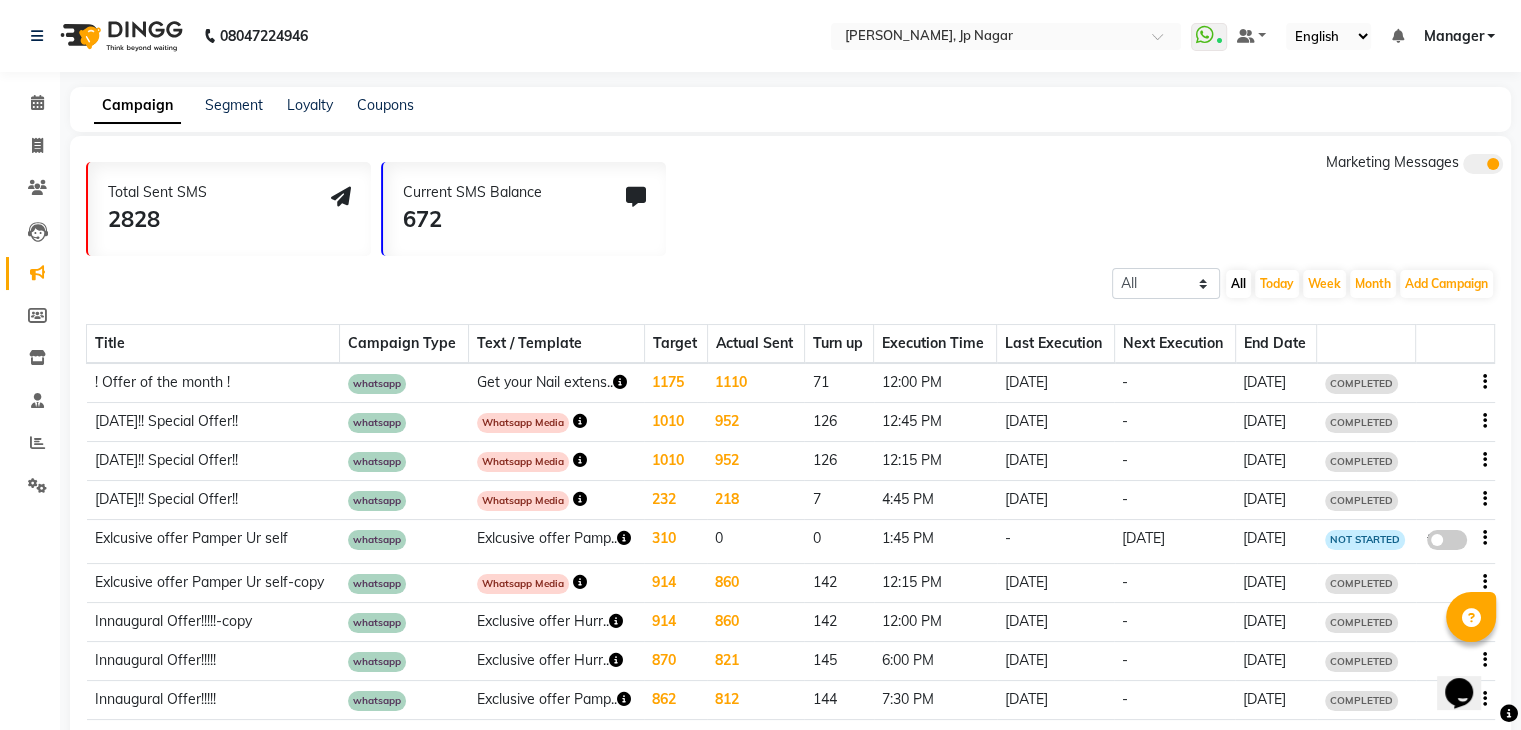 click 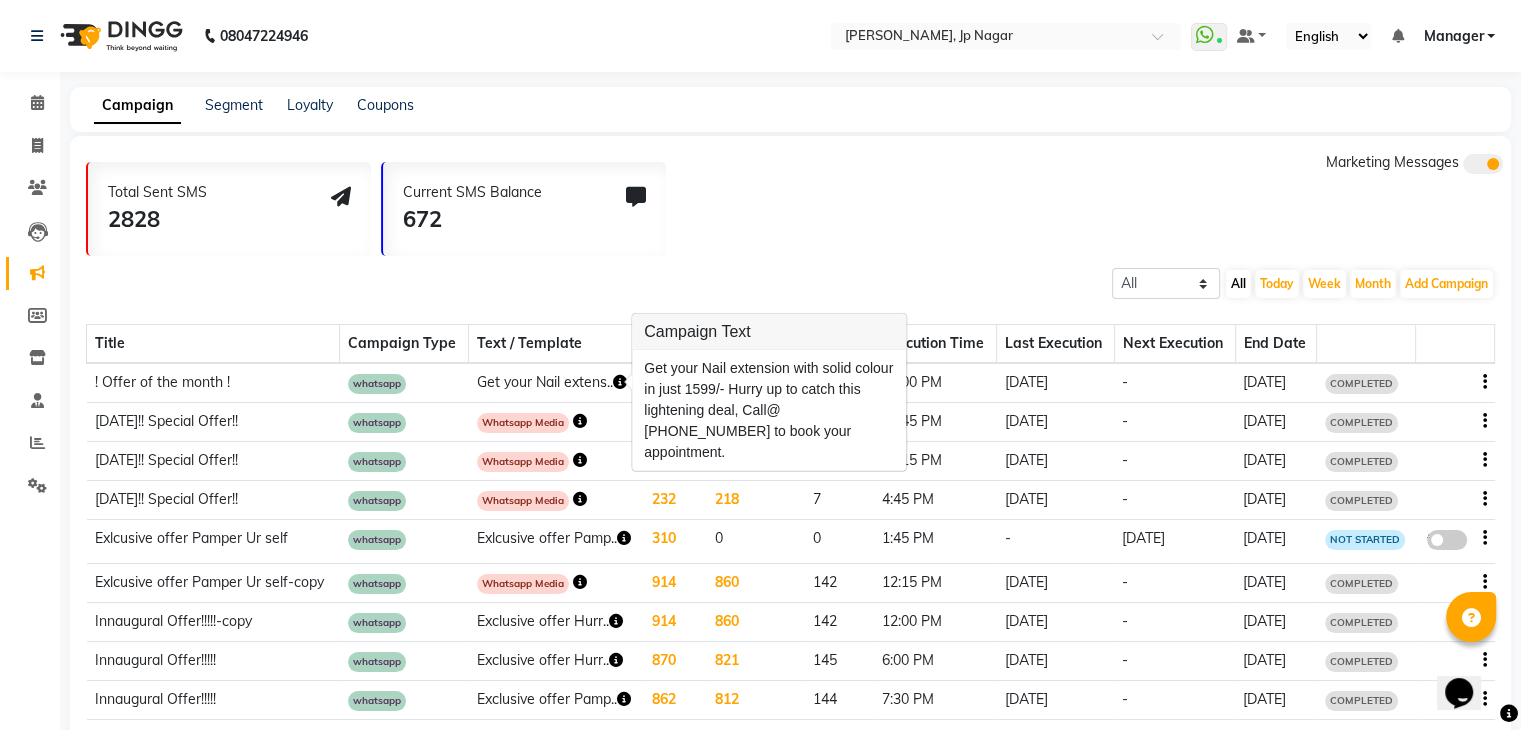 click on "Get your Nail extension with solid colour in just 1599/- Hurry up to catch this lightening deal, Call@ [PHONE_NUMBER] to book your appointment." at bounding box center [769, 410] 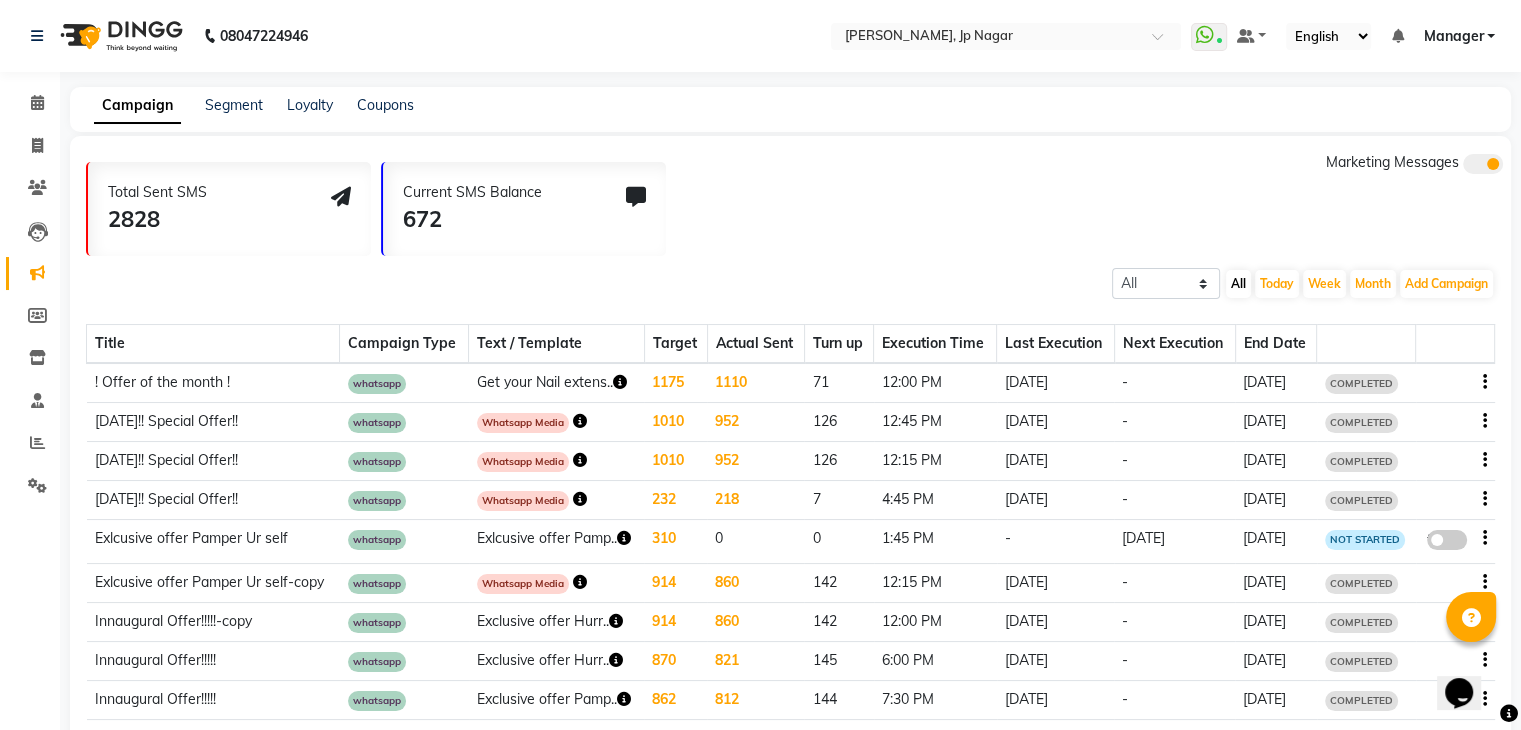 click 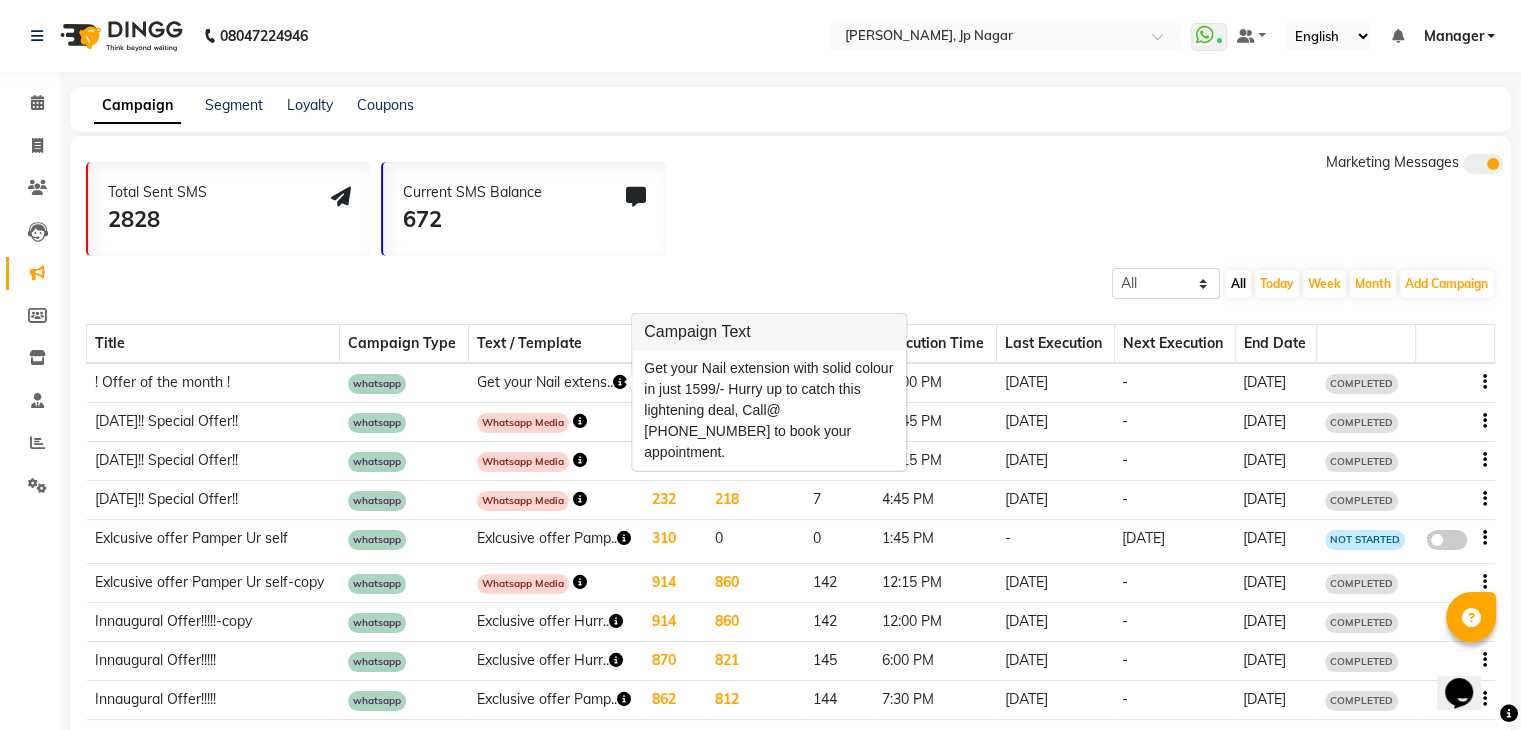 click on "Get your Nail extension with solid colour in just 1599/- Hurry up to catch this lightening deal, Call@ [PHONE_NUMBER] to book your appointment." at bounding box center [769, 410] 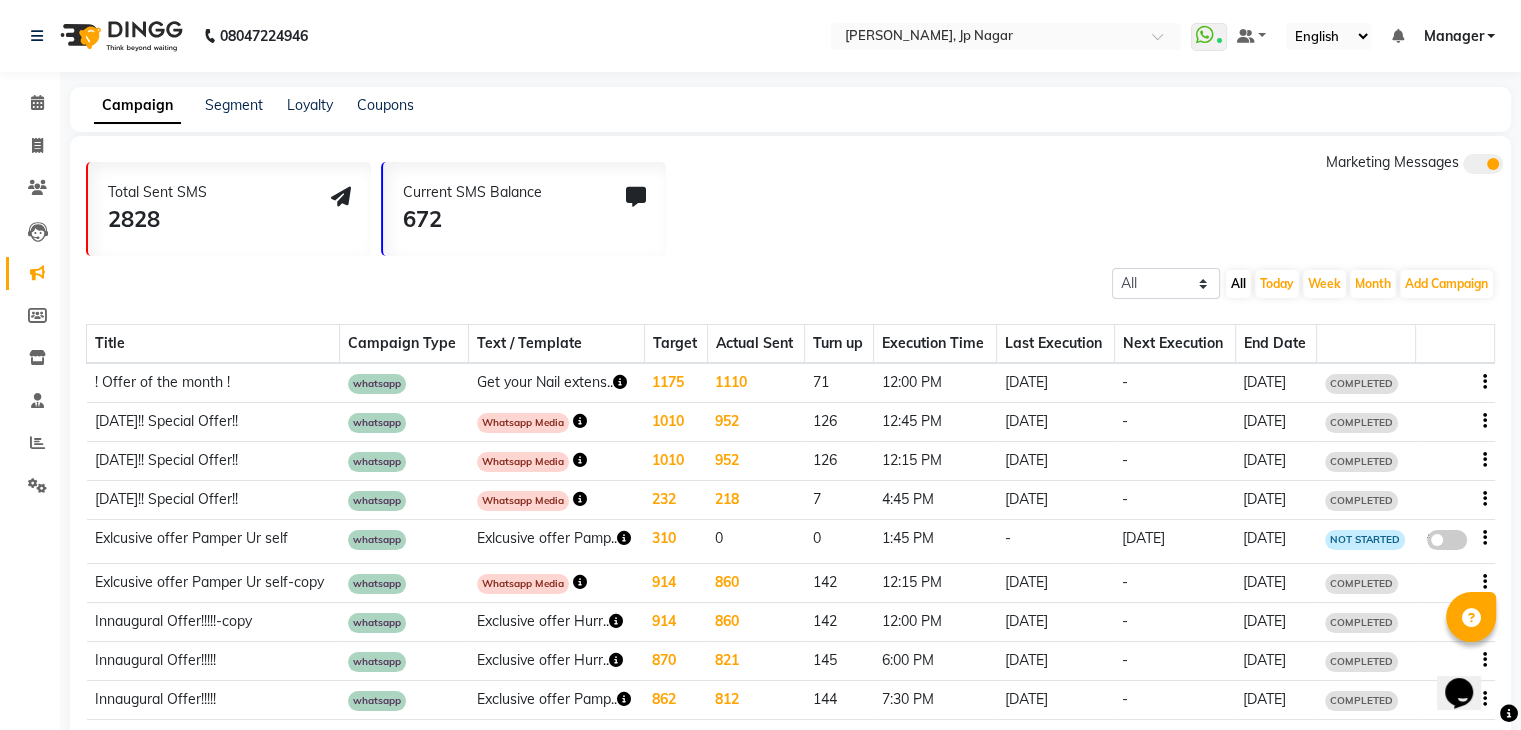click on "1110" 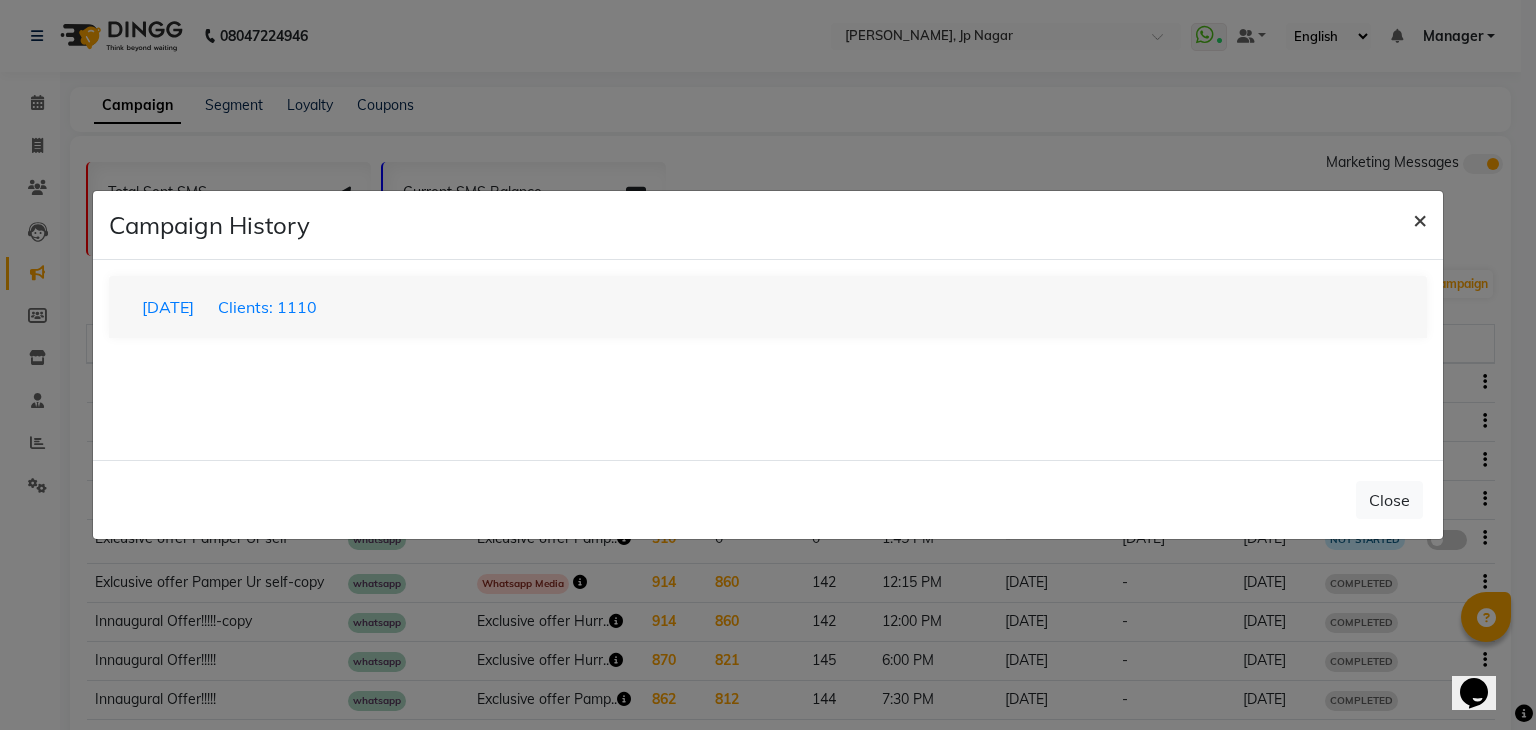 click on "×" 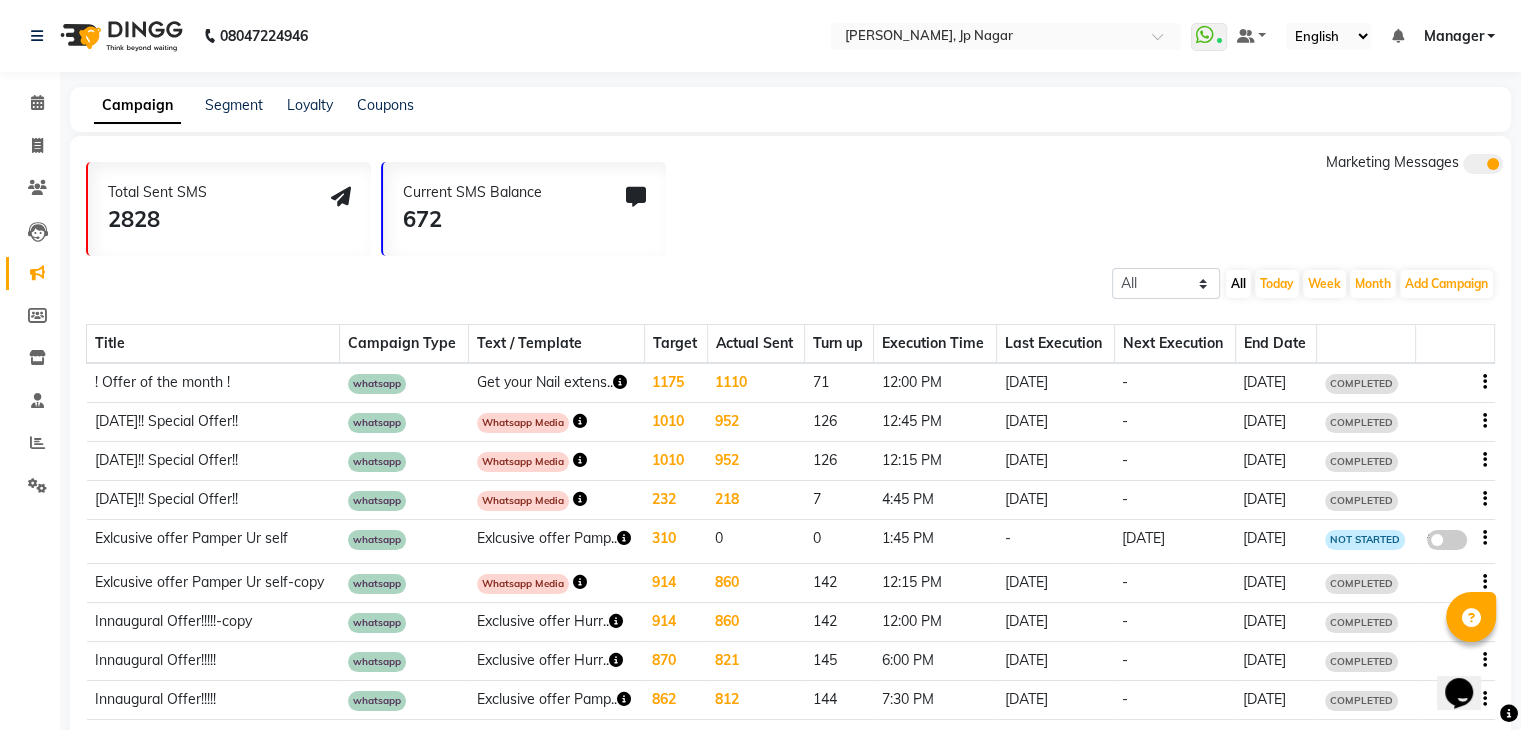 click 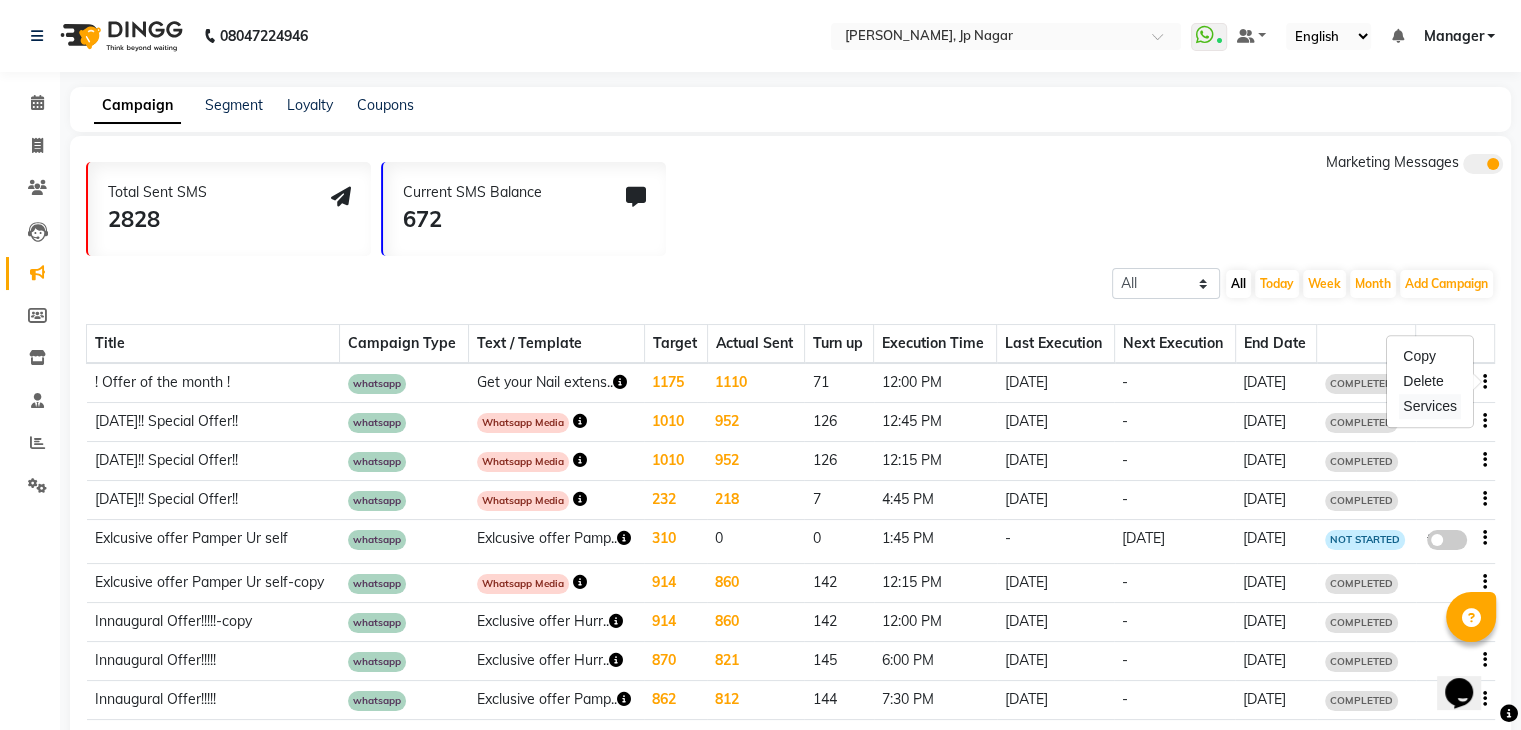 click on "Services" at bounding box center (1430, 406) 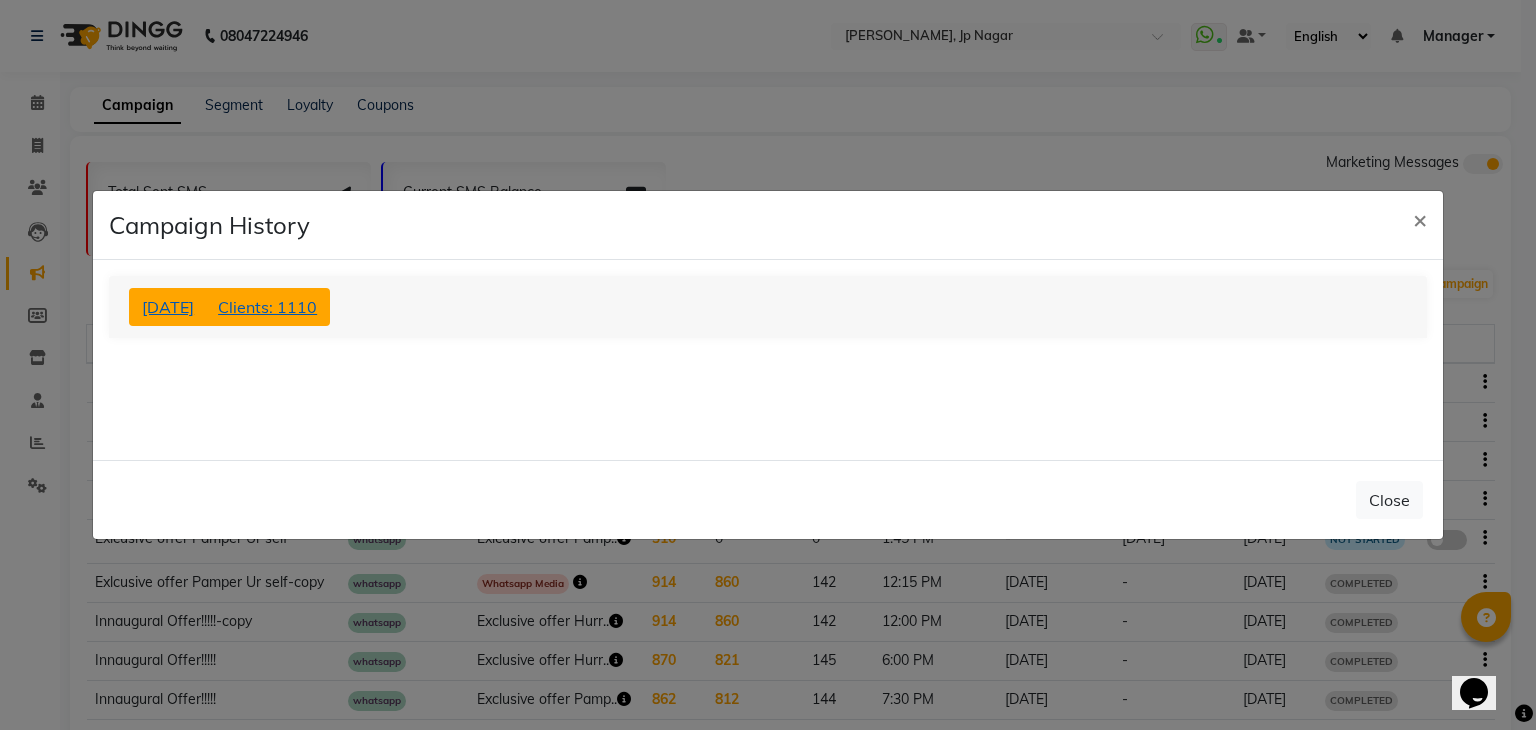click on "[DATE]  Clients: 1110" at bounding box center [229, 307] 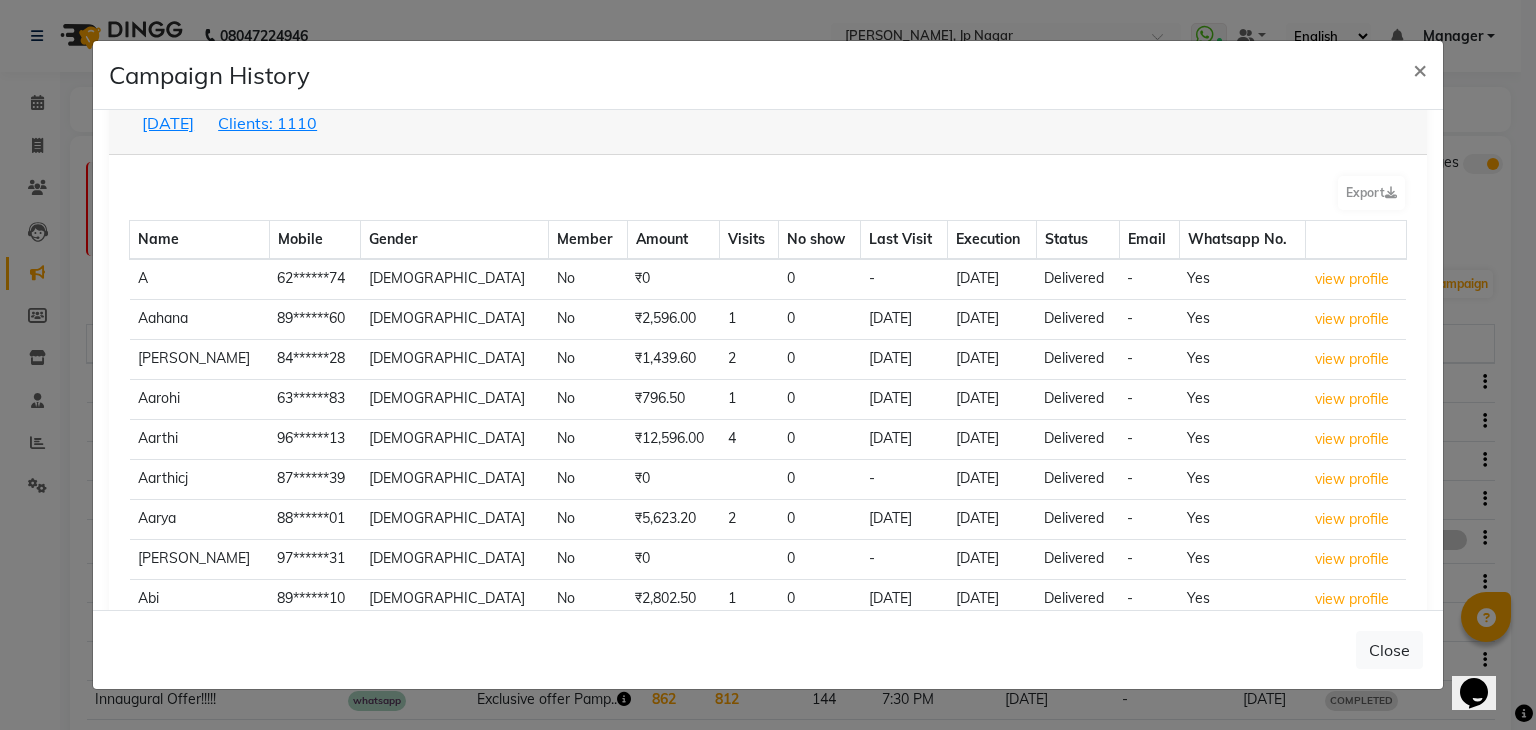 scroll, scrollTop: 0, scrollLeft: 0, axis: both 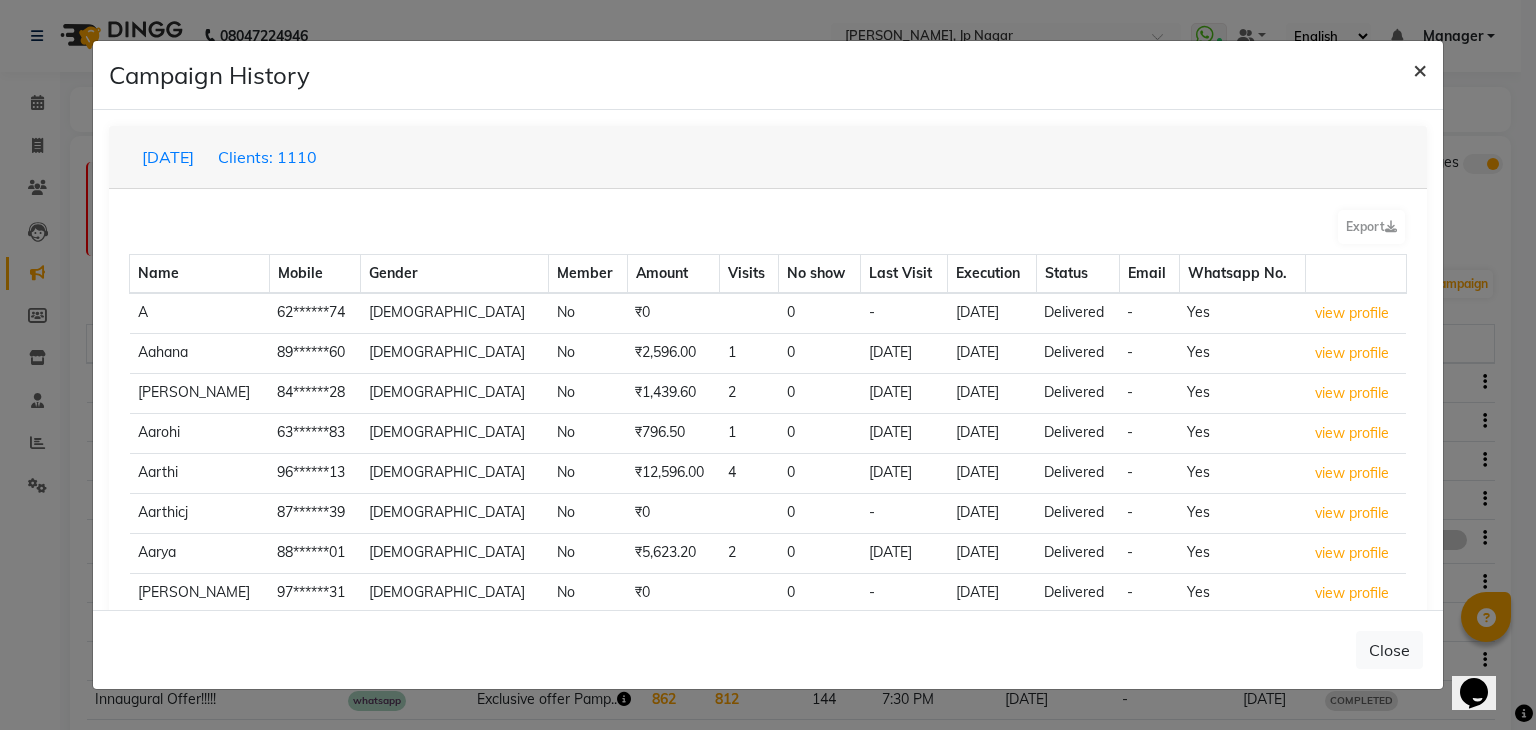 click on "×" 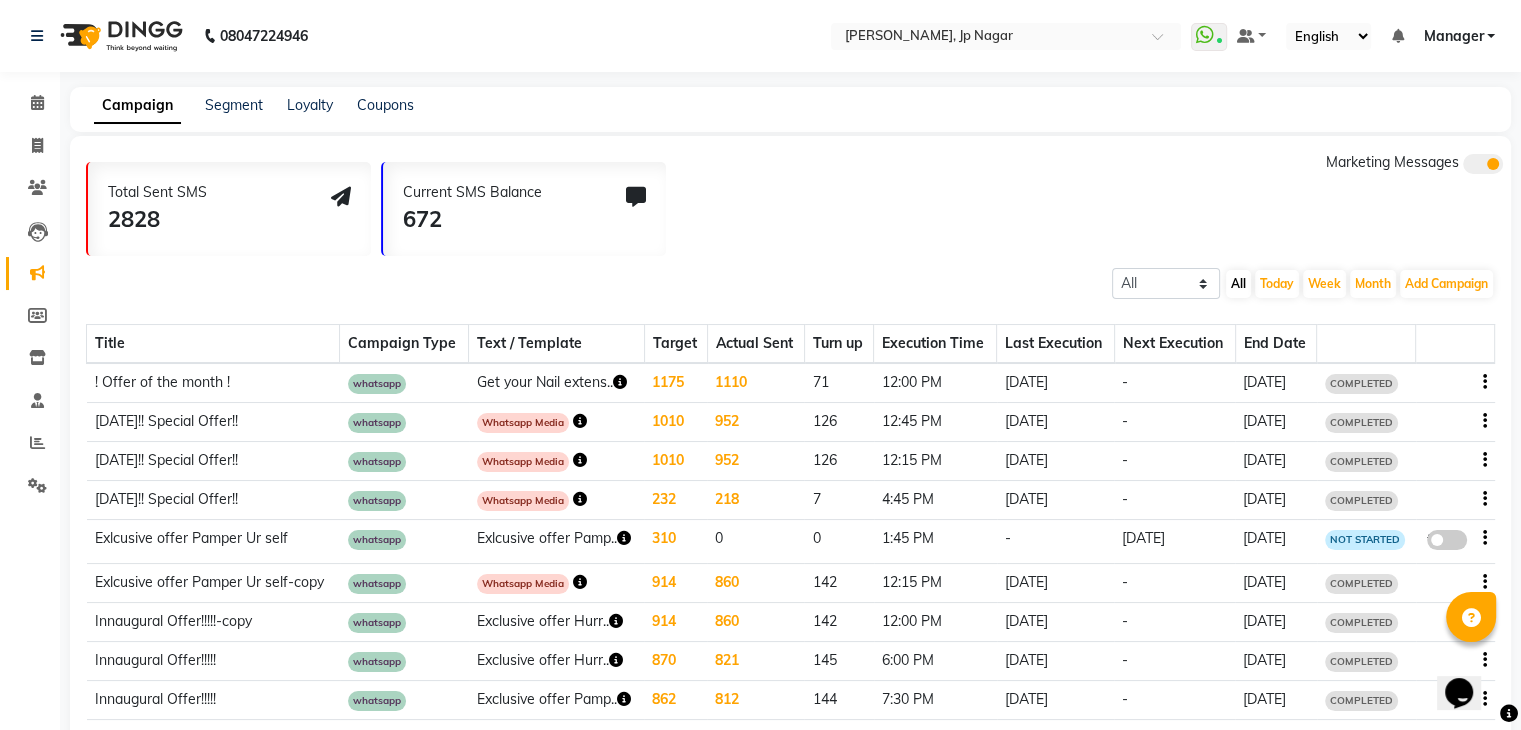 click on "! Offer of the month !" 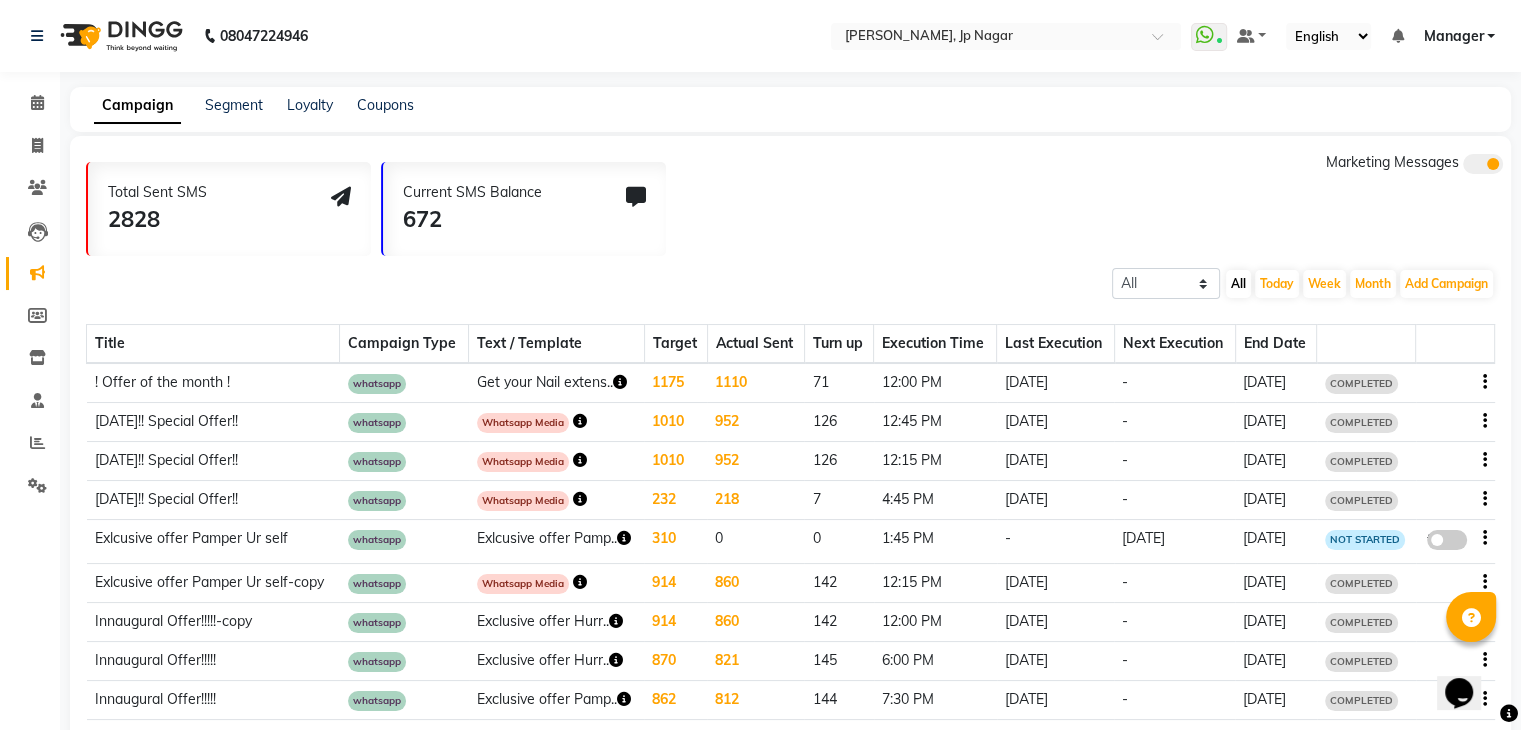 click 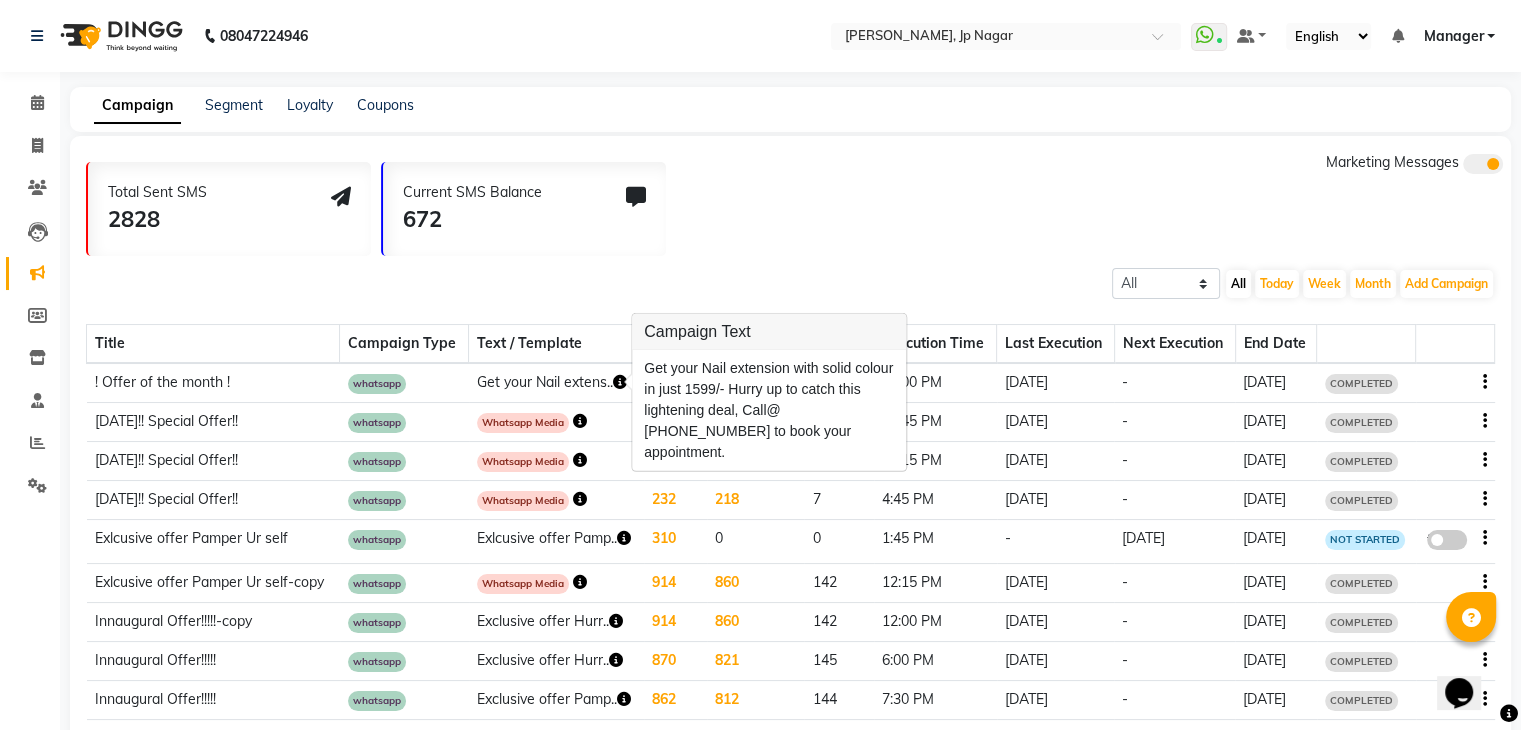 click on "12:45 PM" 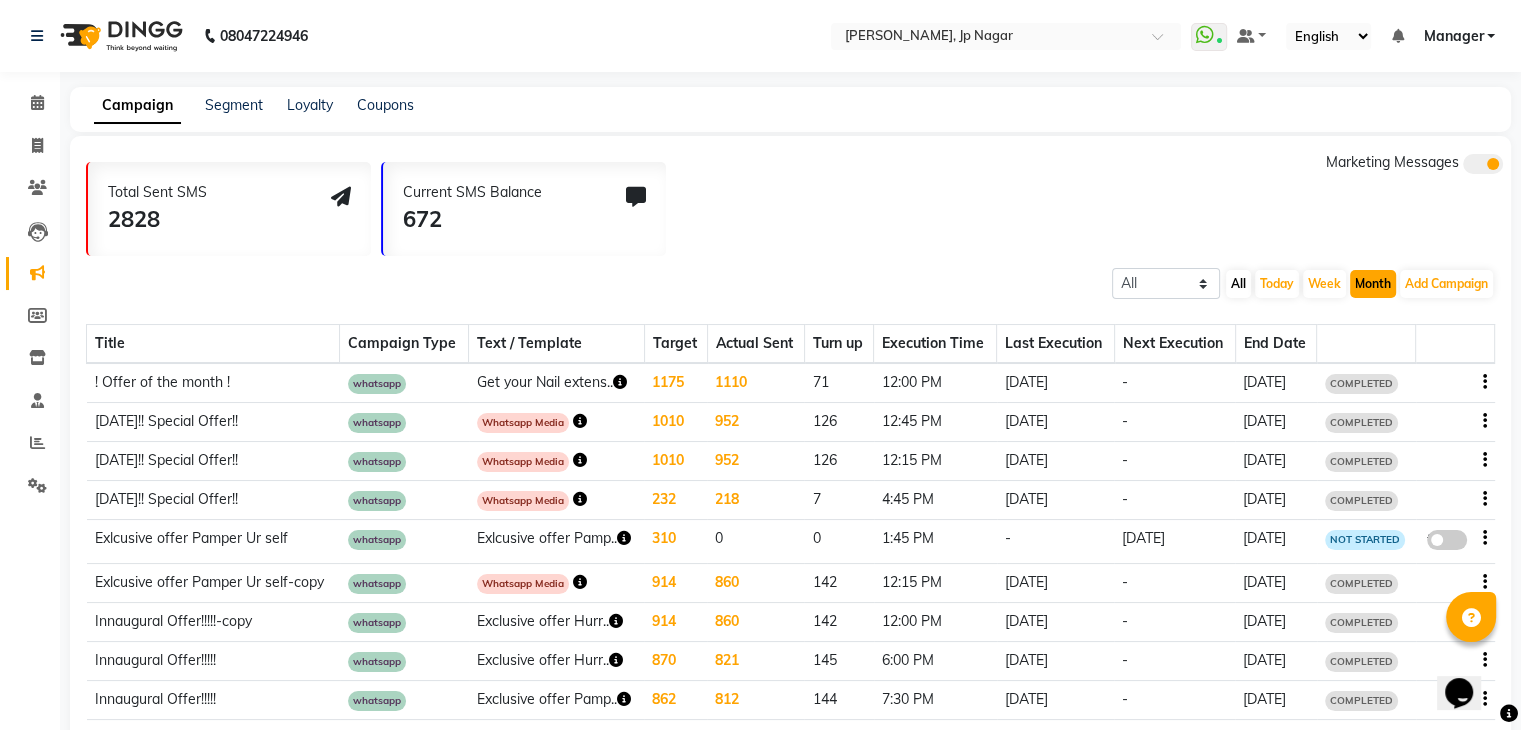 click on "Month" 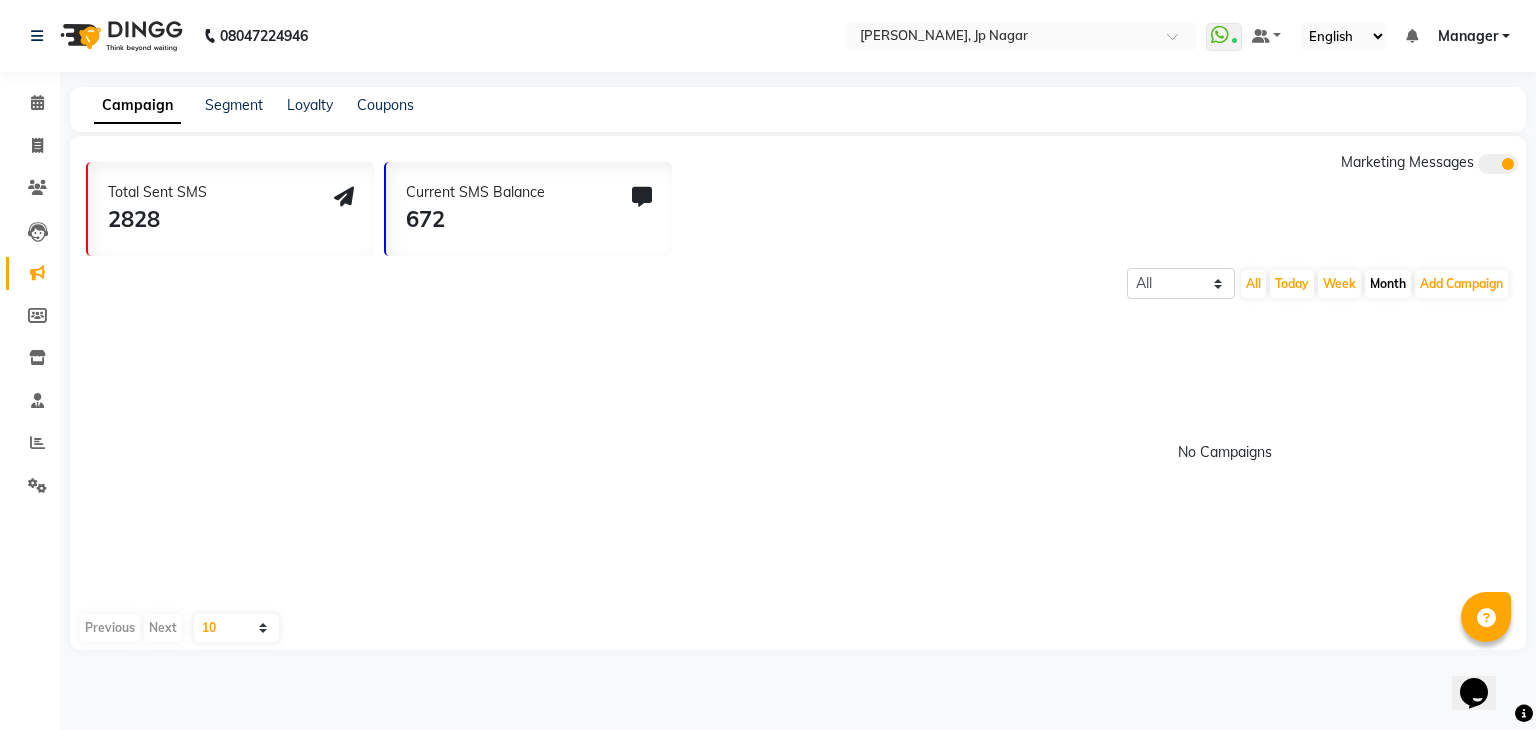 click 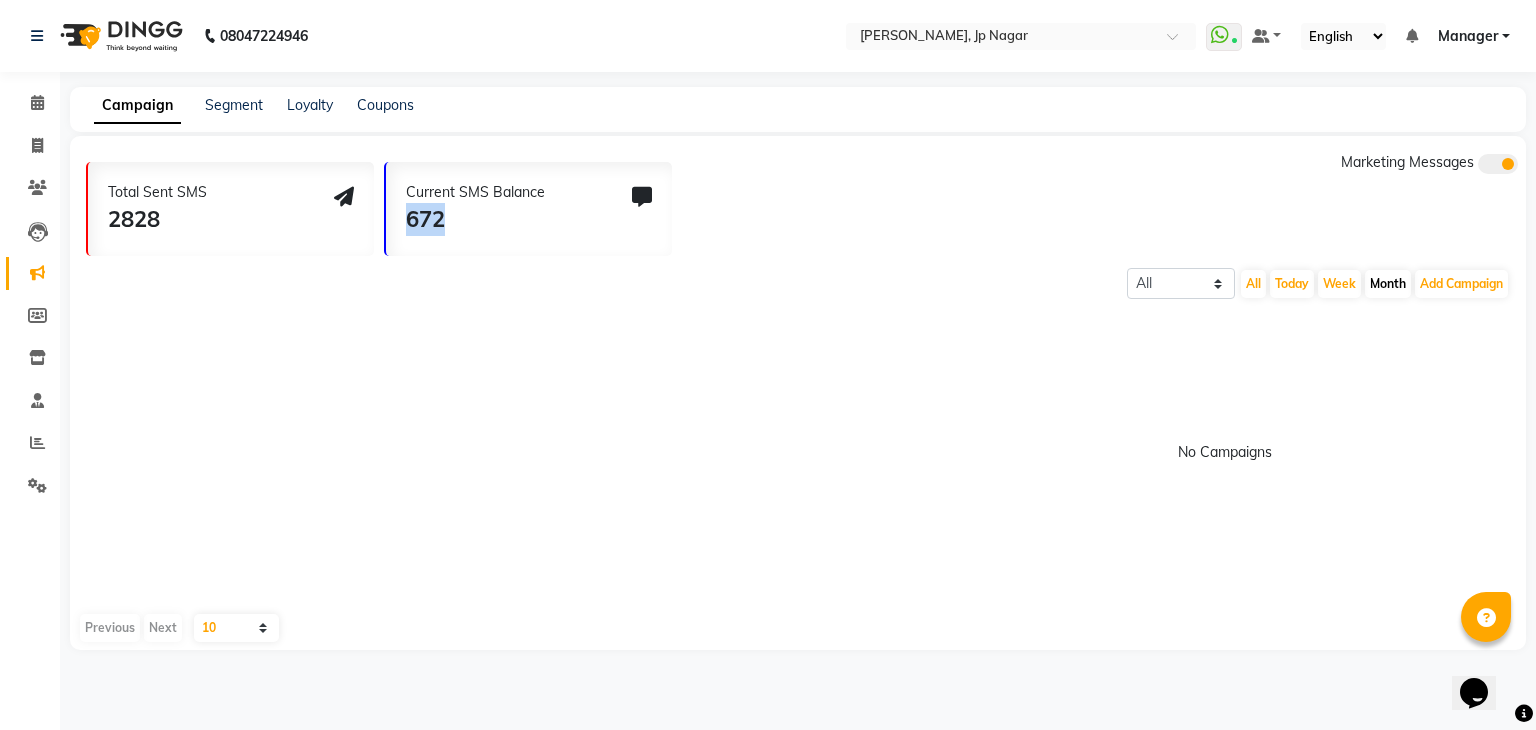 drag, startPoint x: 453, startPoint y: 205, endPoint x: 653, endPoint y: 194, distance: 200.30228 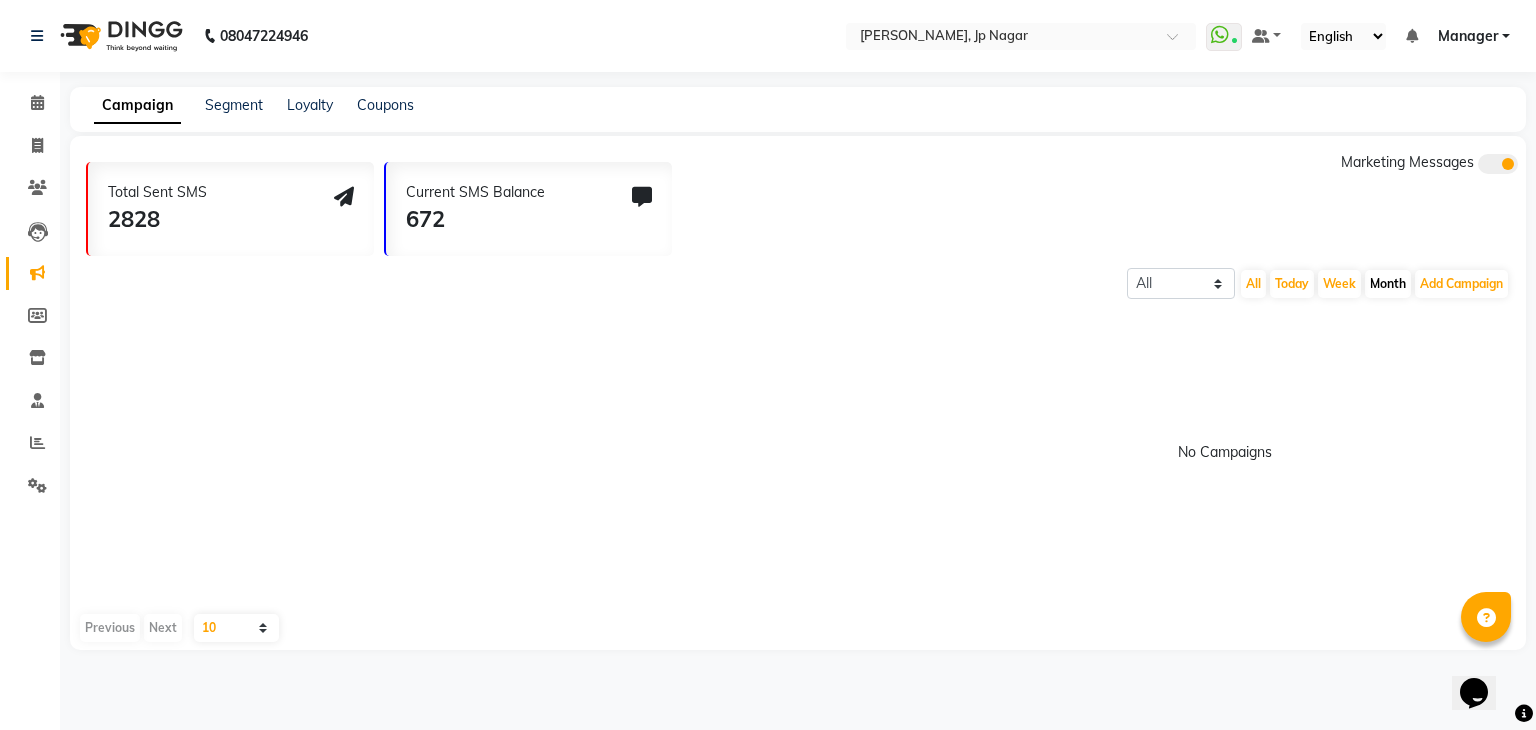 click on "Total Sent SMS 2828" 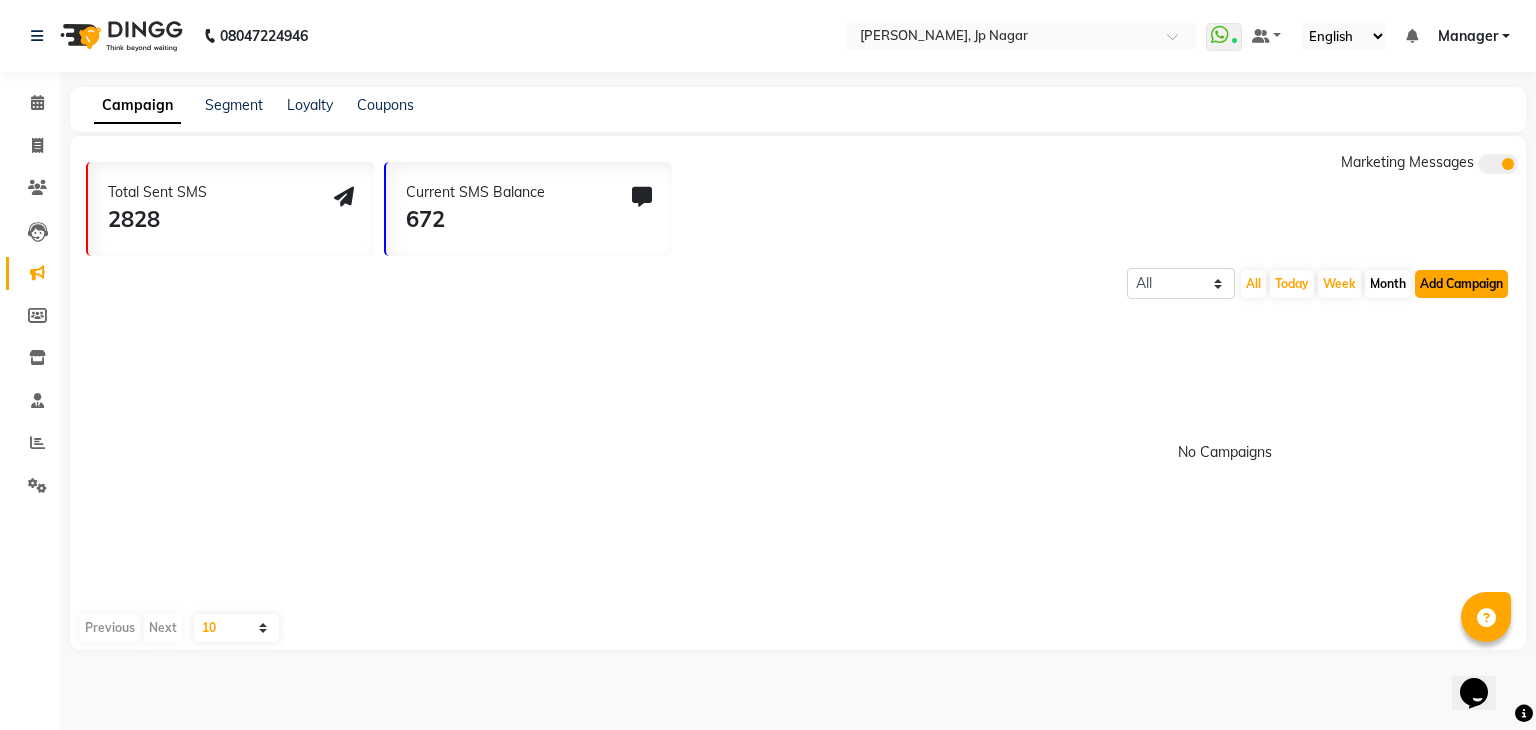 click on "Add Campaign" at bounding box center (1461, 284) 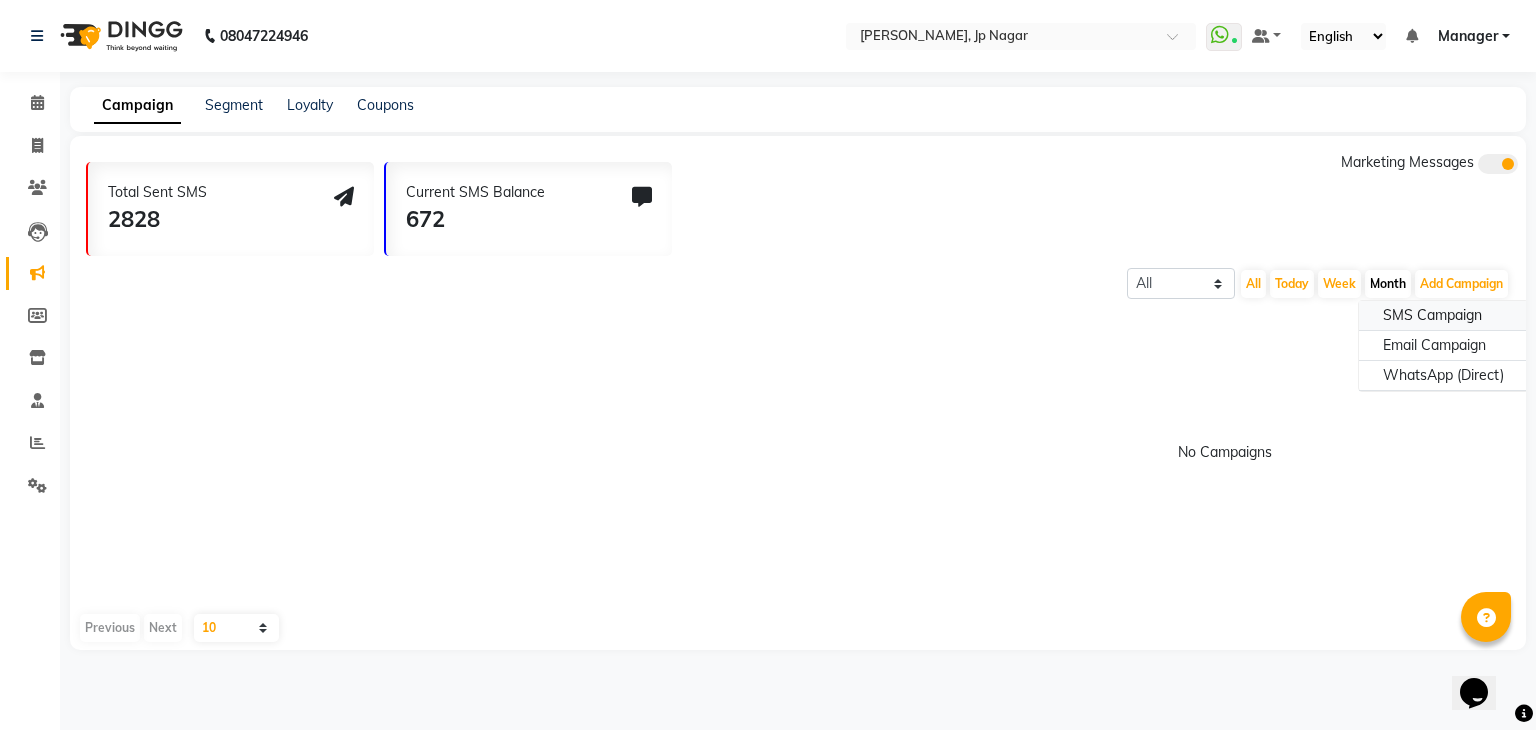 click on "SMS Campaign" 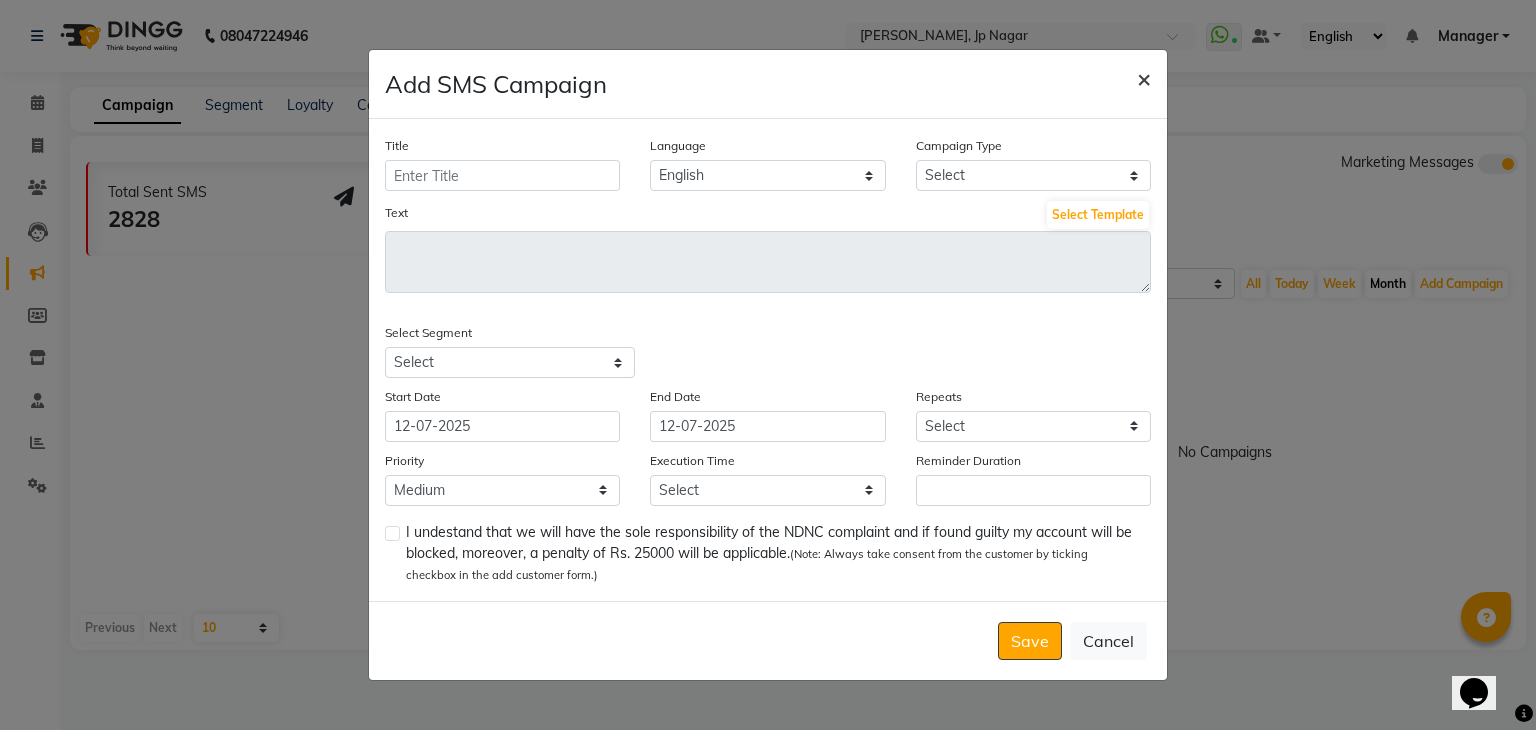 click on "×" 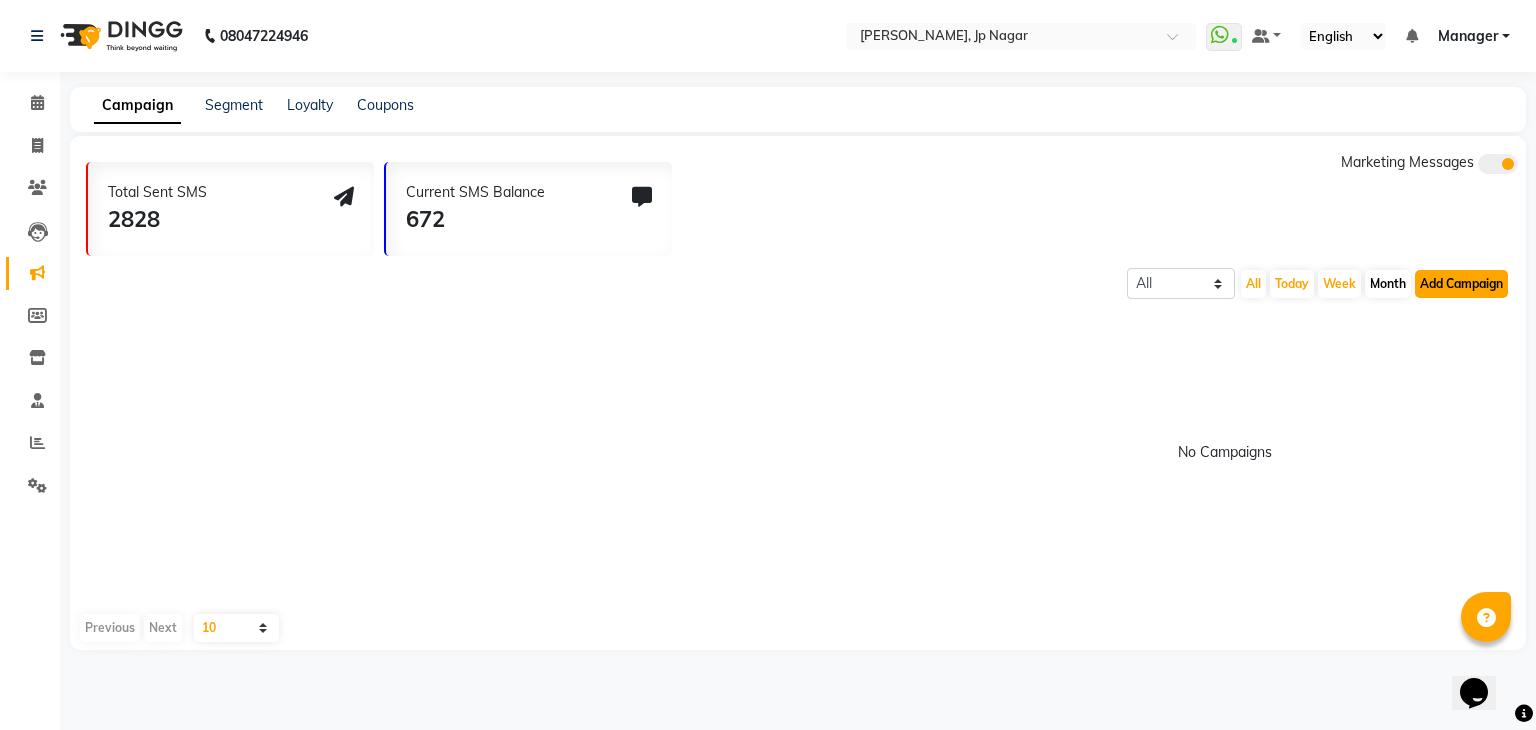 click on "Add Campaign" at bounding box center [1461, 284] 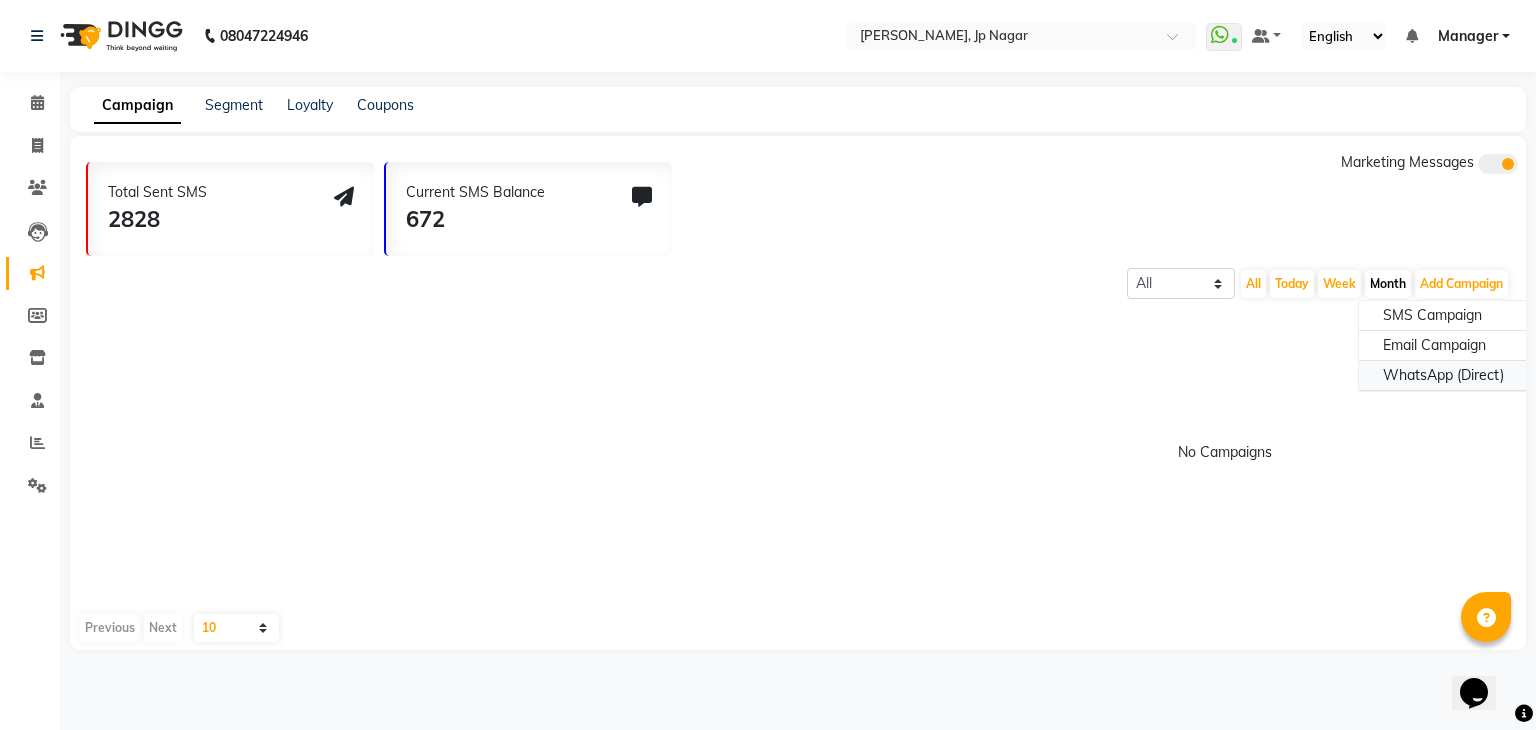 click on "WhatsApp (Direct)" 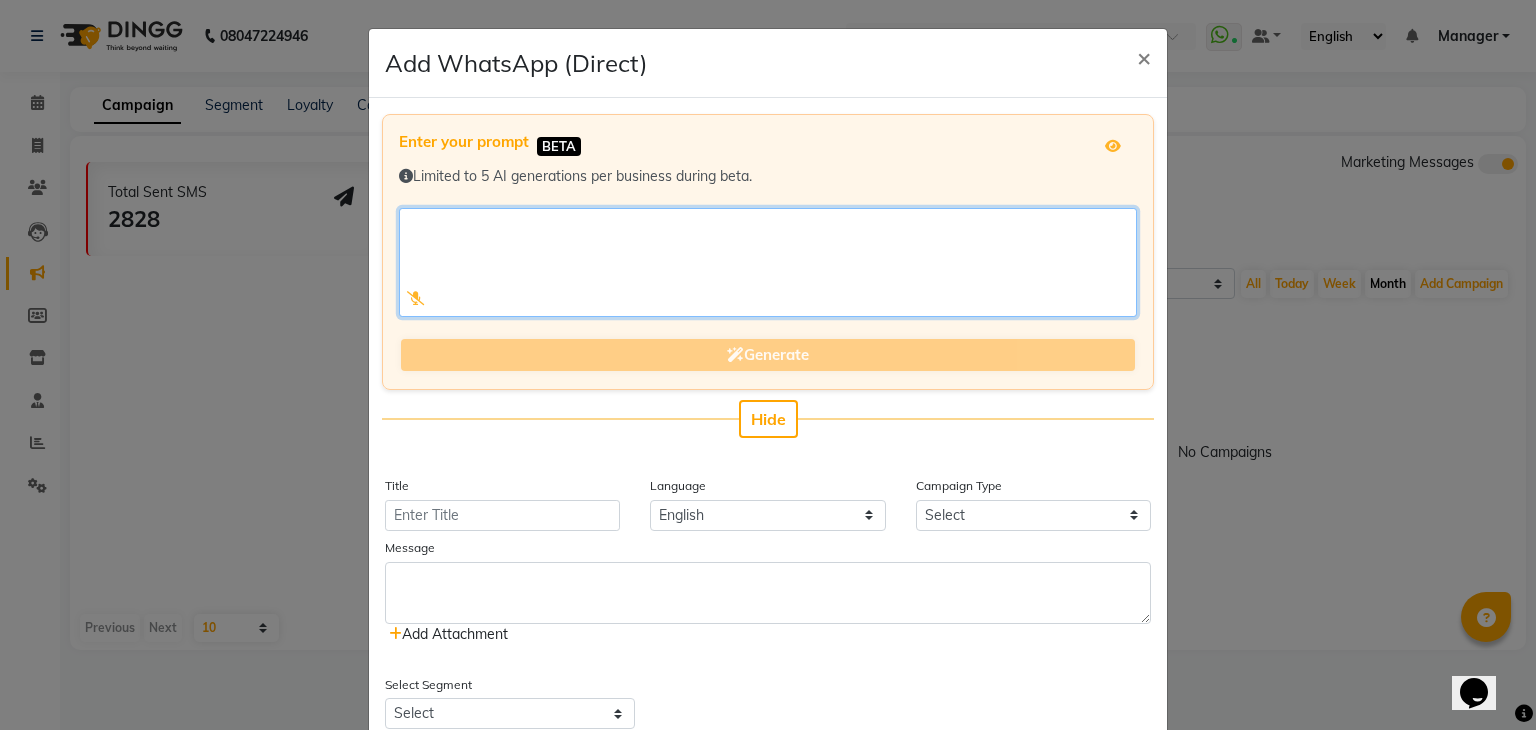 click 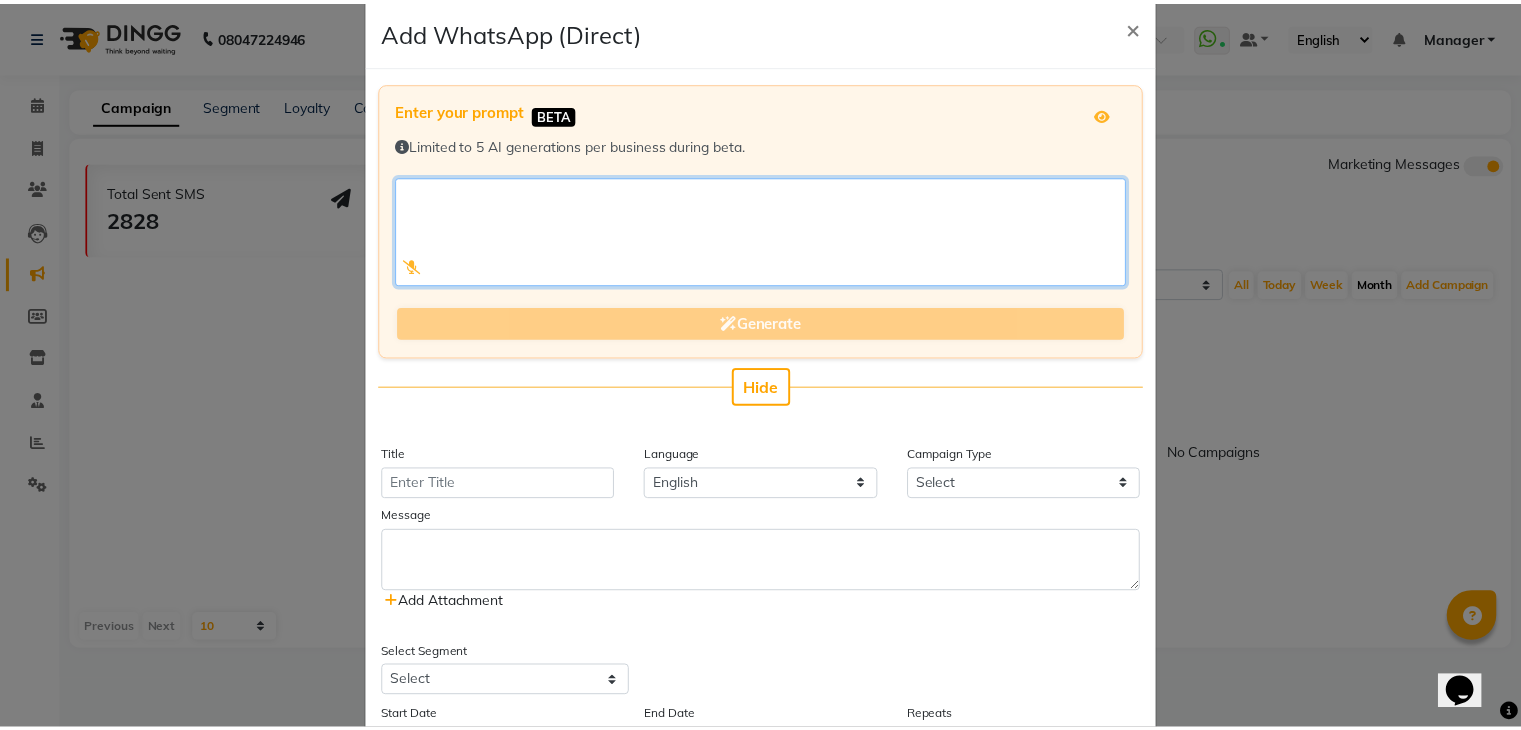 scroll, scrollTop: 30, scrollLeft: 0, axis: vertical 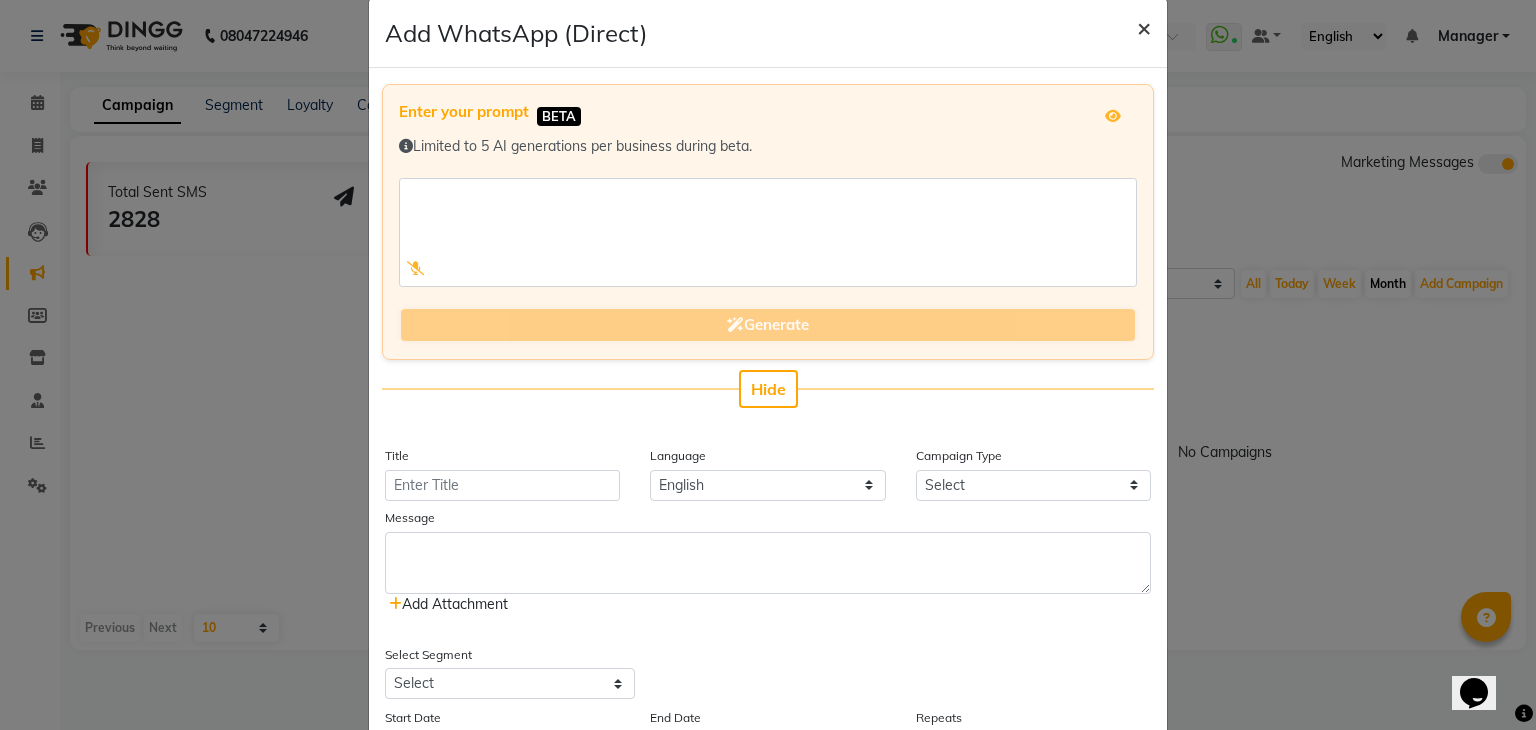 click on "×" 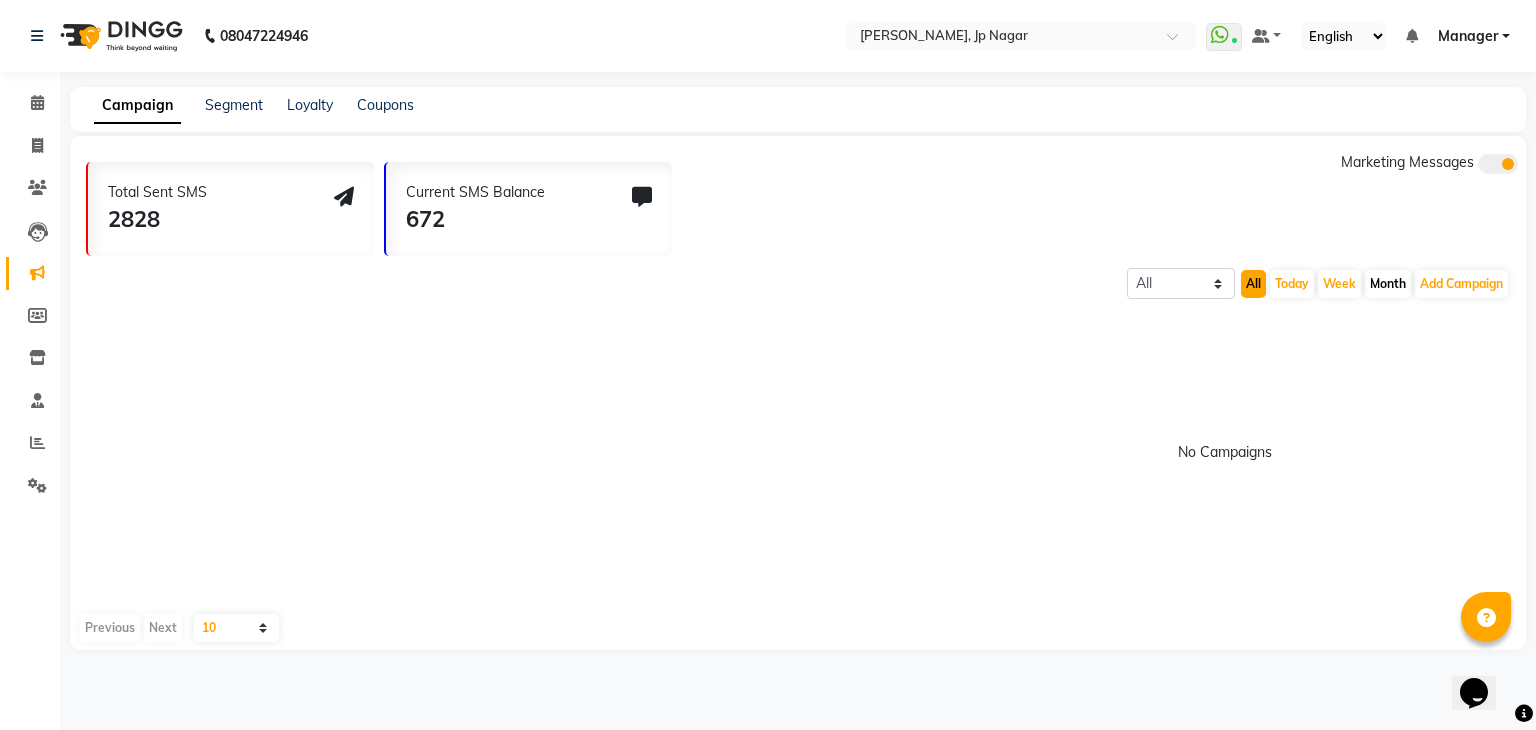 click on "All" 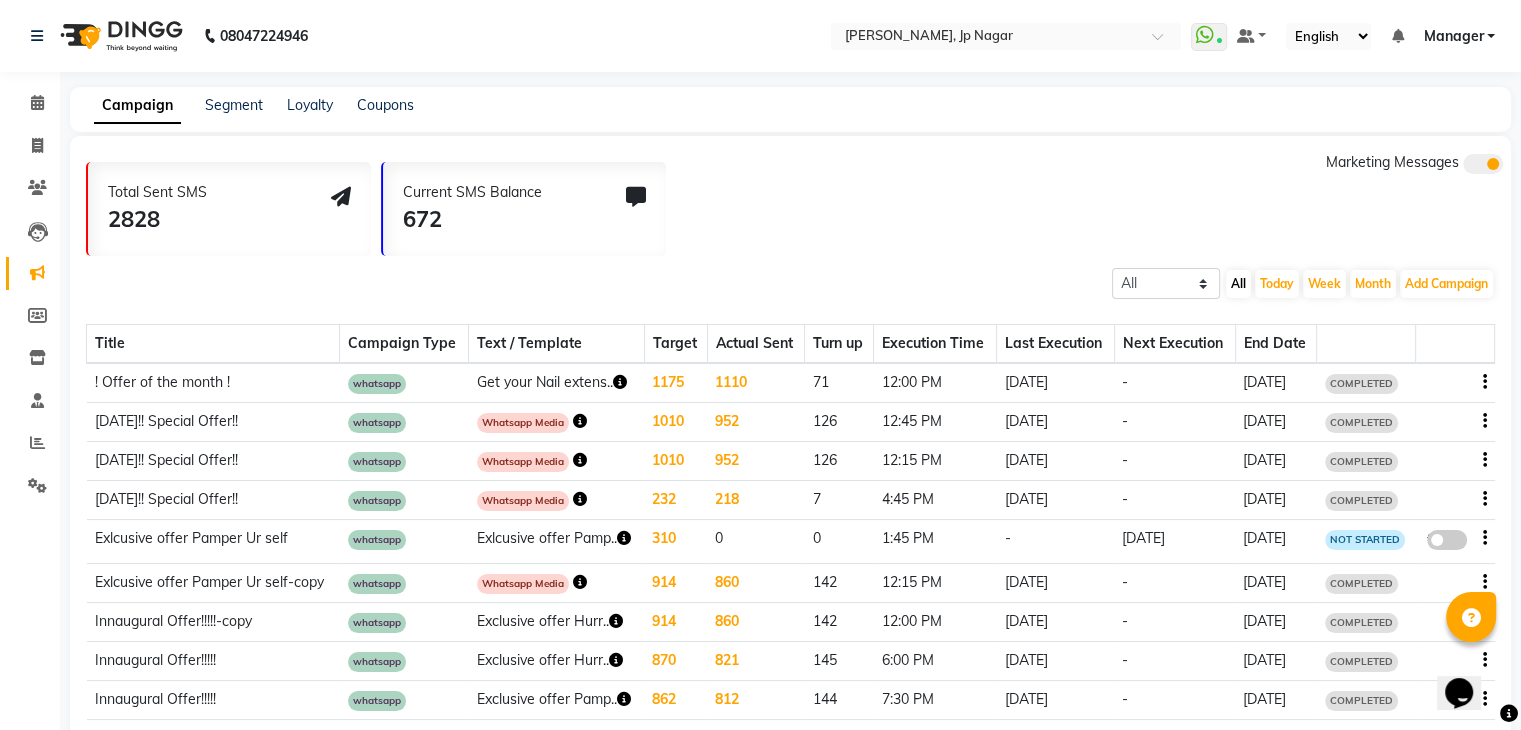 click 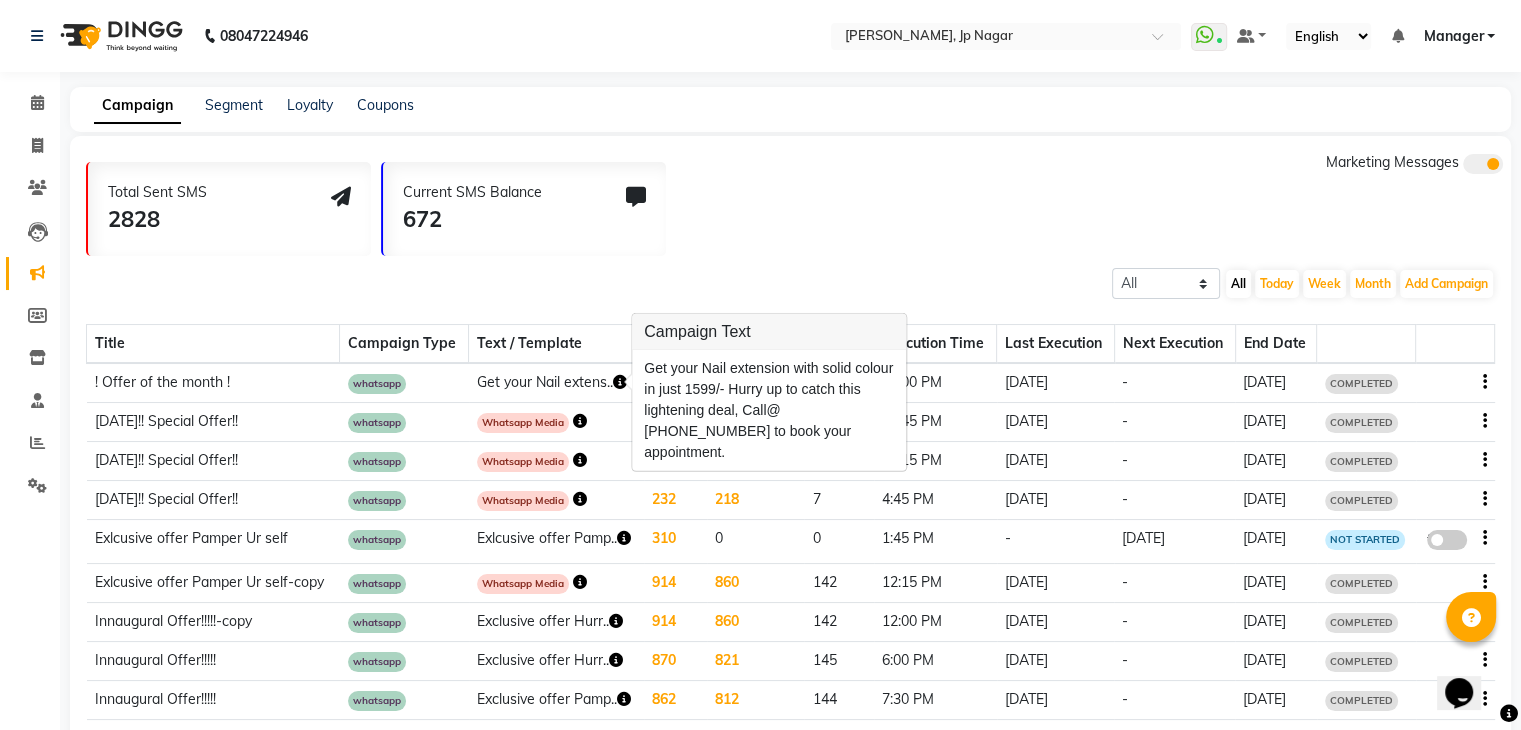 click on "! Offer of the month !" 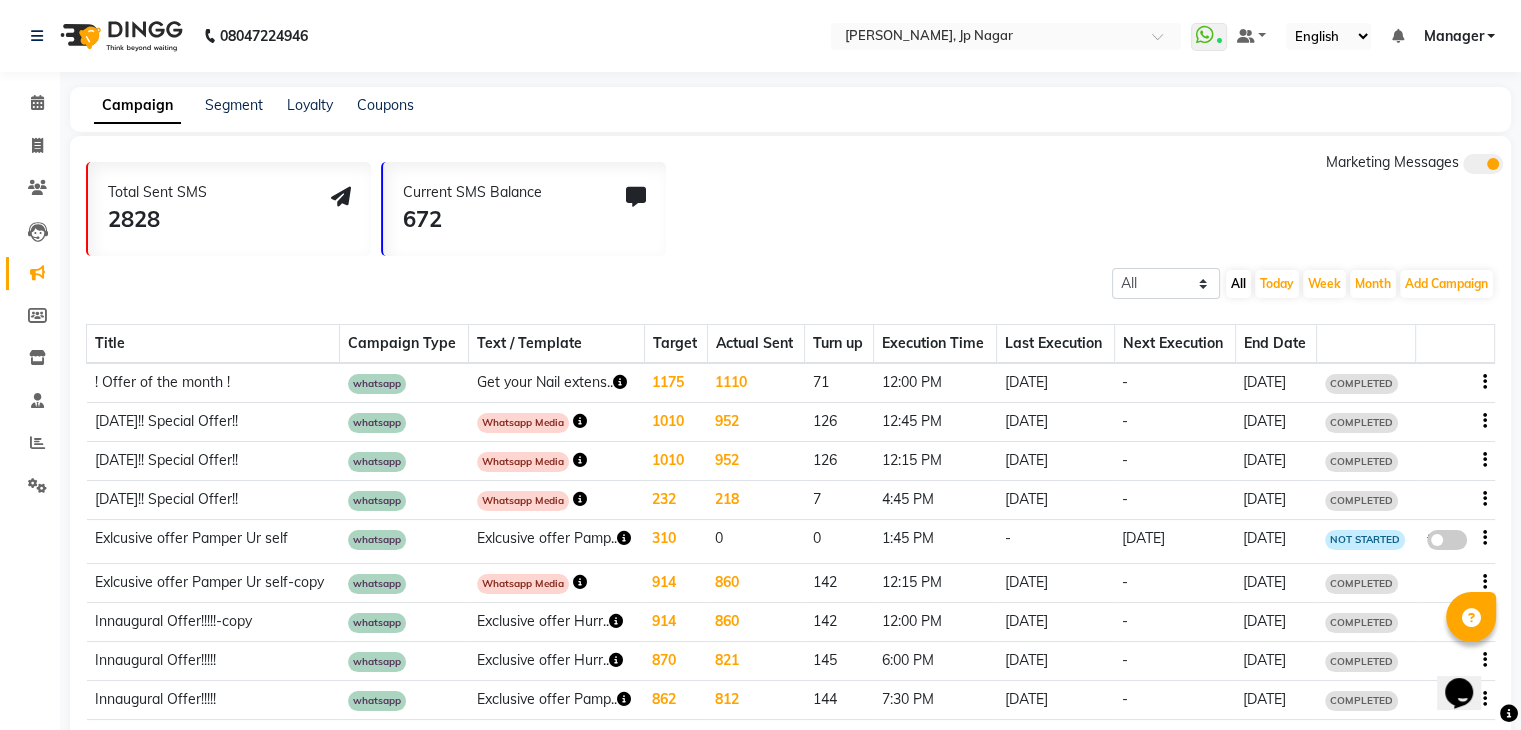 click 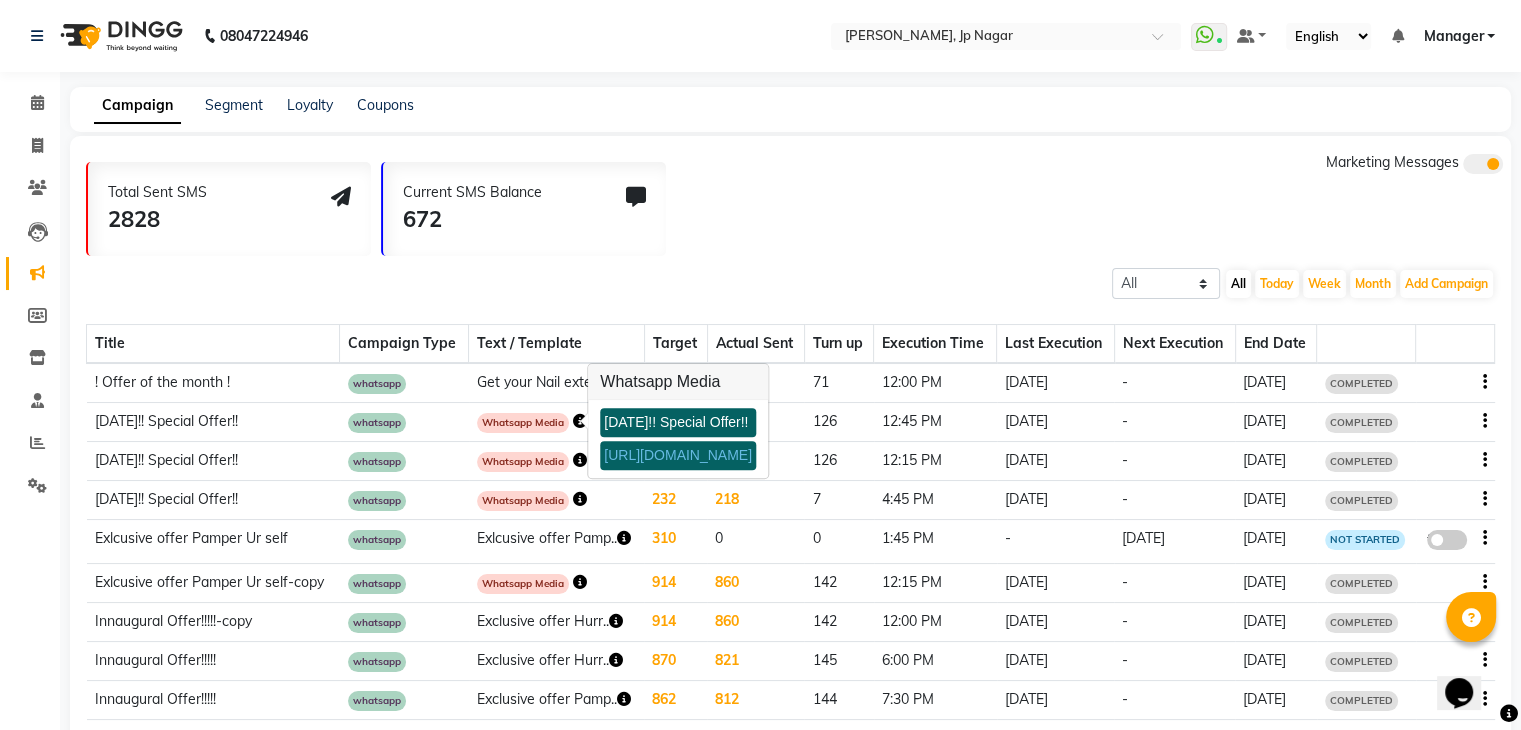 click 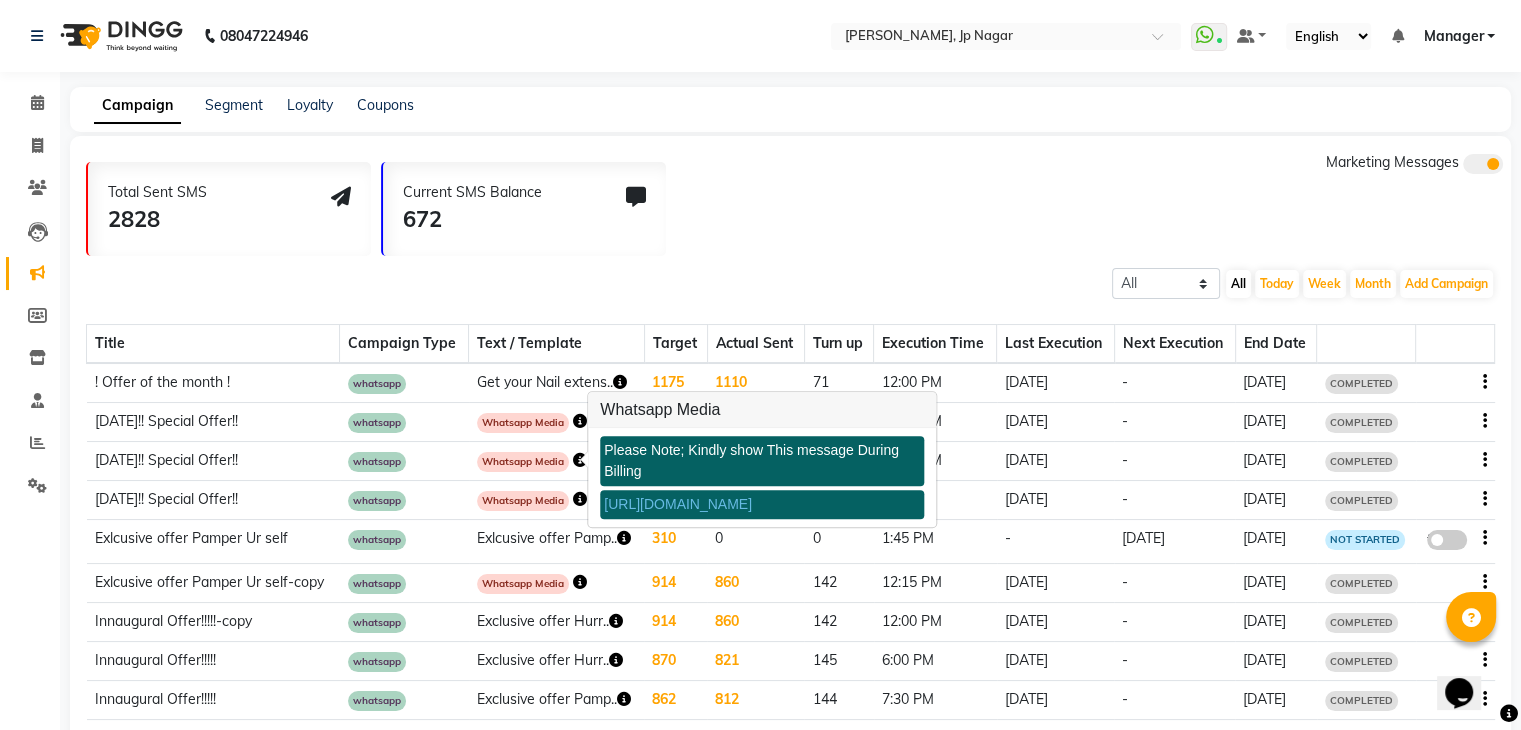 click 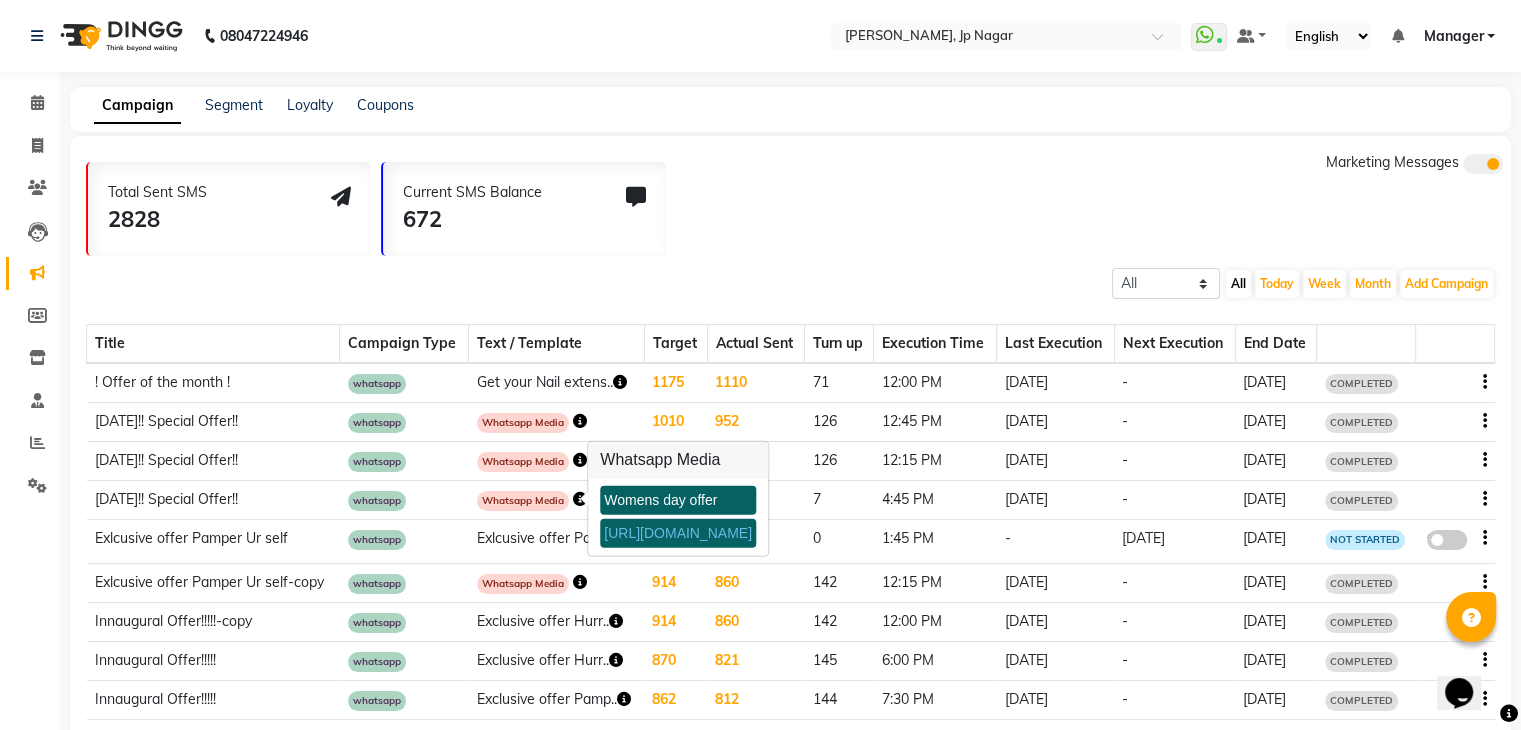 click on "Exlcusive offer Pamp.." 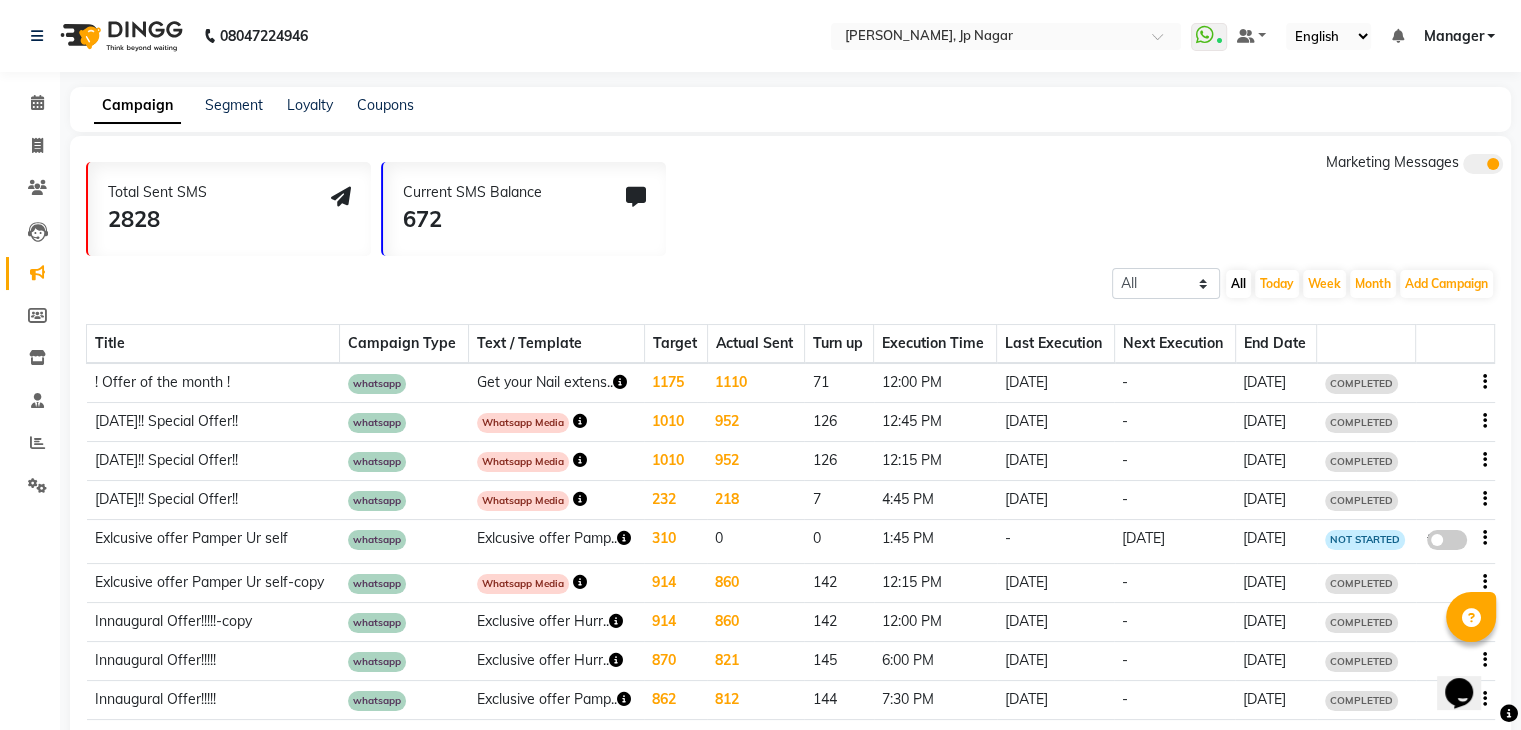 click 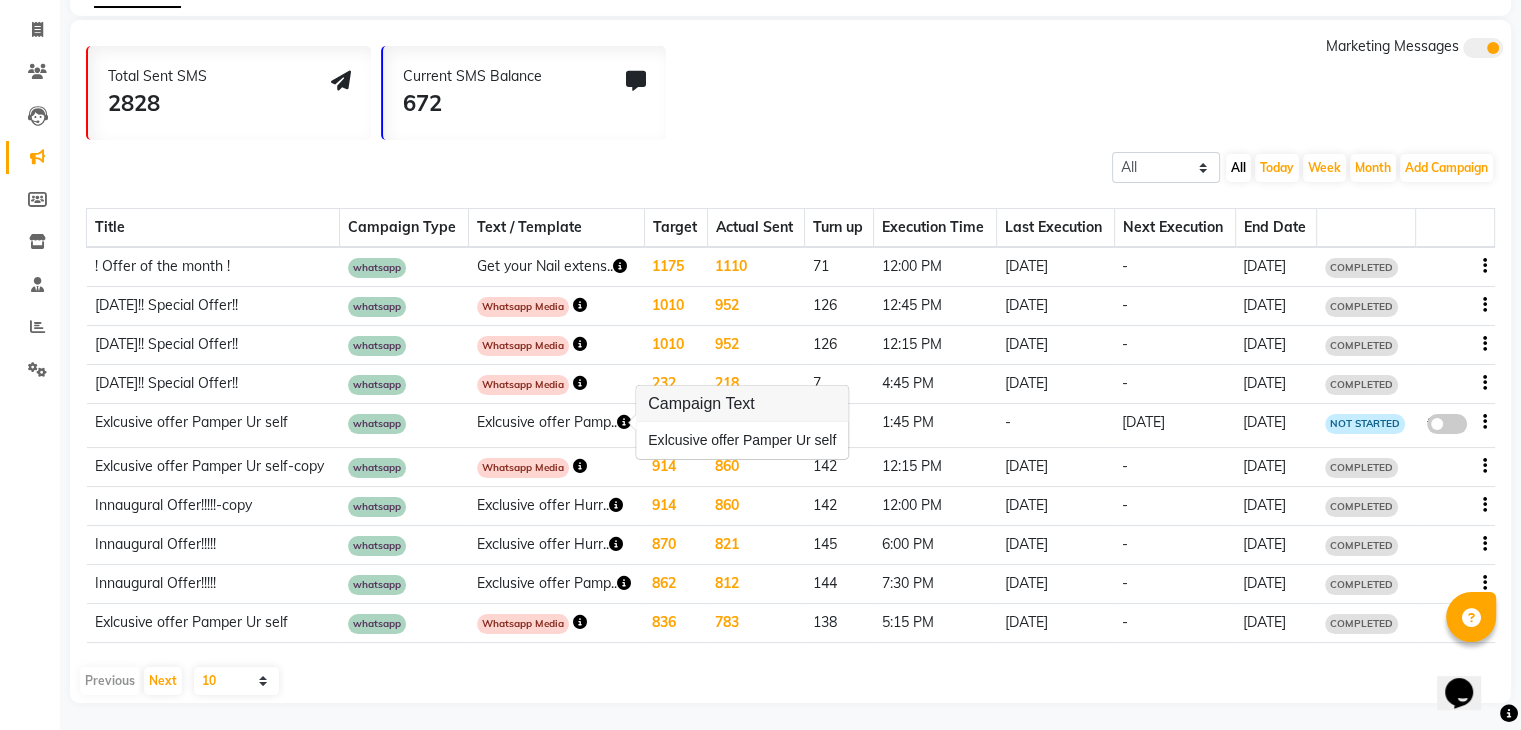 scroll, scrollTop: 120, scrollLeft: 0, axis: vertical 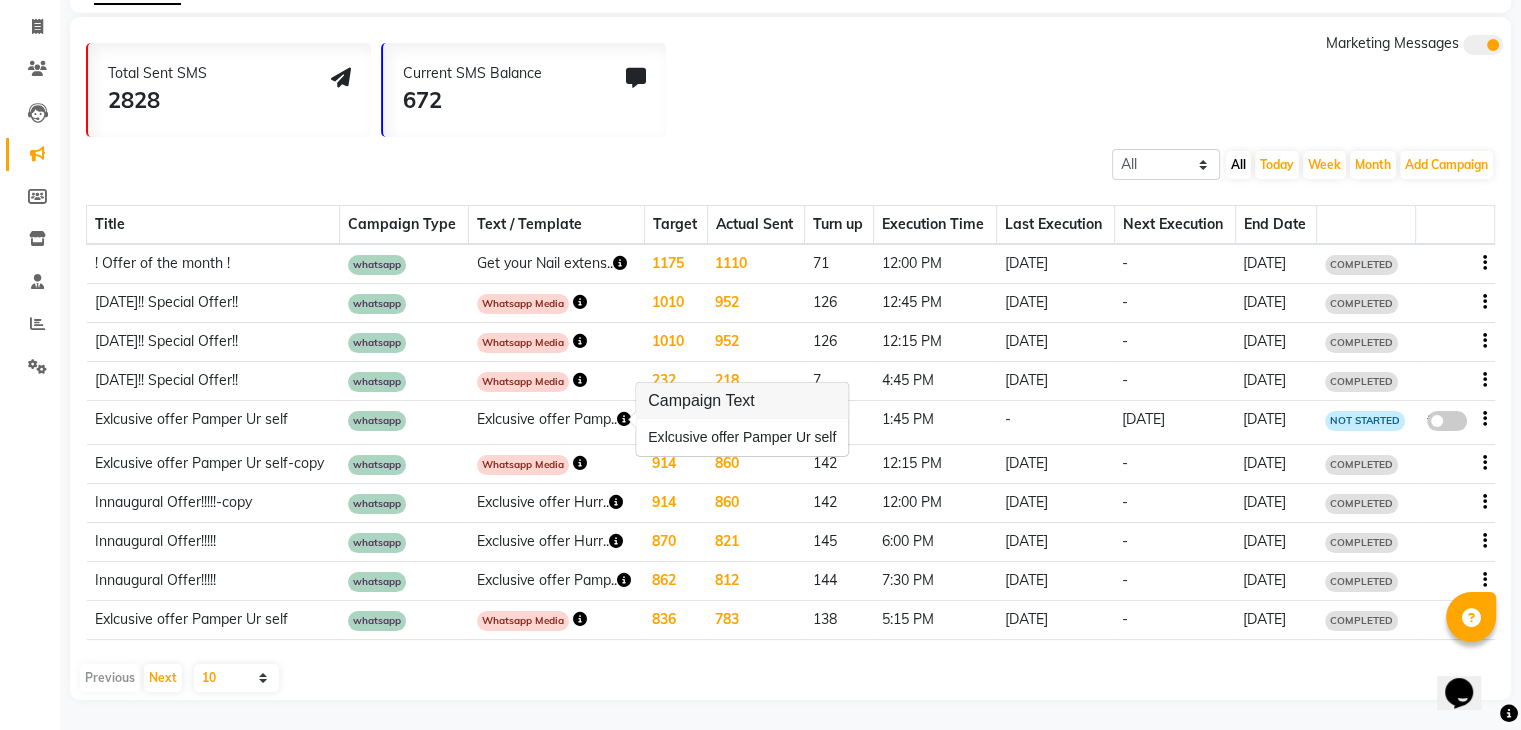 click 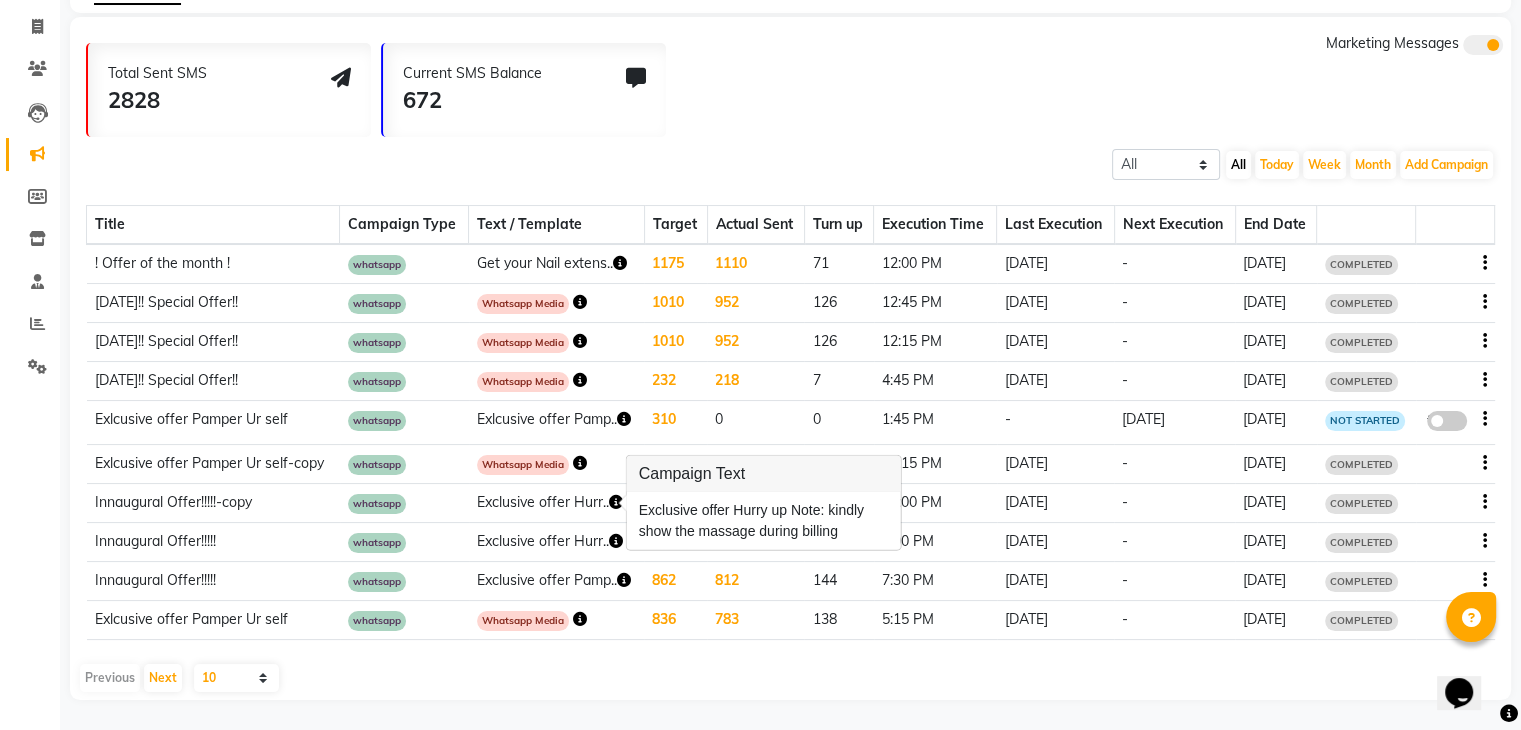 click 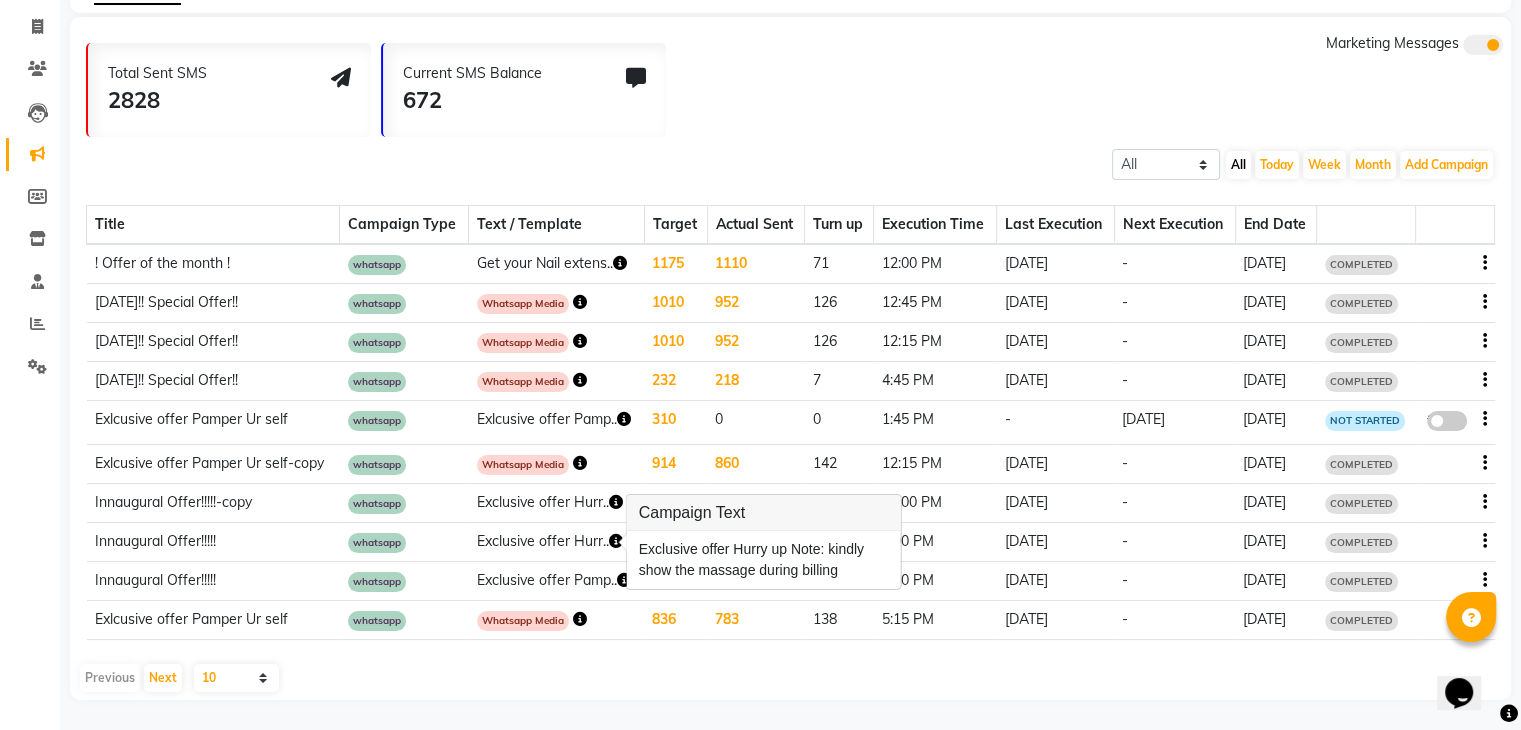 click 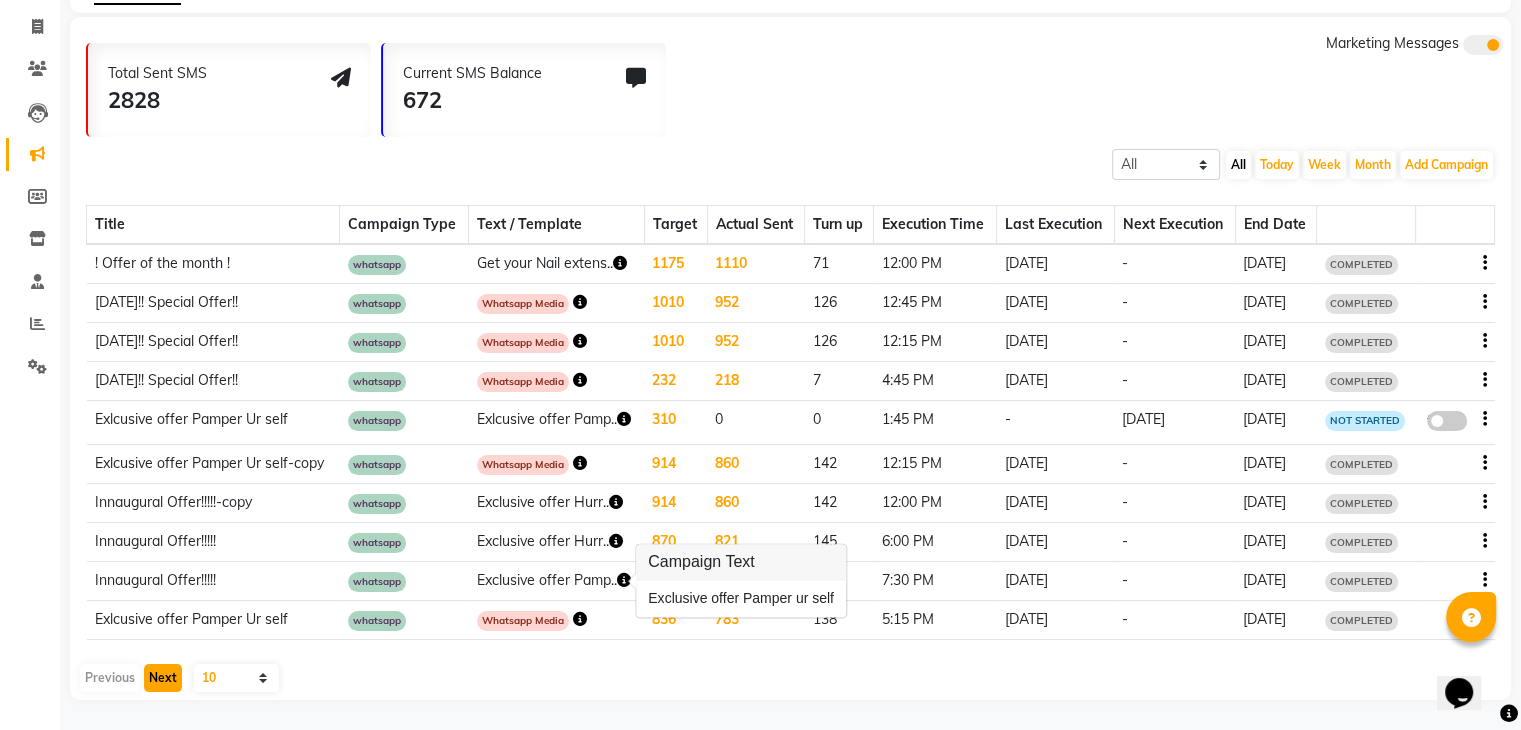 click on "Next" 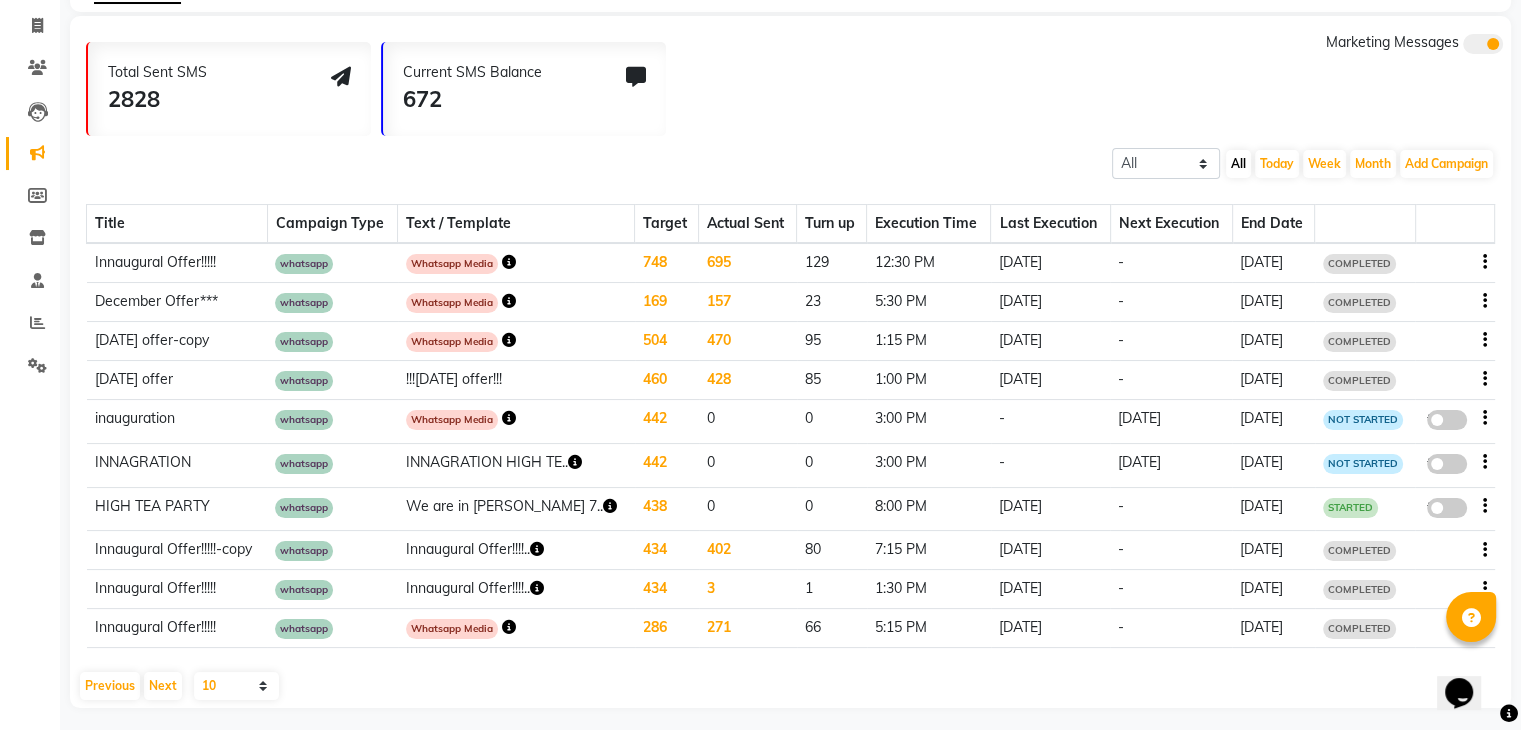 click 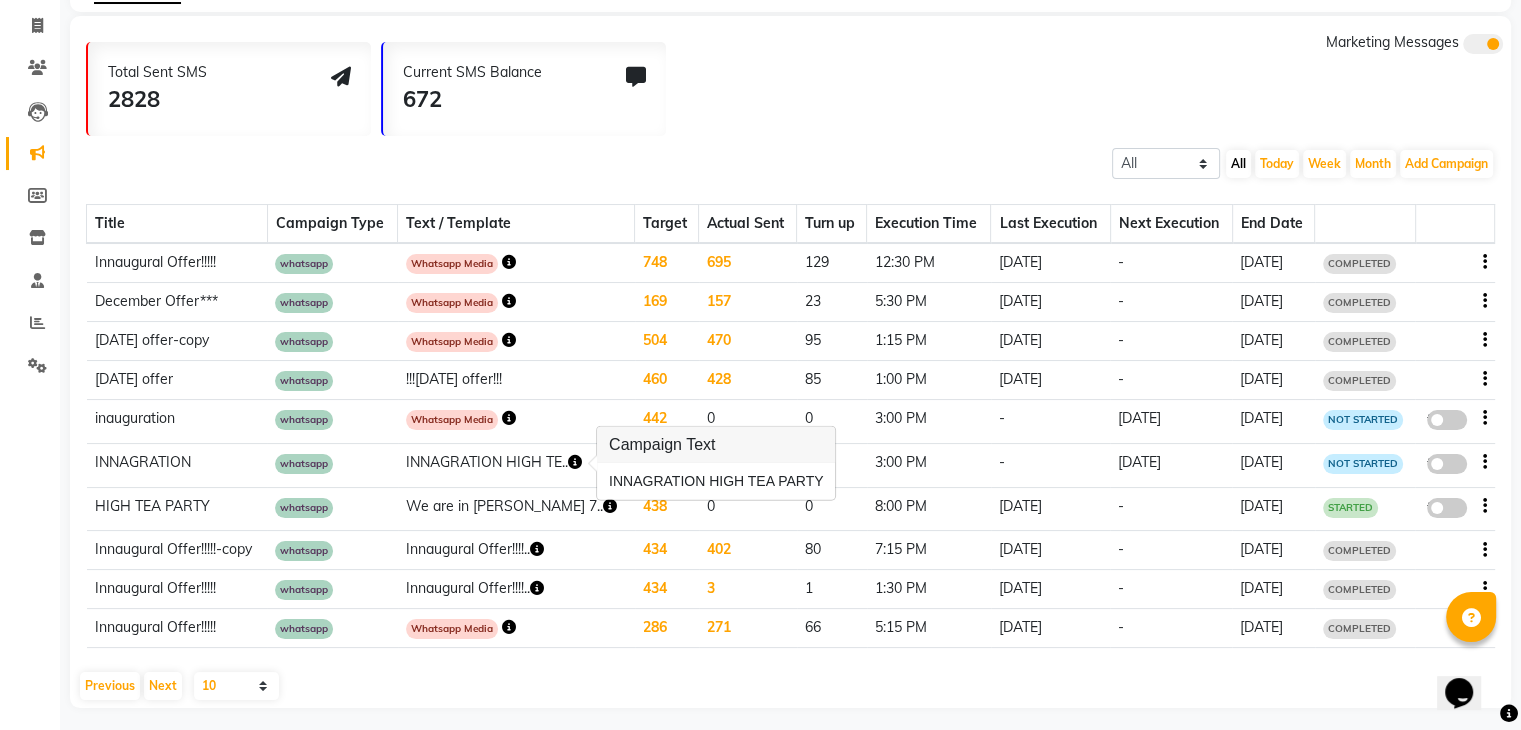 click 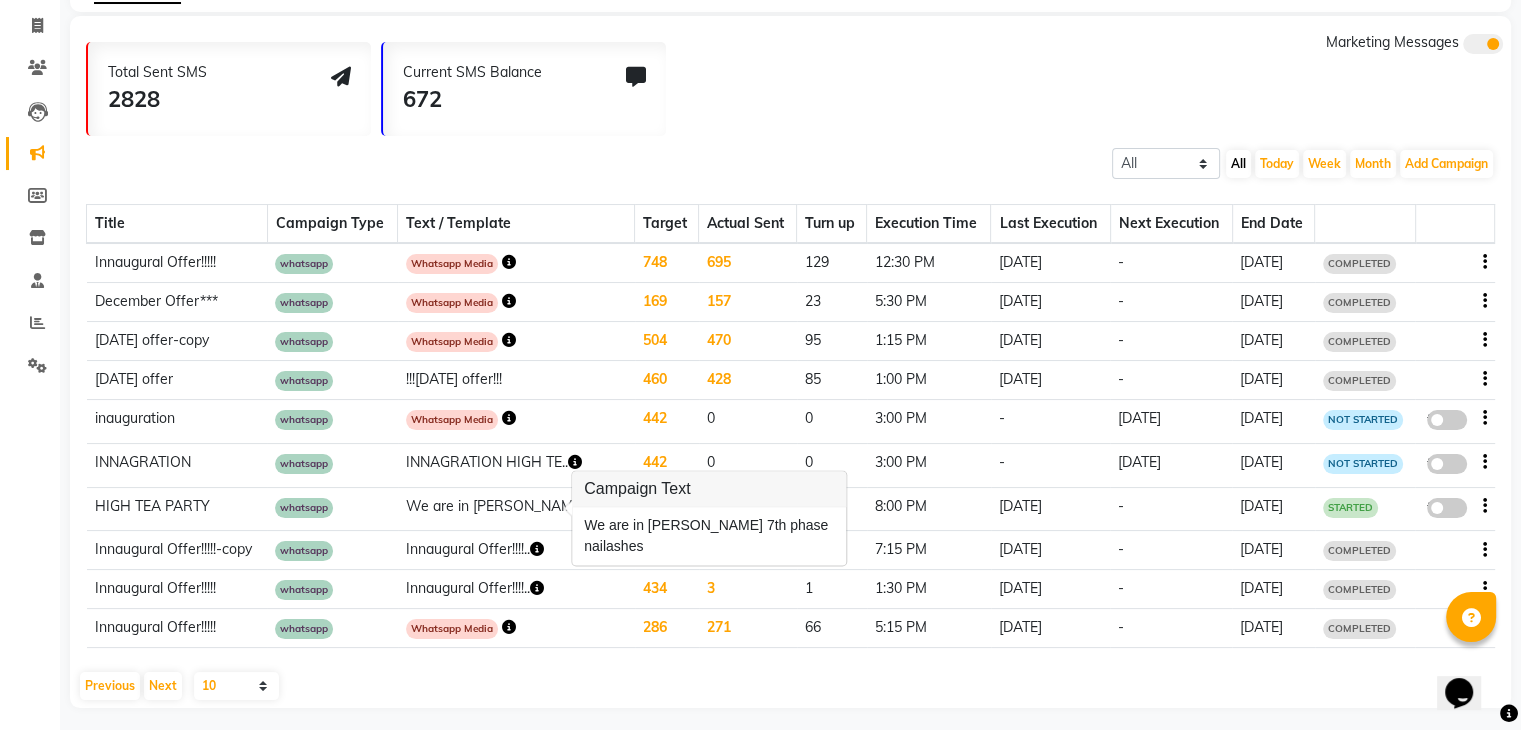 click 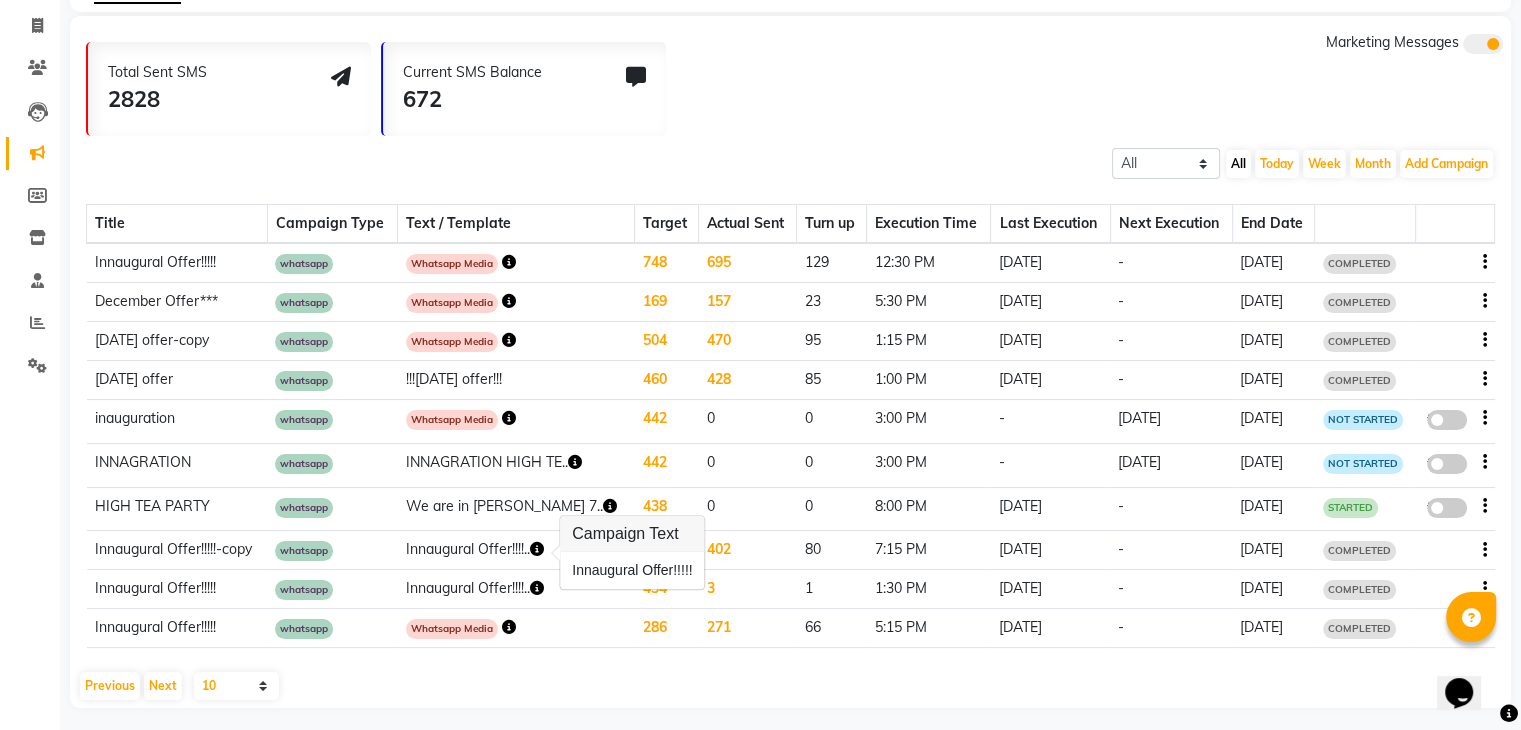 click 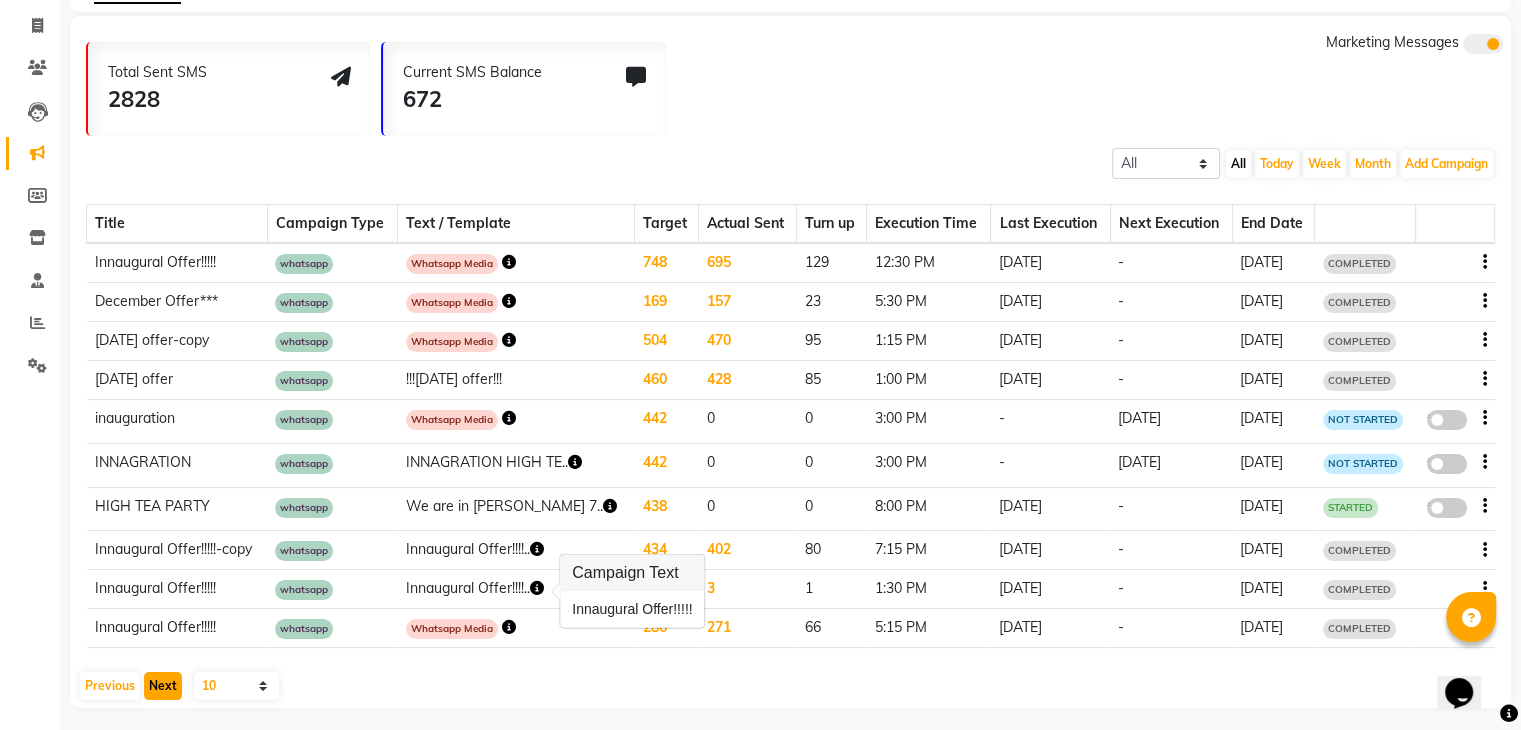 click on "Next" 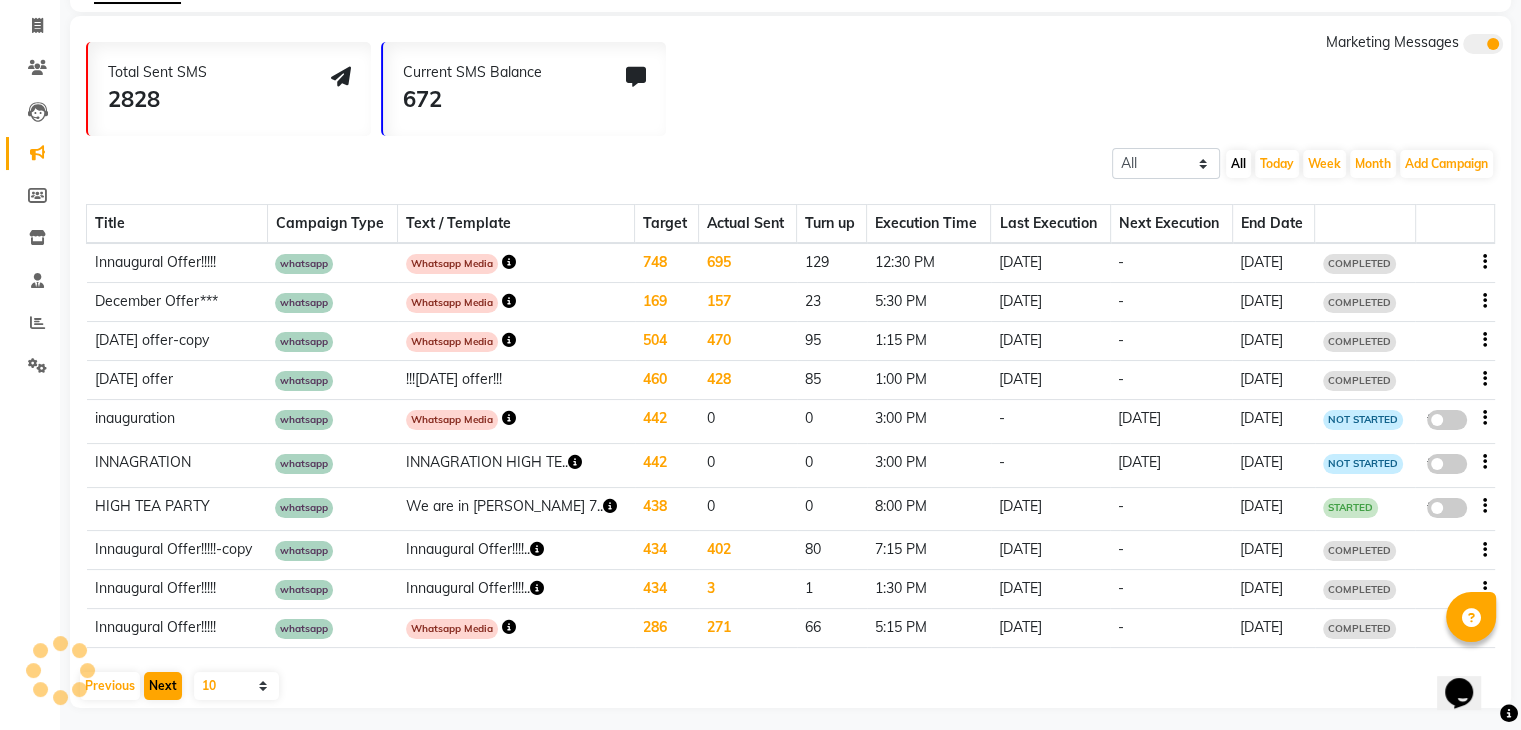 scroll, scrollTop: 70, scrollLeft: 0, axis: vertical 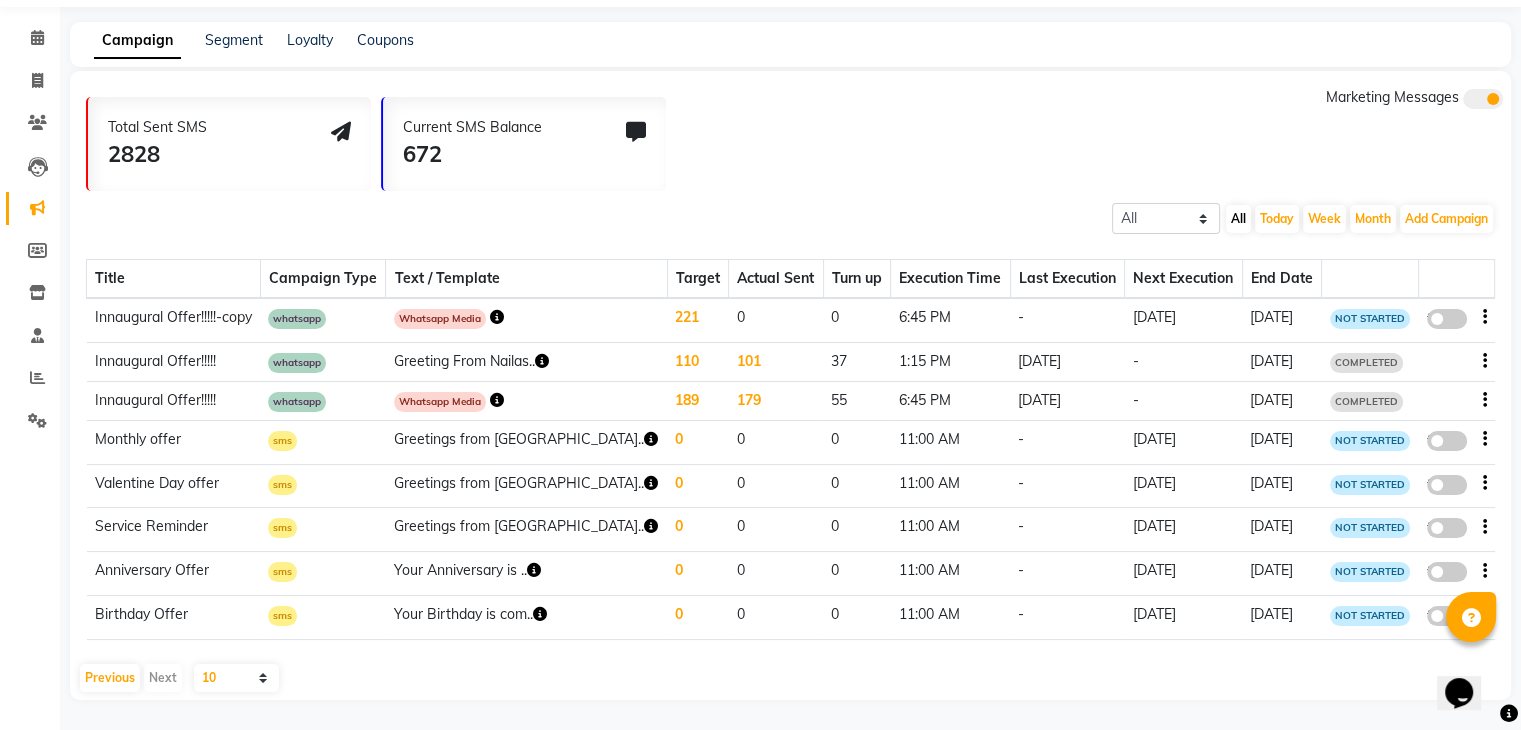 click on "Greeting From Nailas.." 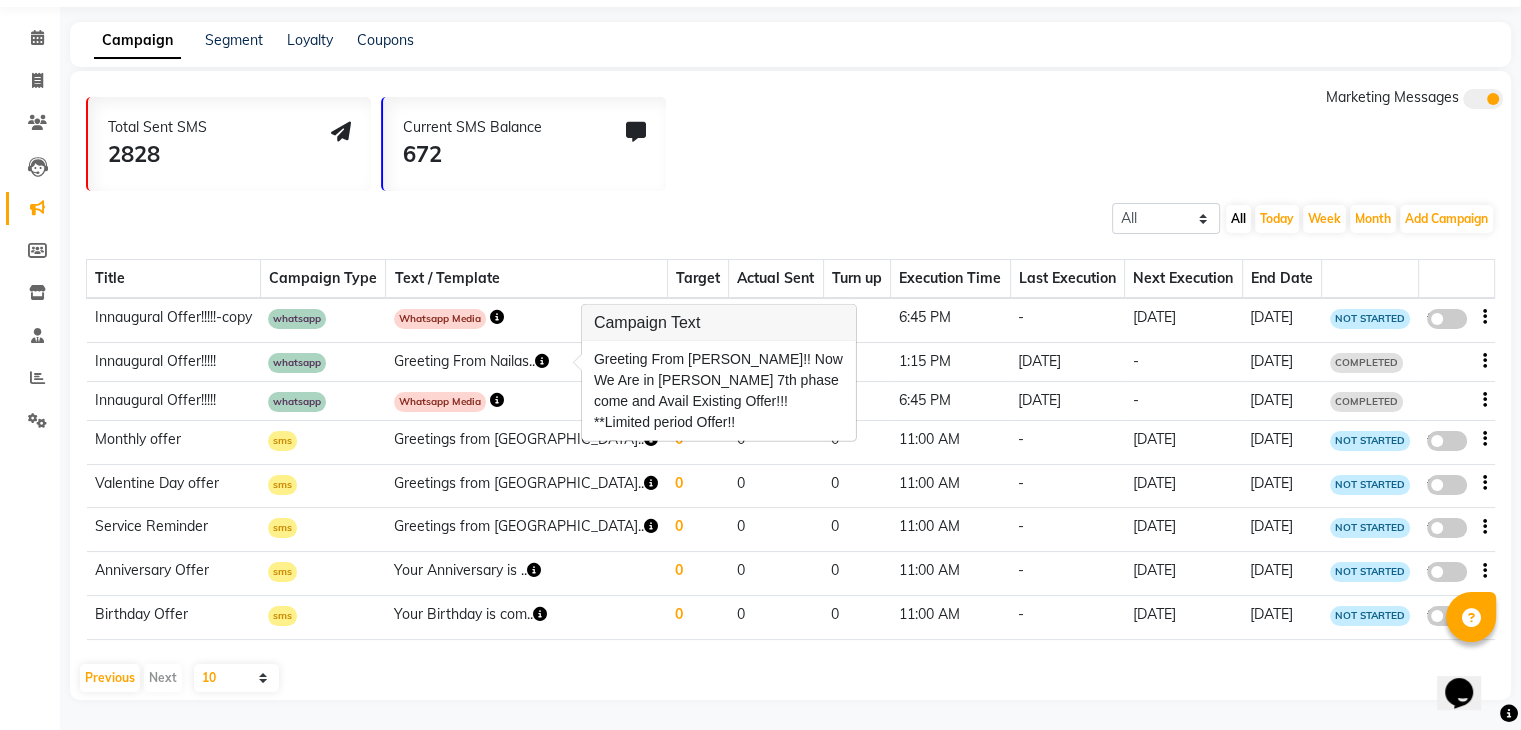 click 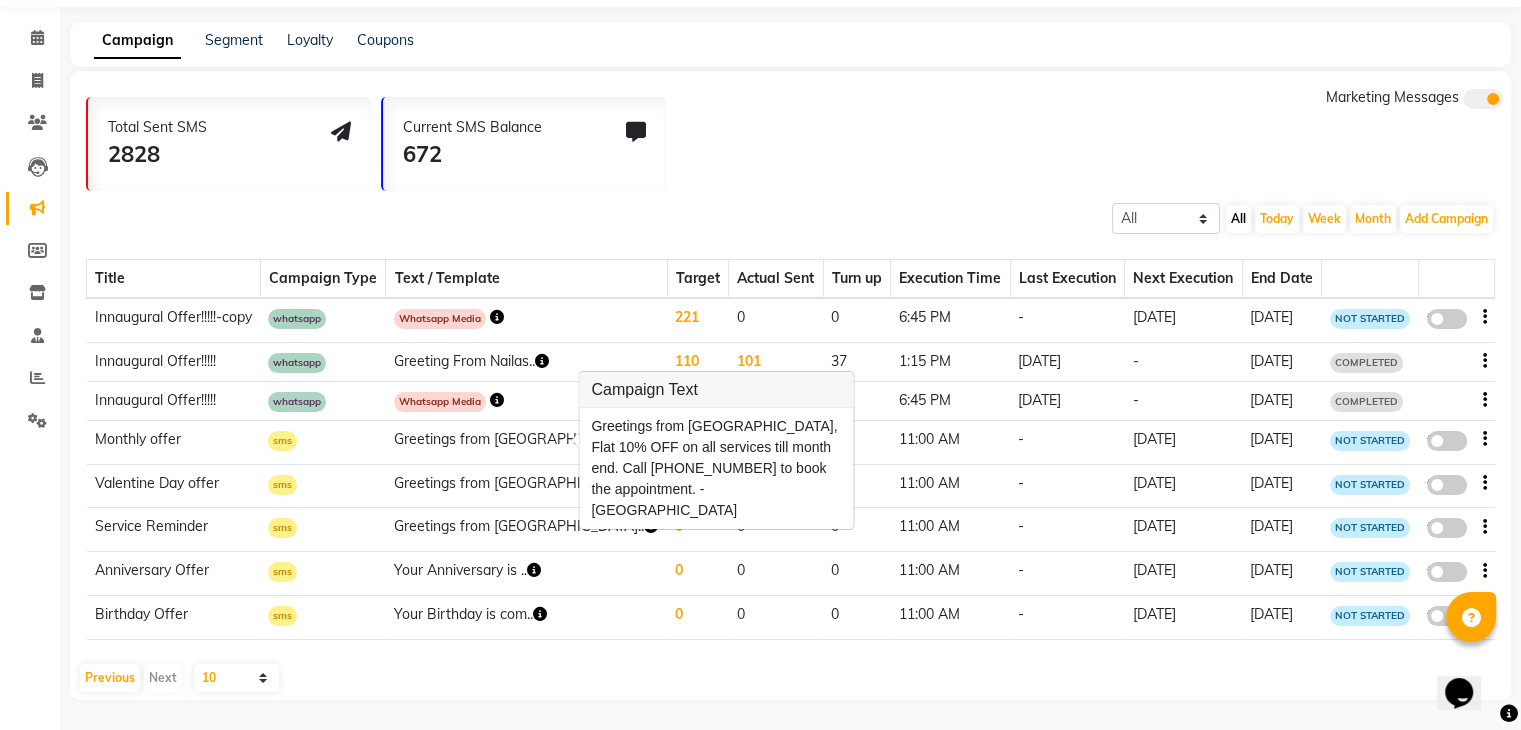 click 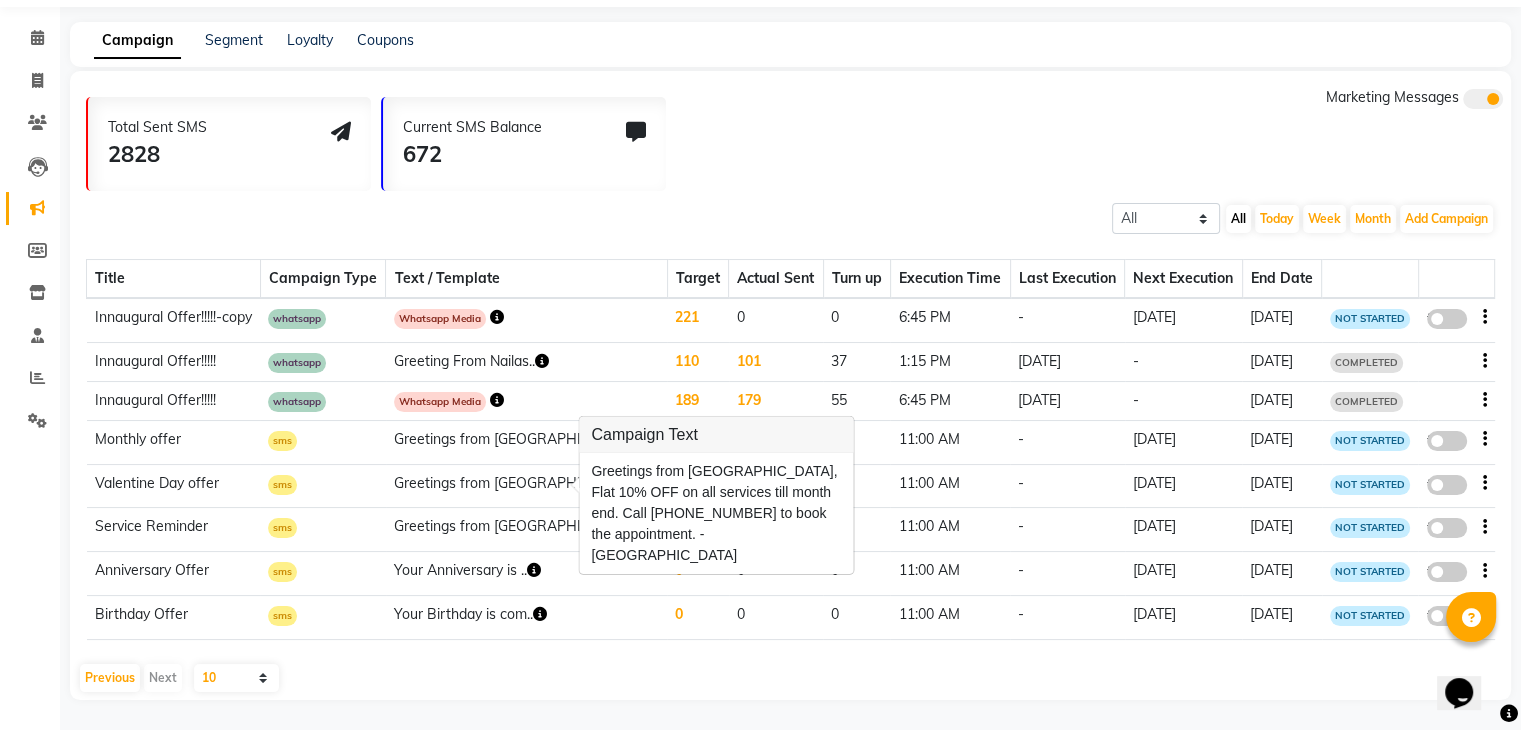 click 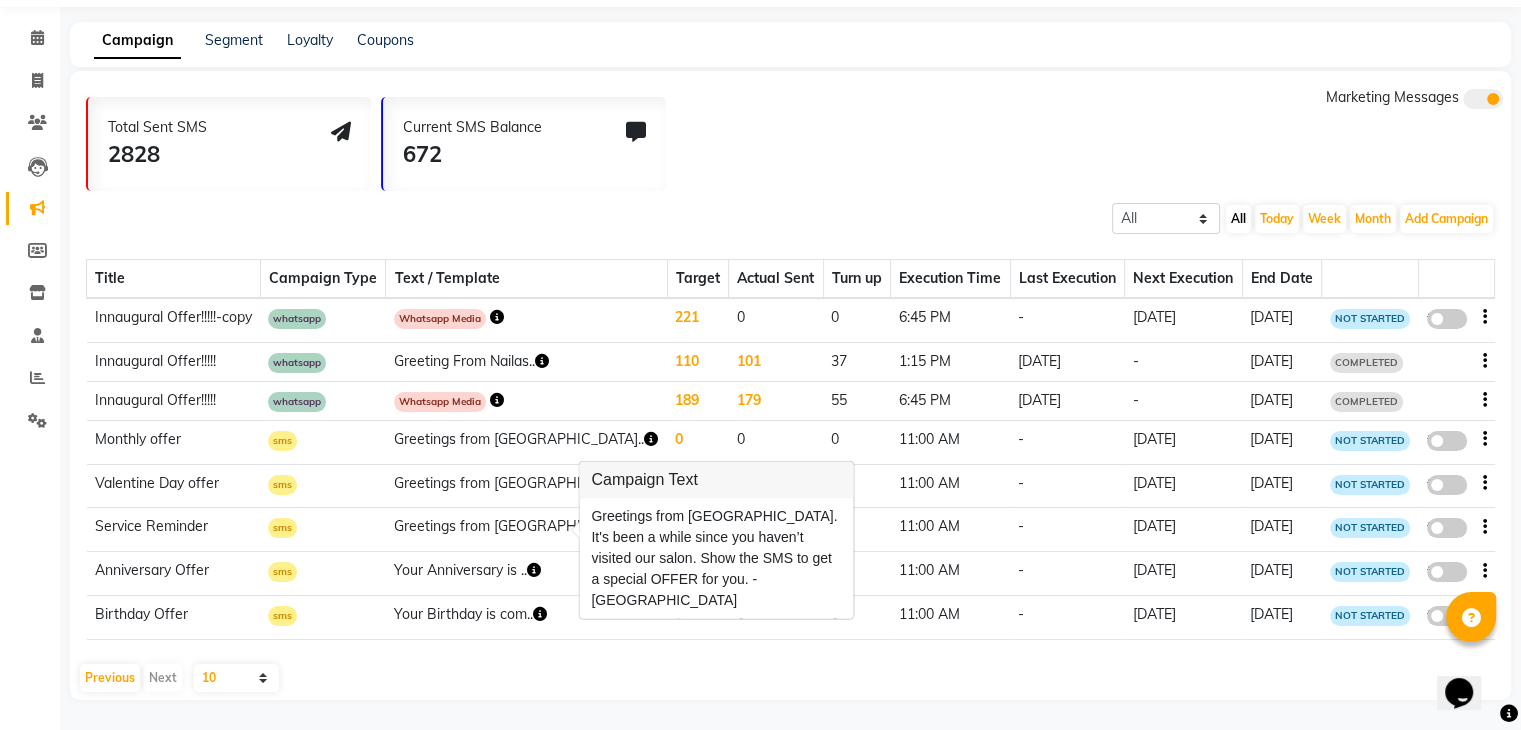 click 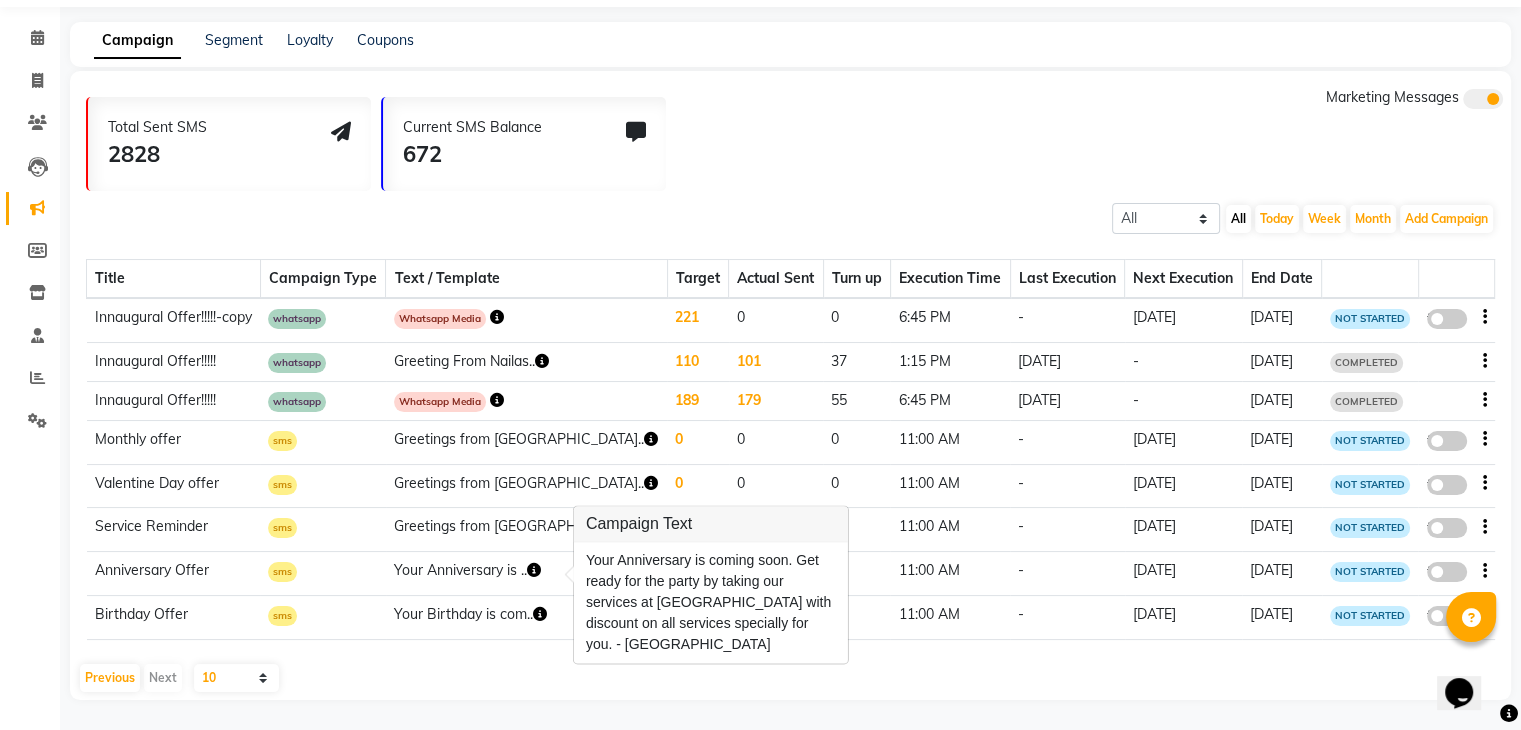 click 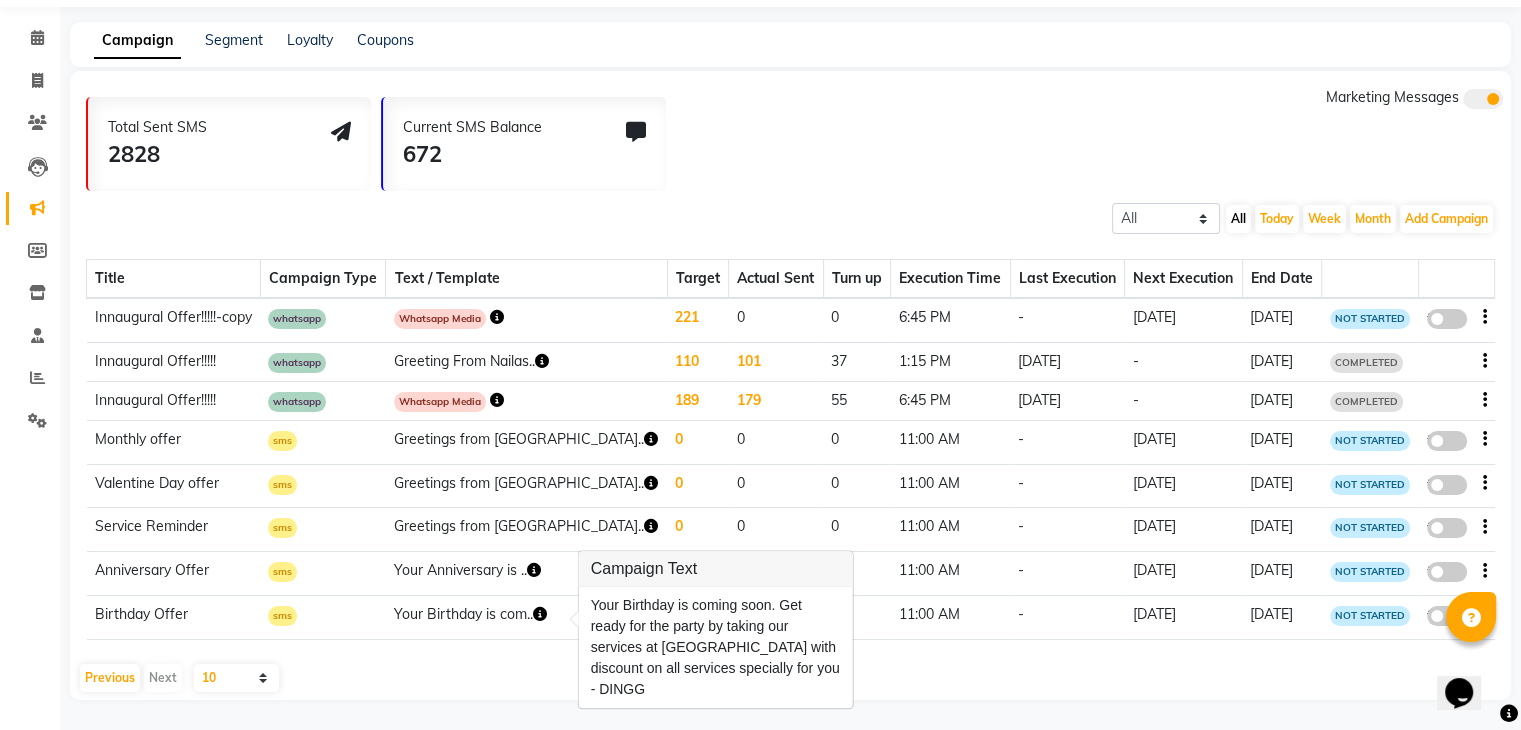 click on "10 20 50 100" 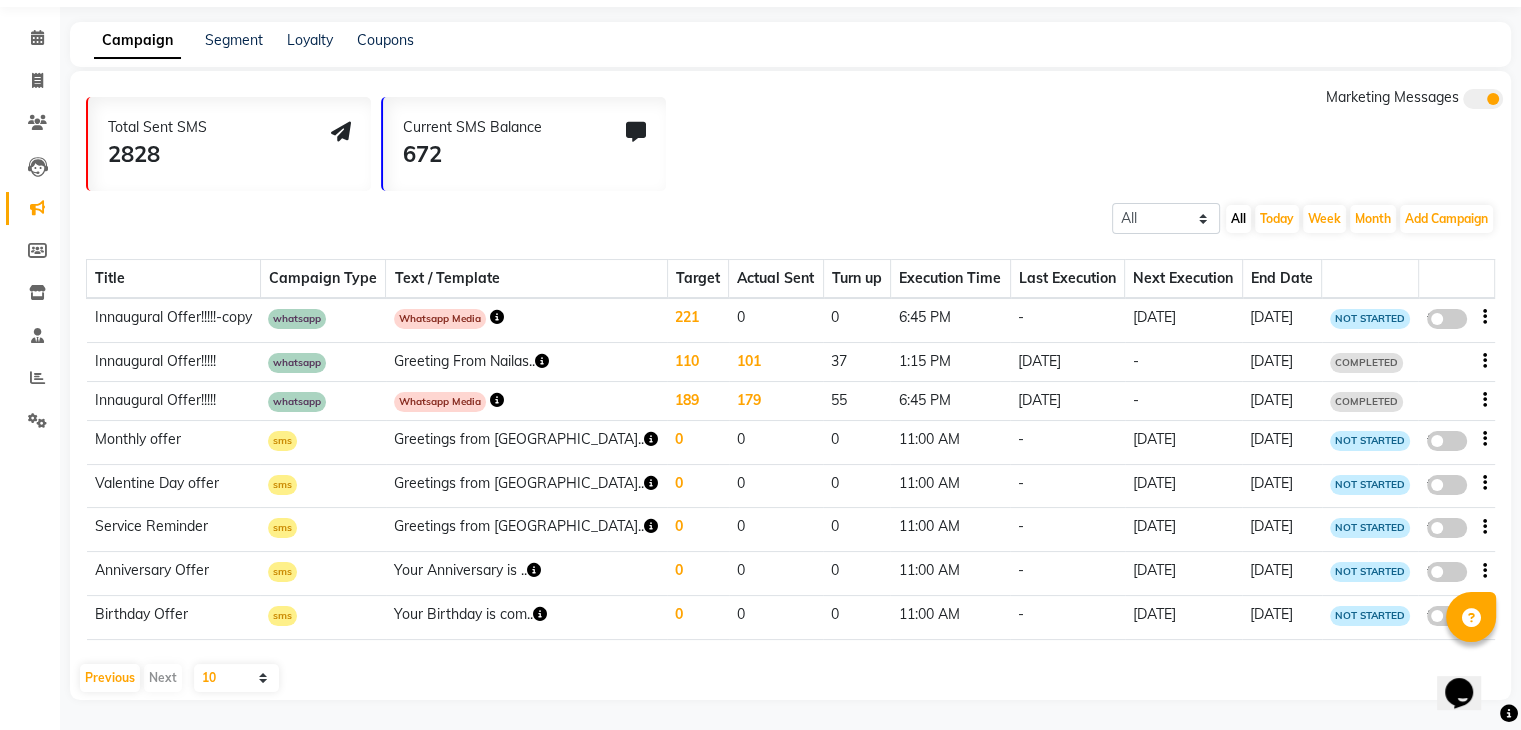 click on "10 20 50 100" 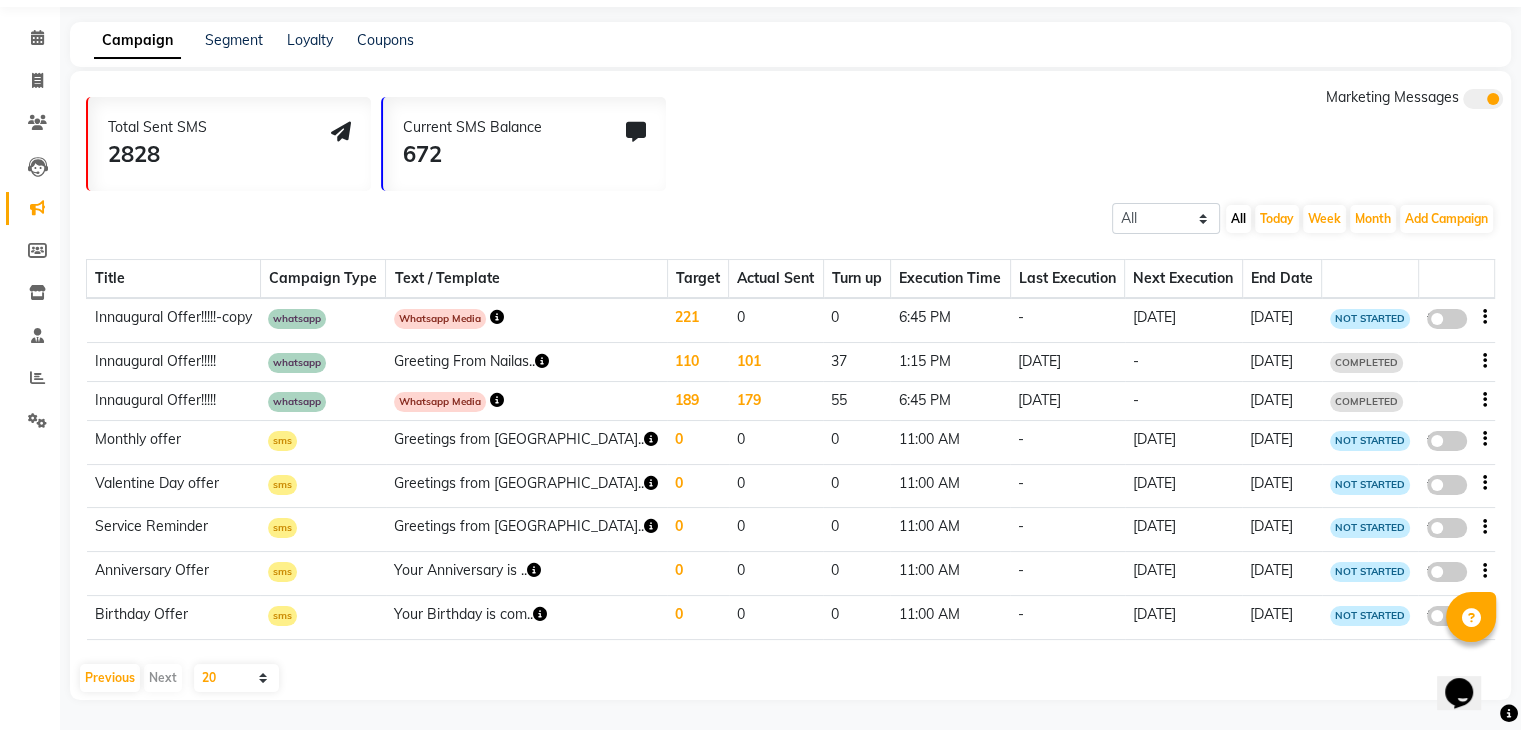 click on "10 20 50 100" 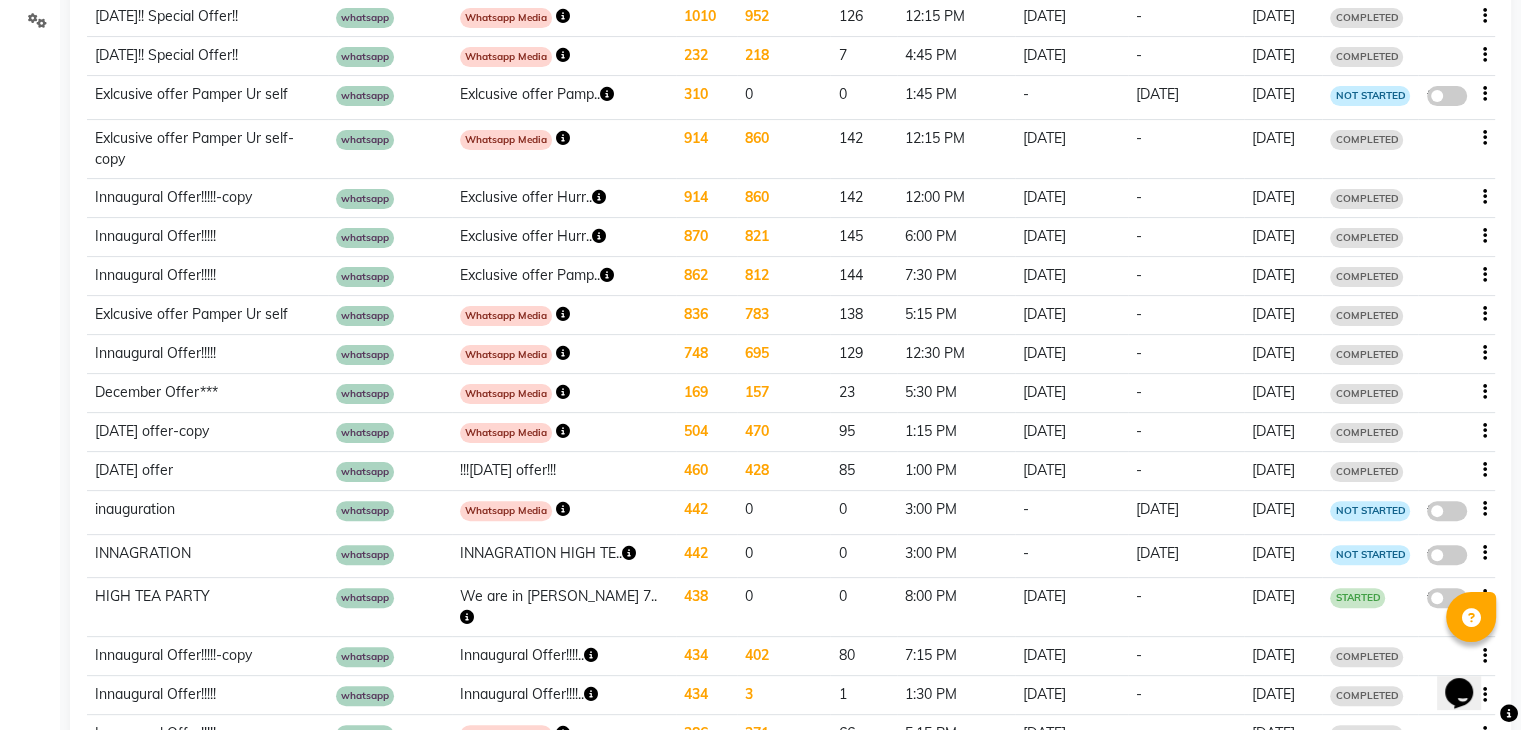 scroll, scrollTop: 527, scrollLeft: 0, axis: vertical 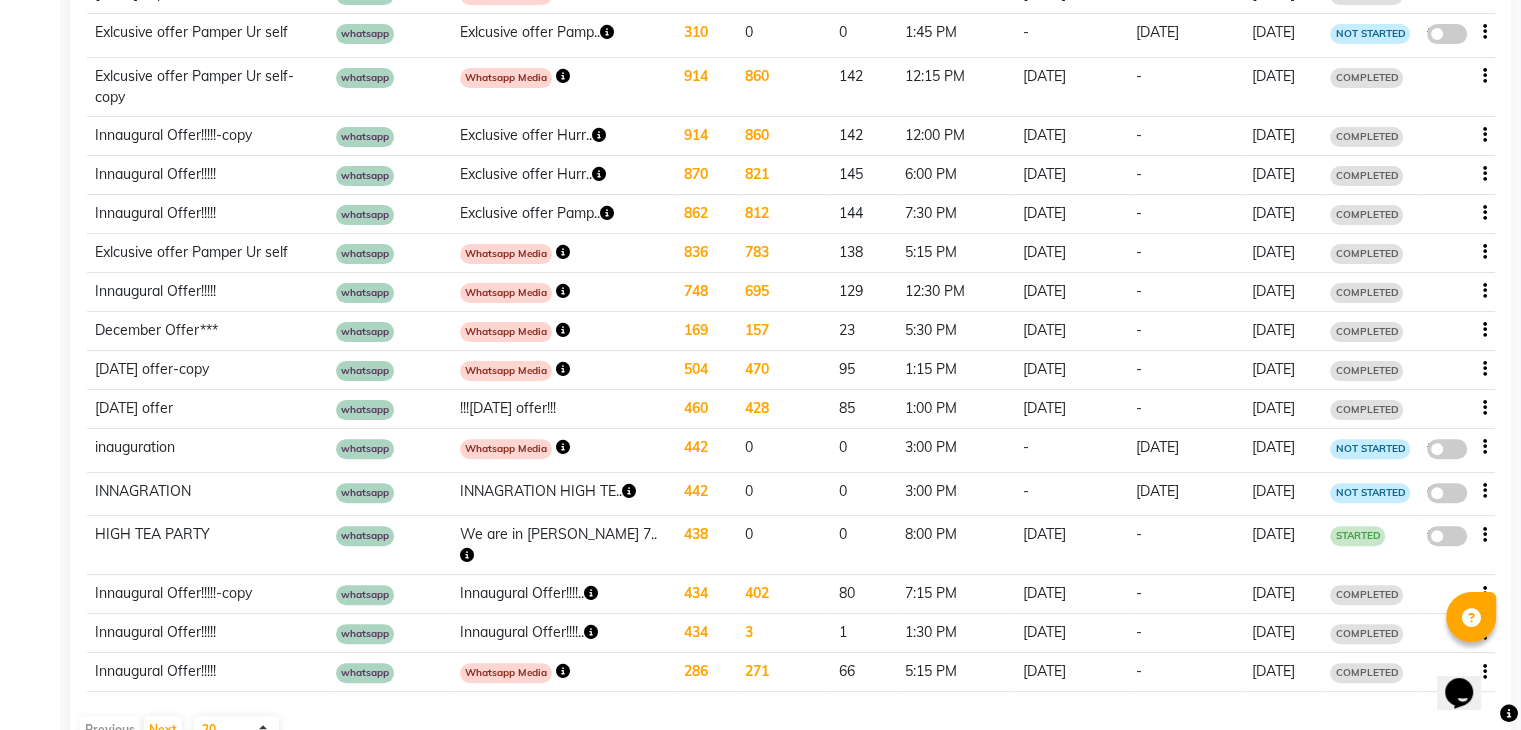 click 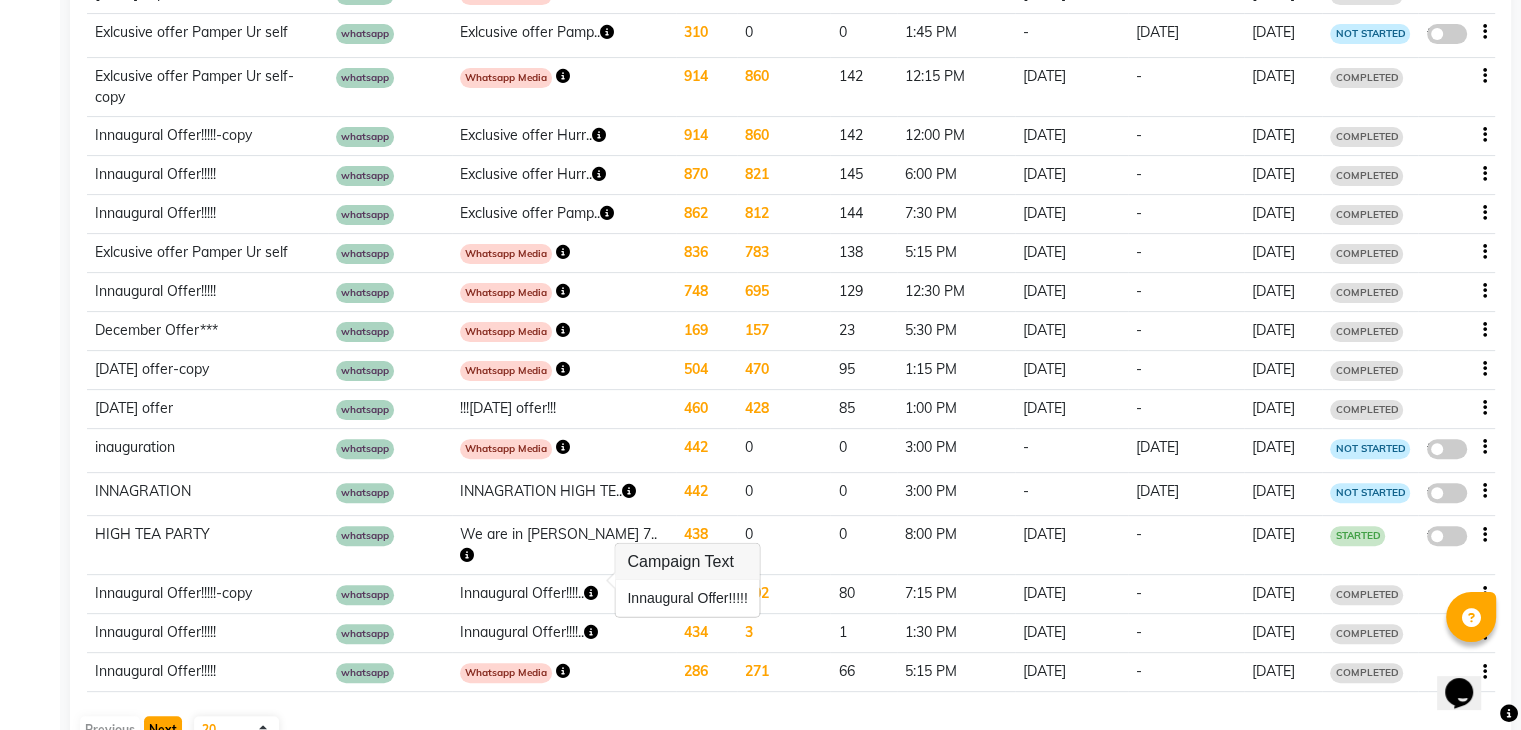 click on "Next" 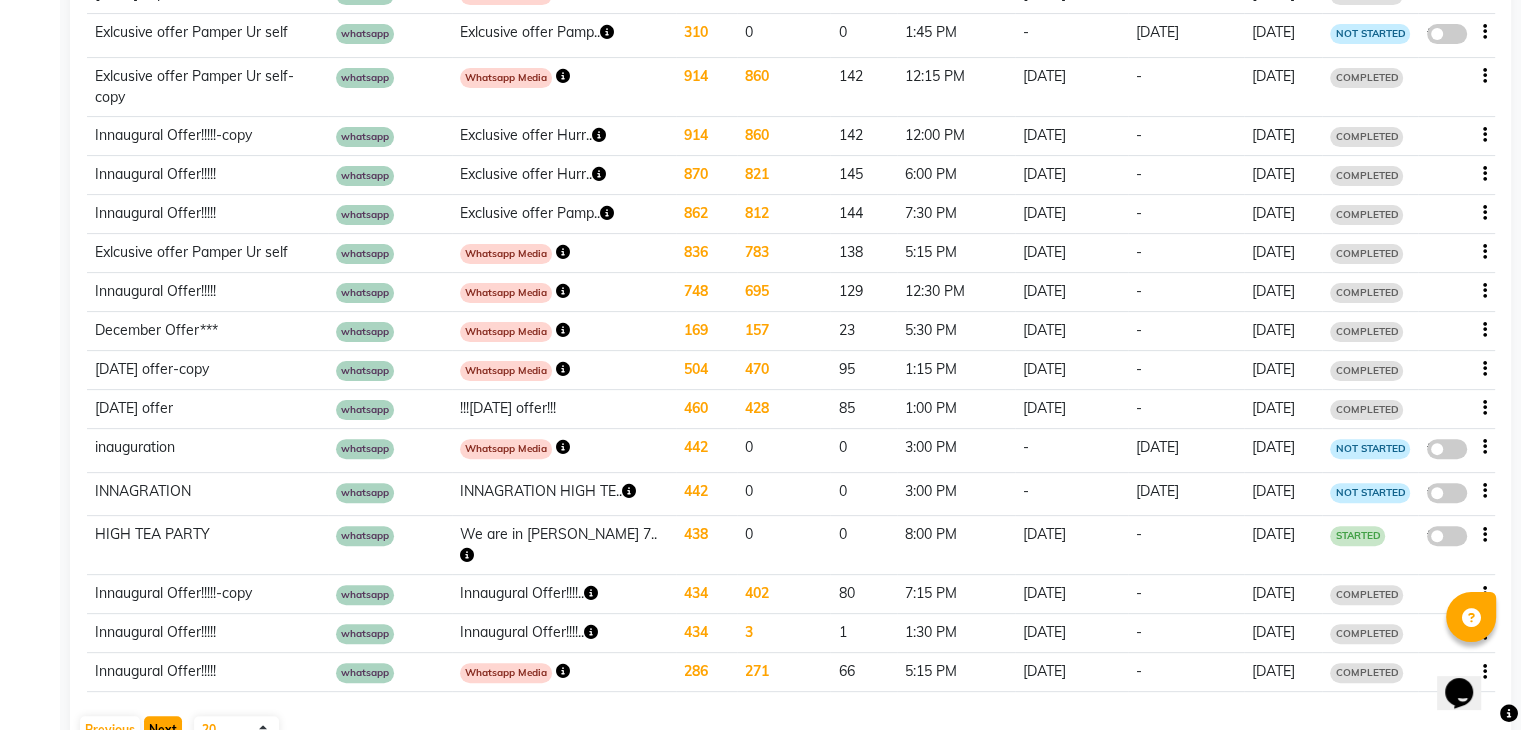 click on "Next" 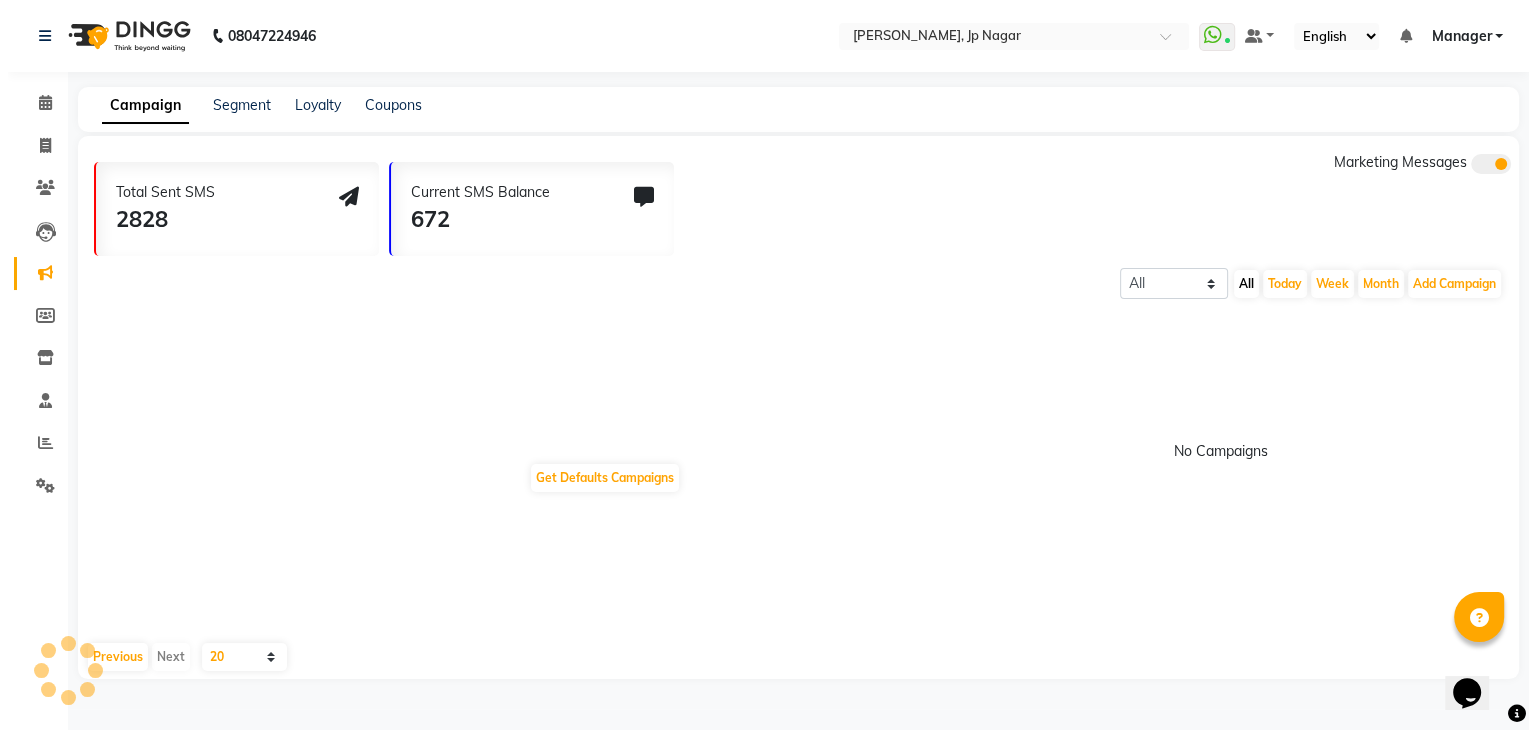 scroll, scrollTop: 0, scrollLeft: 0, axis: both 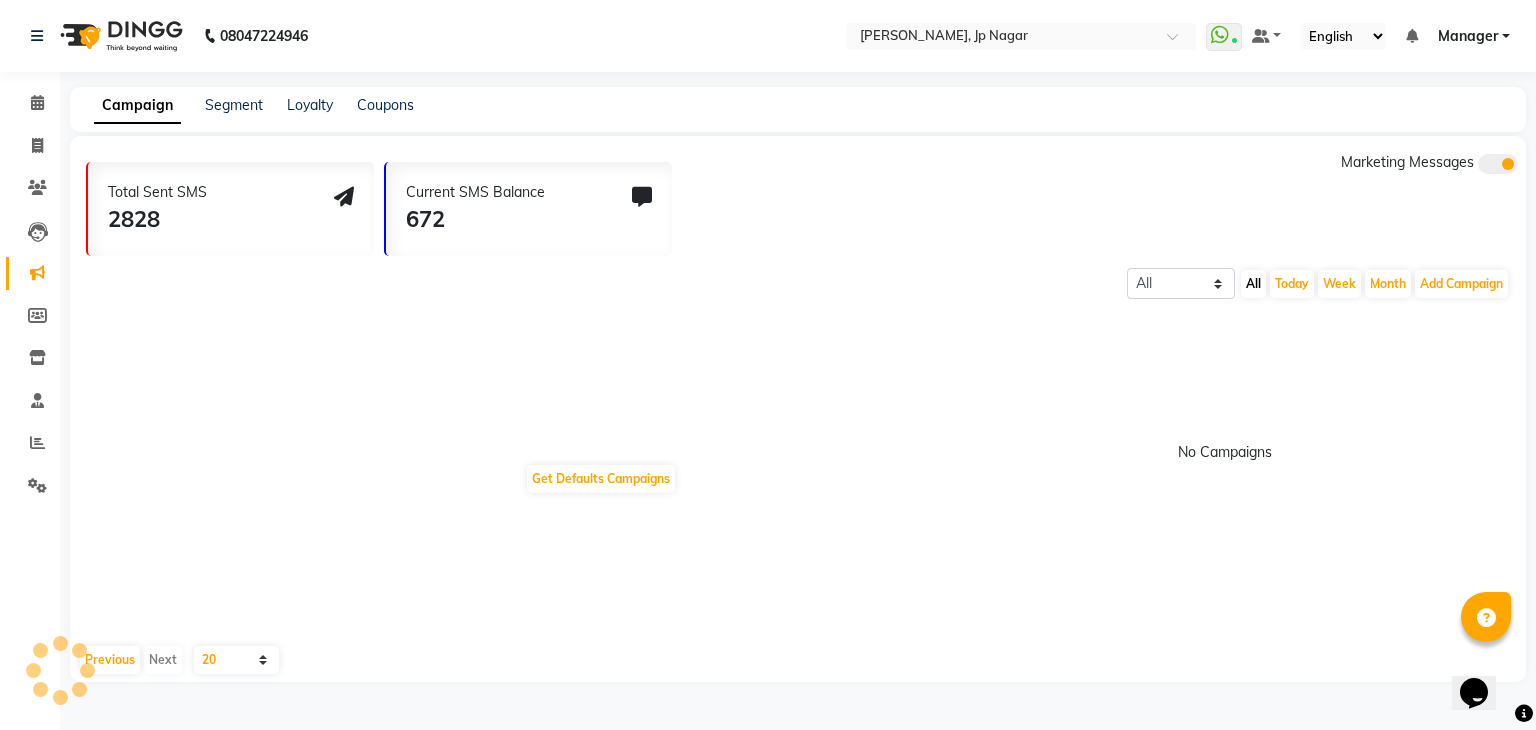 click on "Campaign Segment Loyalty Coupons Total Sent SMS 2828 Current SMS Balance 672 Marketing Messages All Scheduled Completed All [DATE] Week Month  Add Campaign  SMS Campaign Email Campaign WhatsApp (Direct)  No Campaigns  Get Defaults Campaigns  Previous   Next  10 20 50 100" 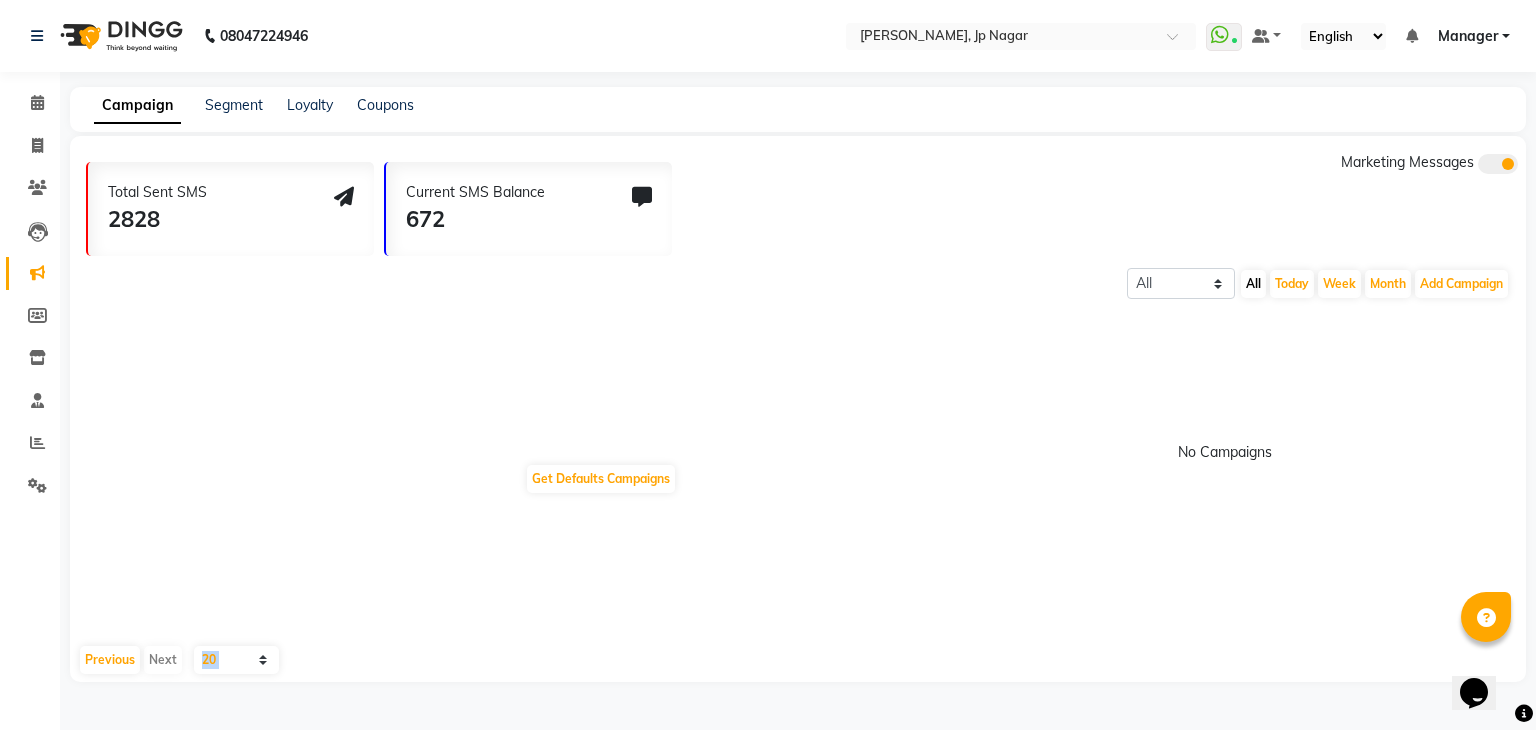 click on "Campaign Segment Loyalty Coupons Total Sent SMS 2828 Current SMS Balance 672 Marketing Messages All Scheduled Completed All [DATE] Week Month  Add Campaign  SMS Campaign Email Campaign WhatsApp (Direct)  No Campaigns  Get Defaults Campaigns  Previous   Next  10 20 50 100" 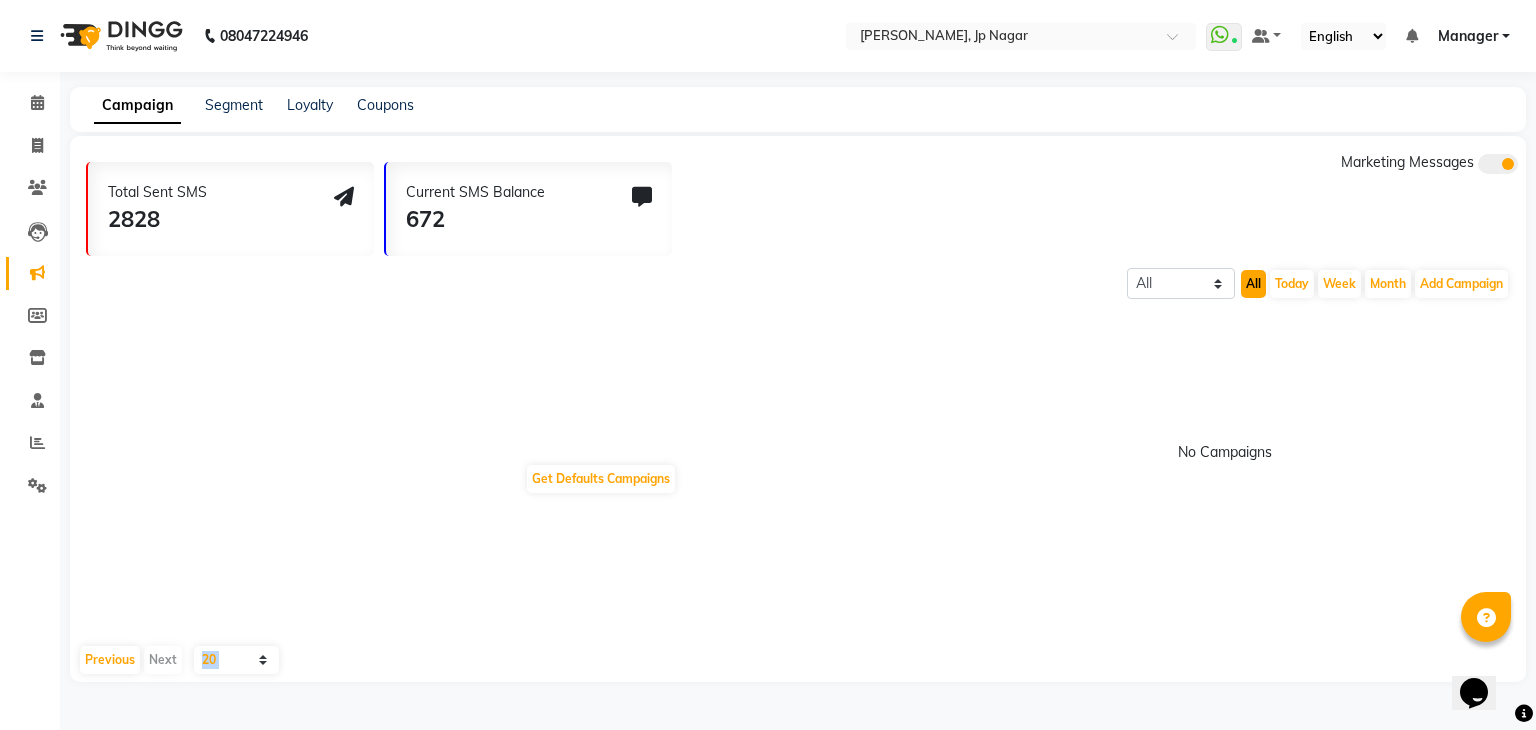click on "All" 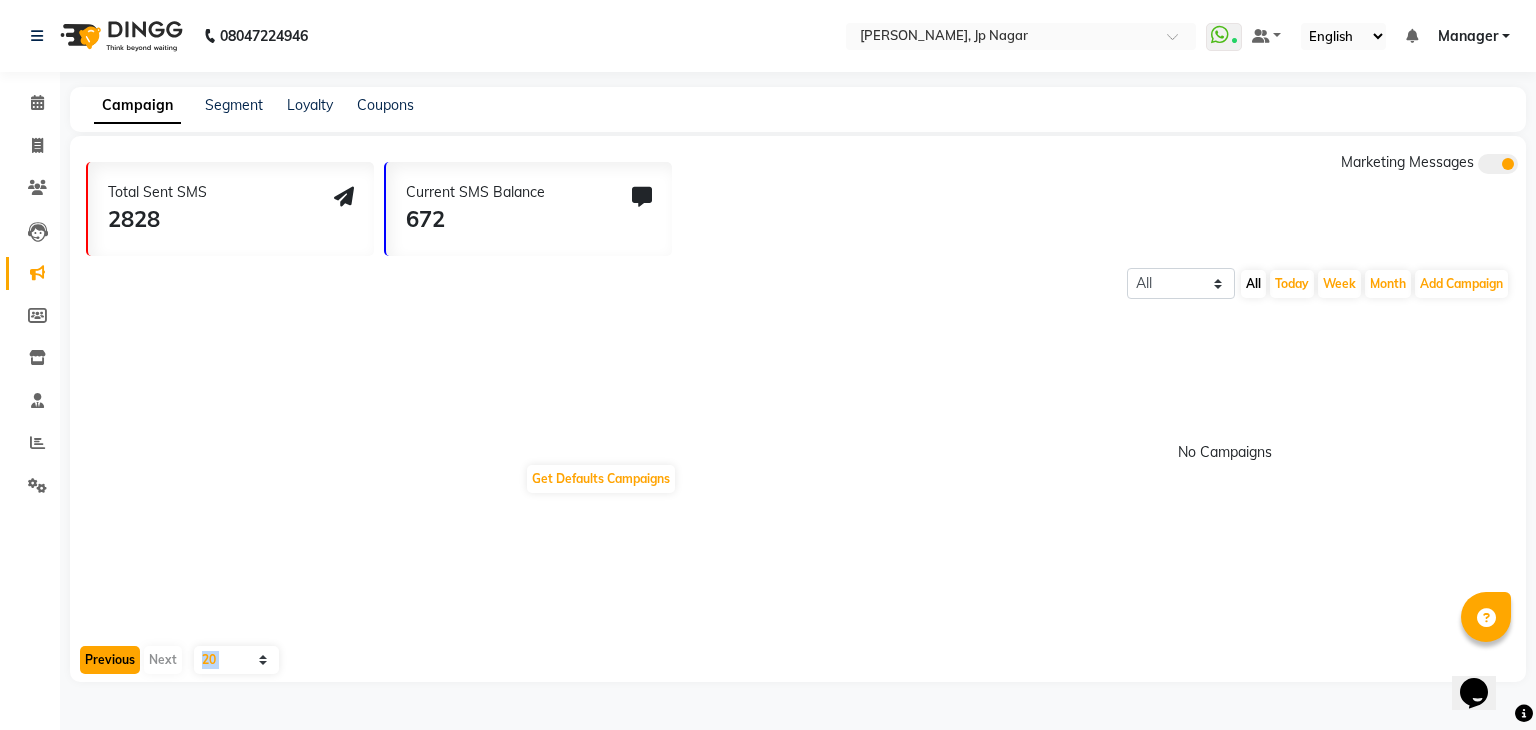 click on "Previous" 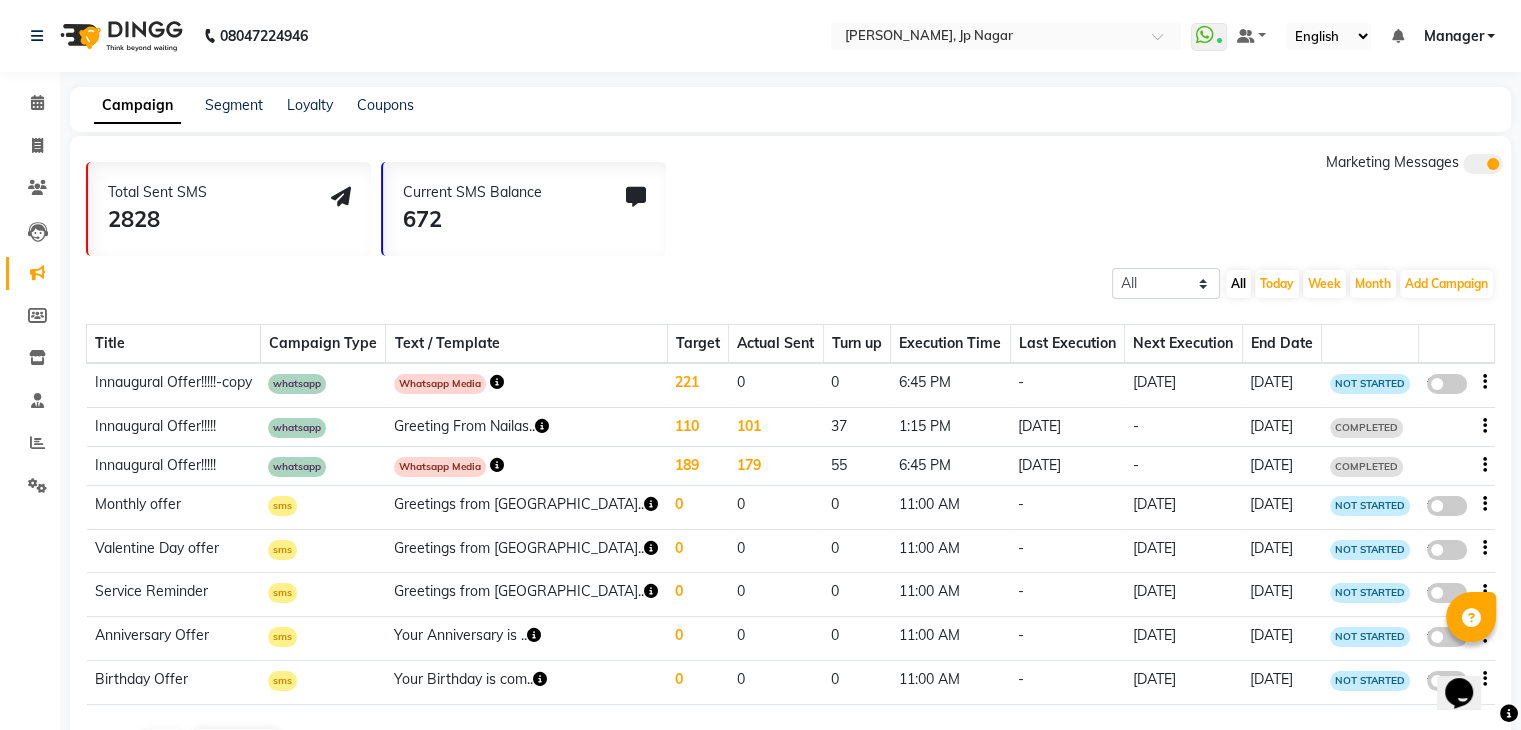 drag, startPoint x: 128, startPoint y: 657, endPoint x: 2, endPoint y: 320, distance: 359.78467 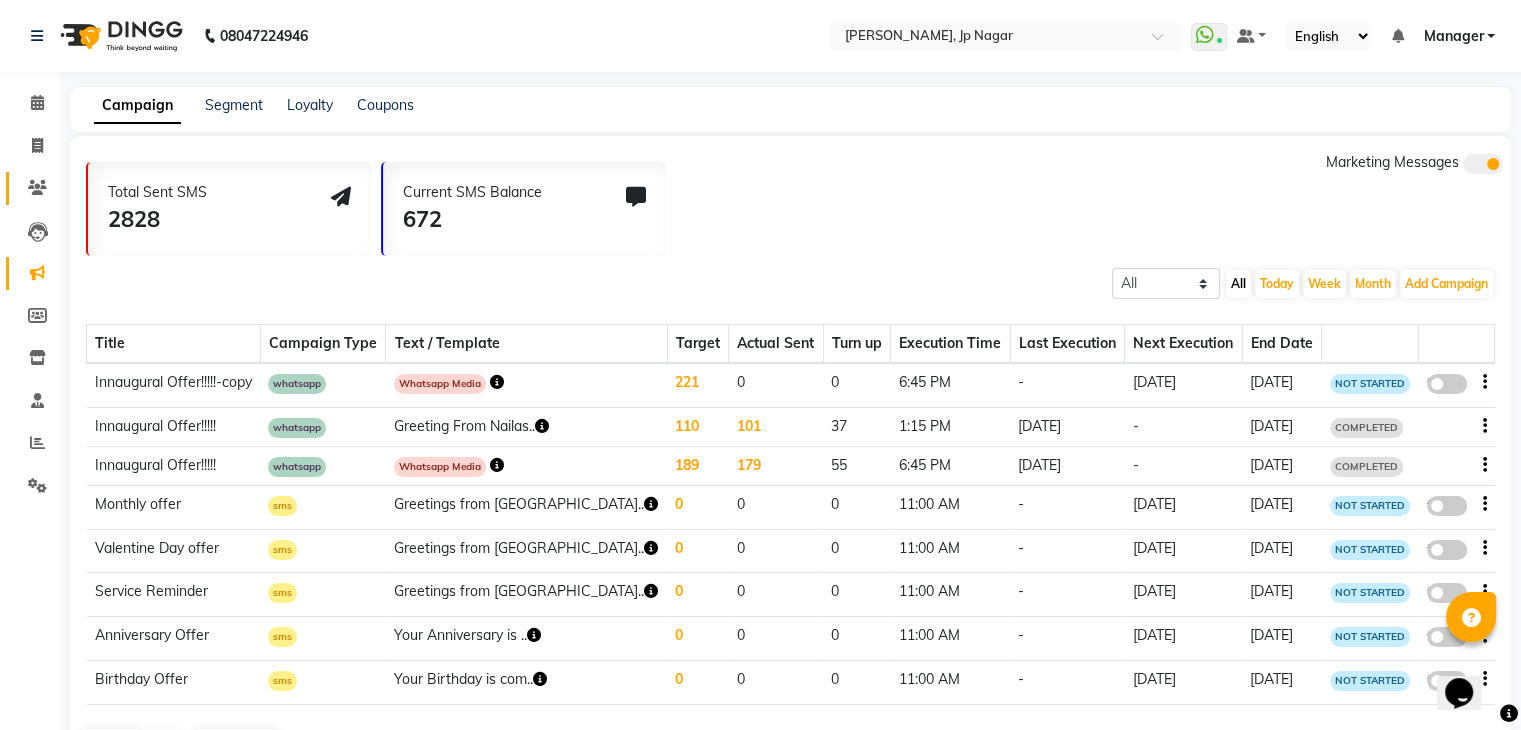 click on "Clients" 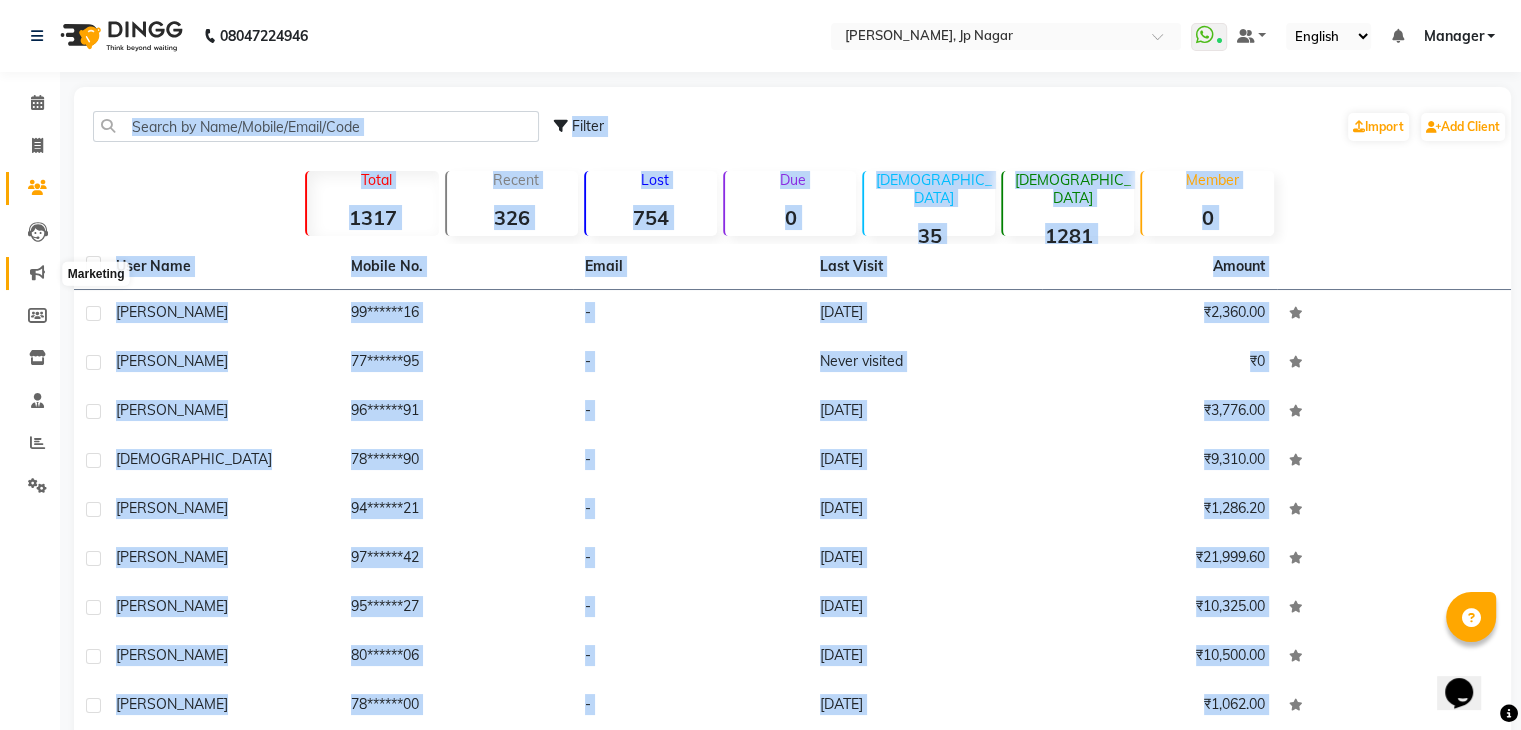 click 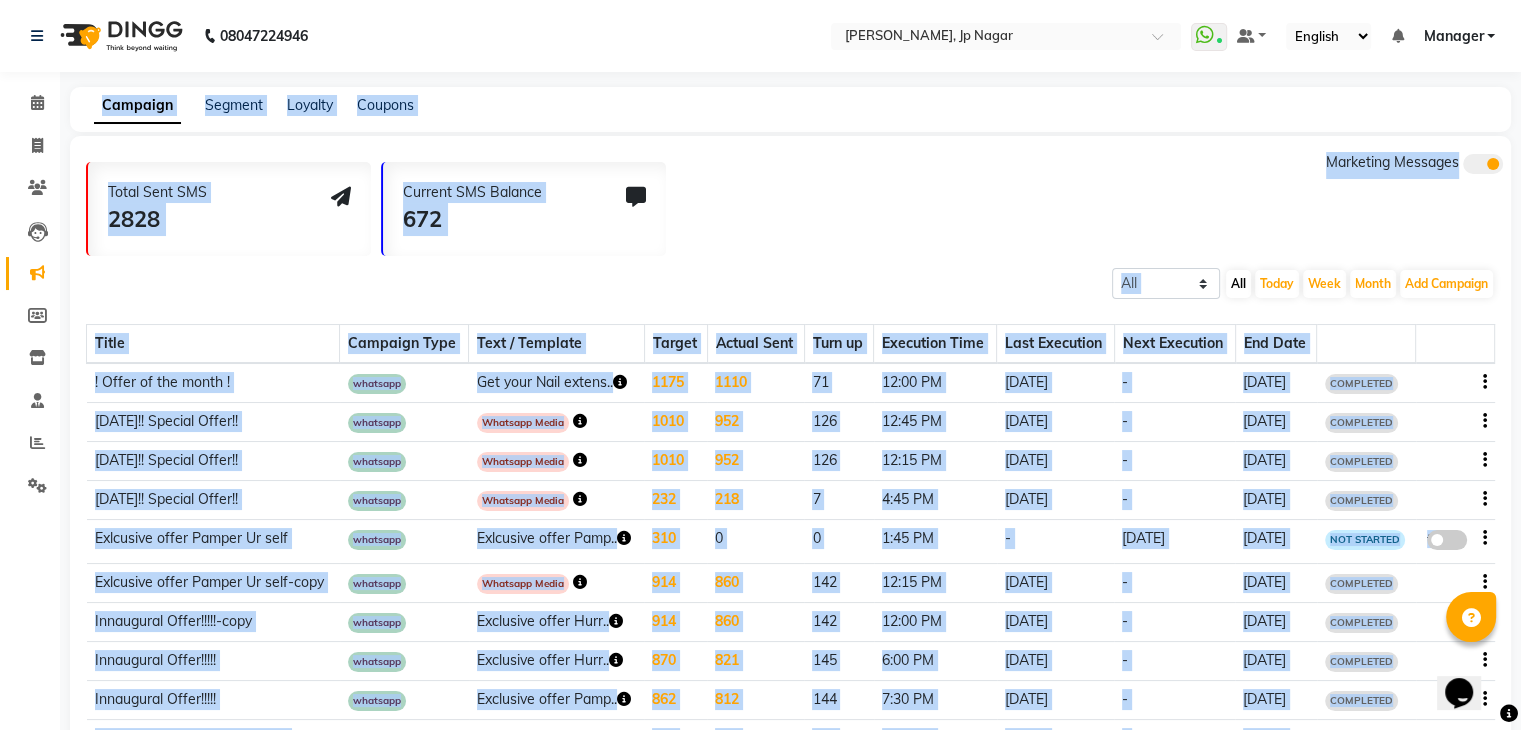 click on "All Scheduled Completed All [DATE] Week Month  Add Campaign  SMS Campaign Email Campaign WhatsApp (Direct)" 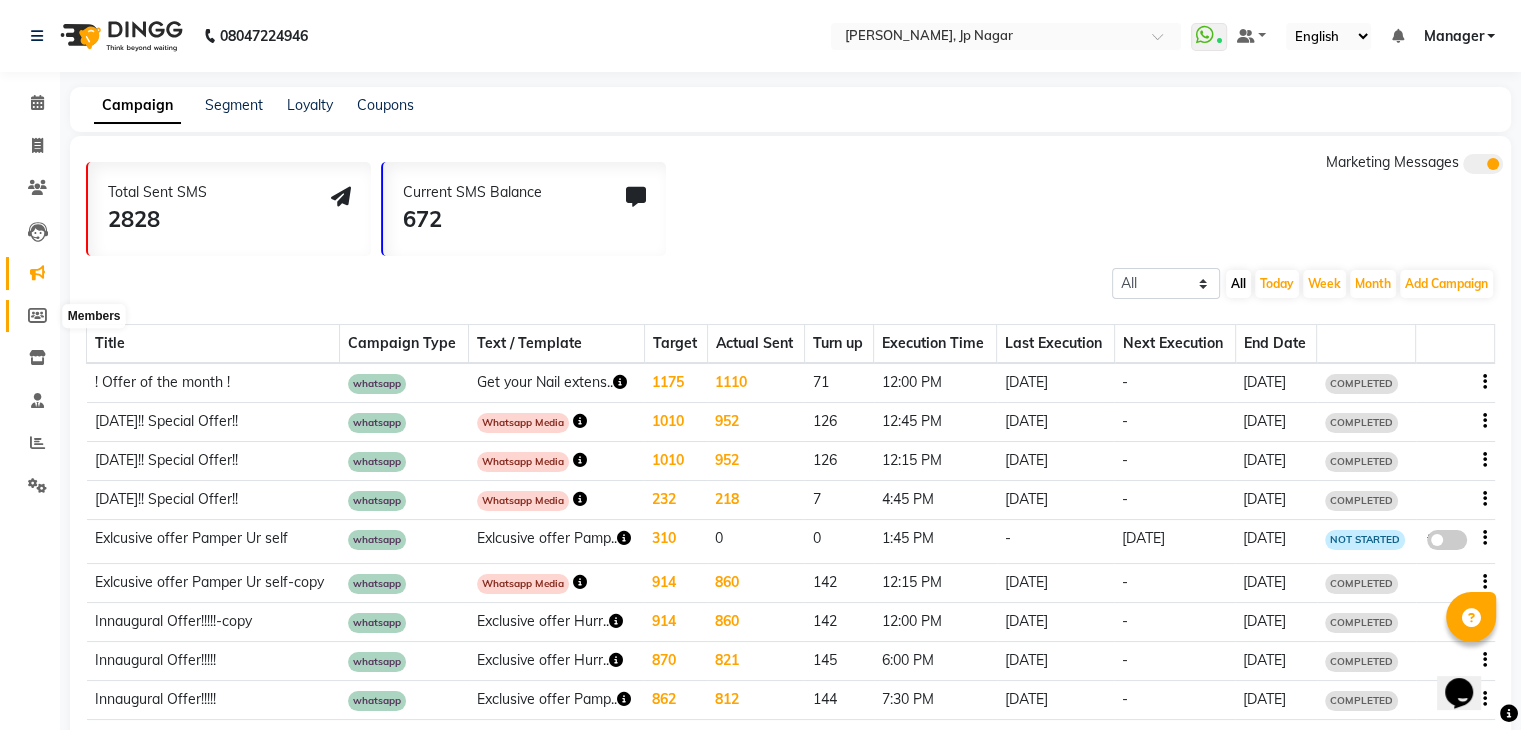 click 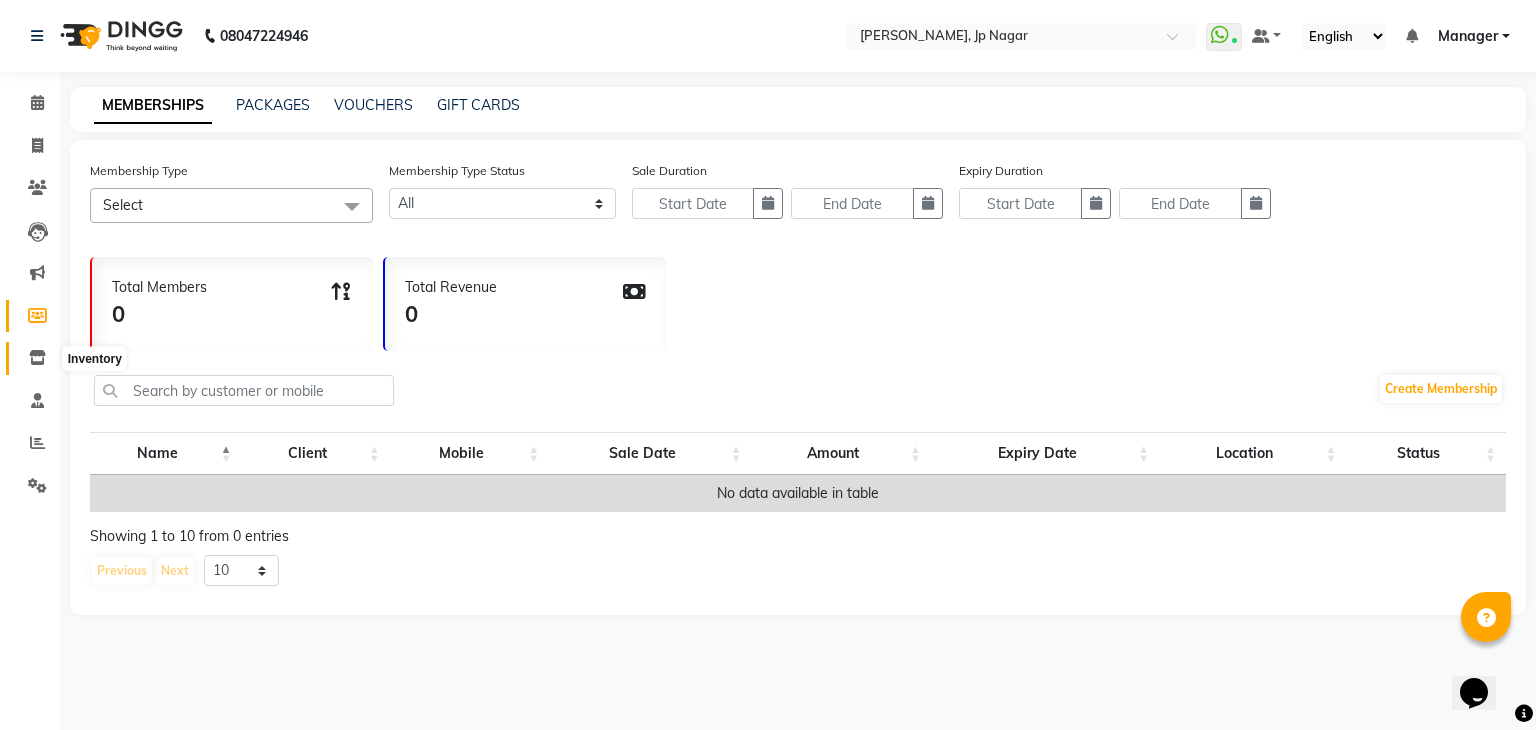click 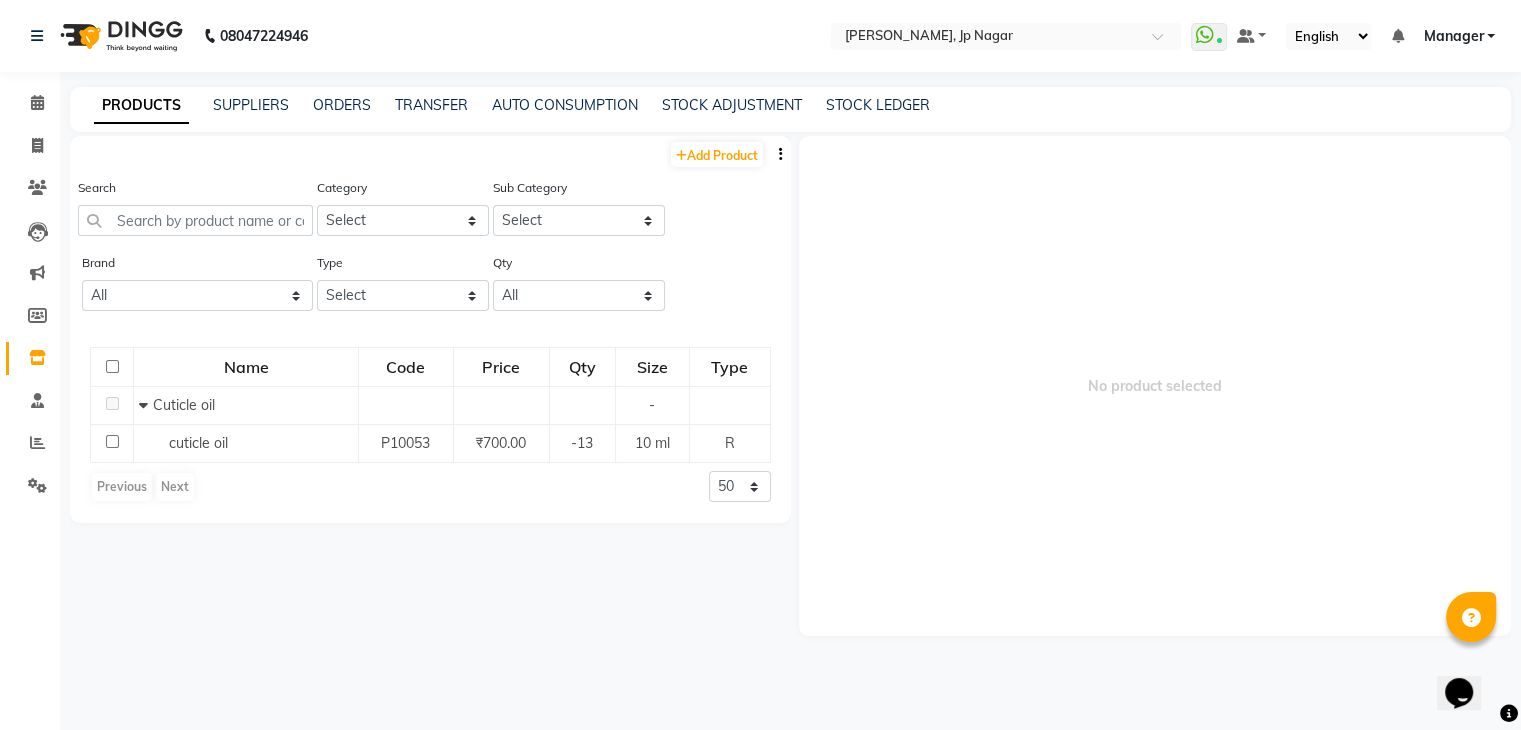 click on "Clients" 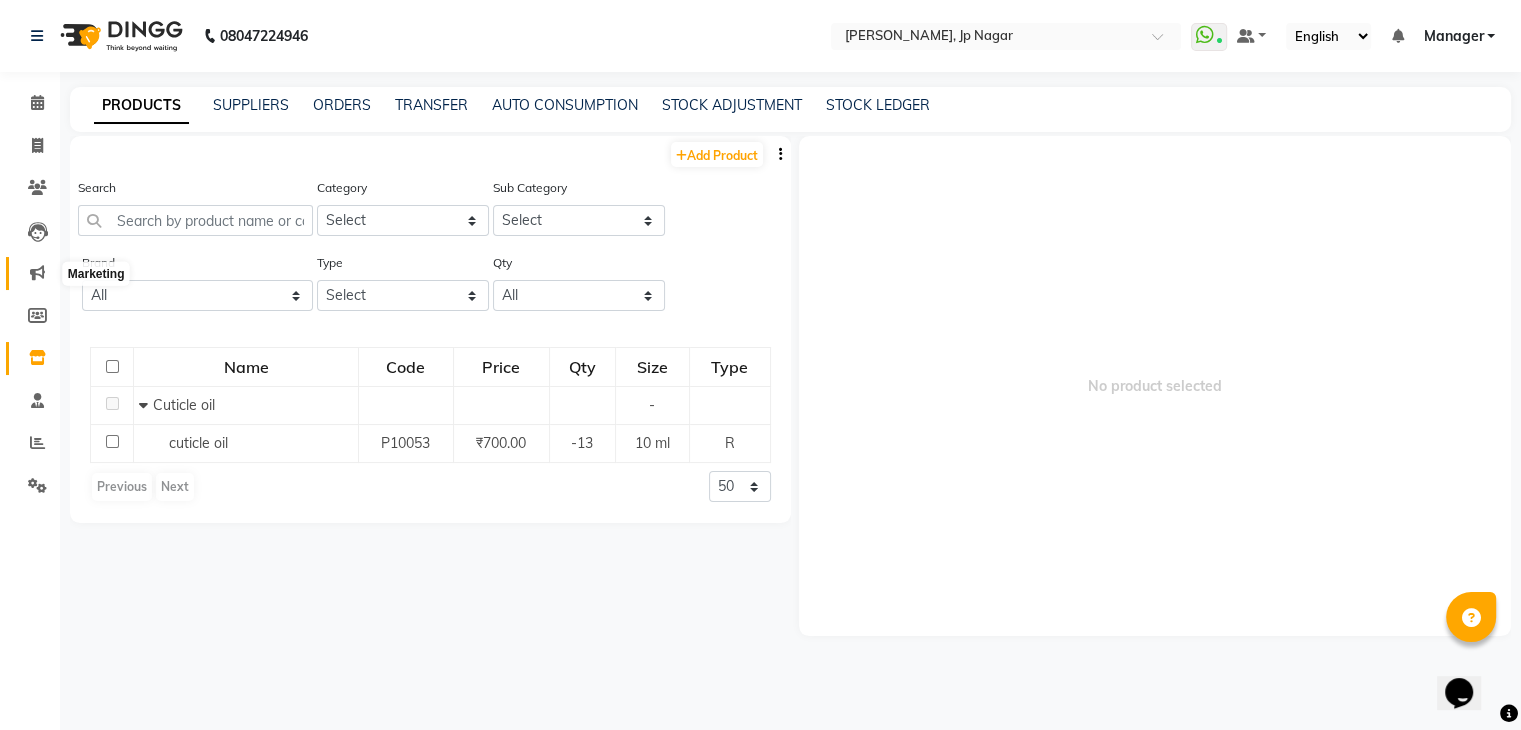 click 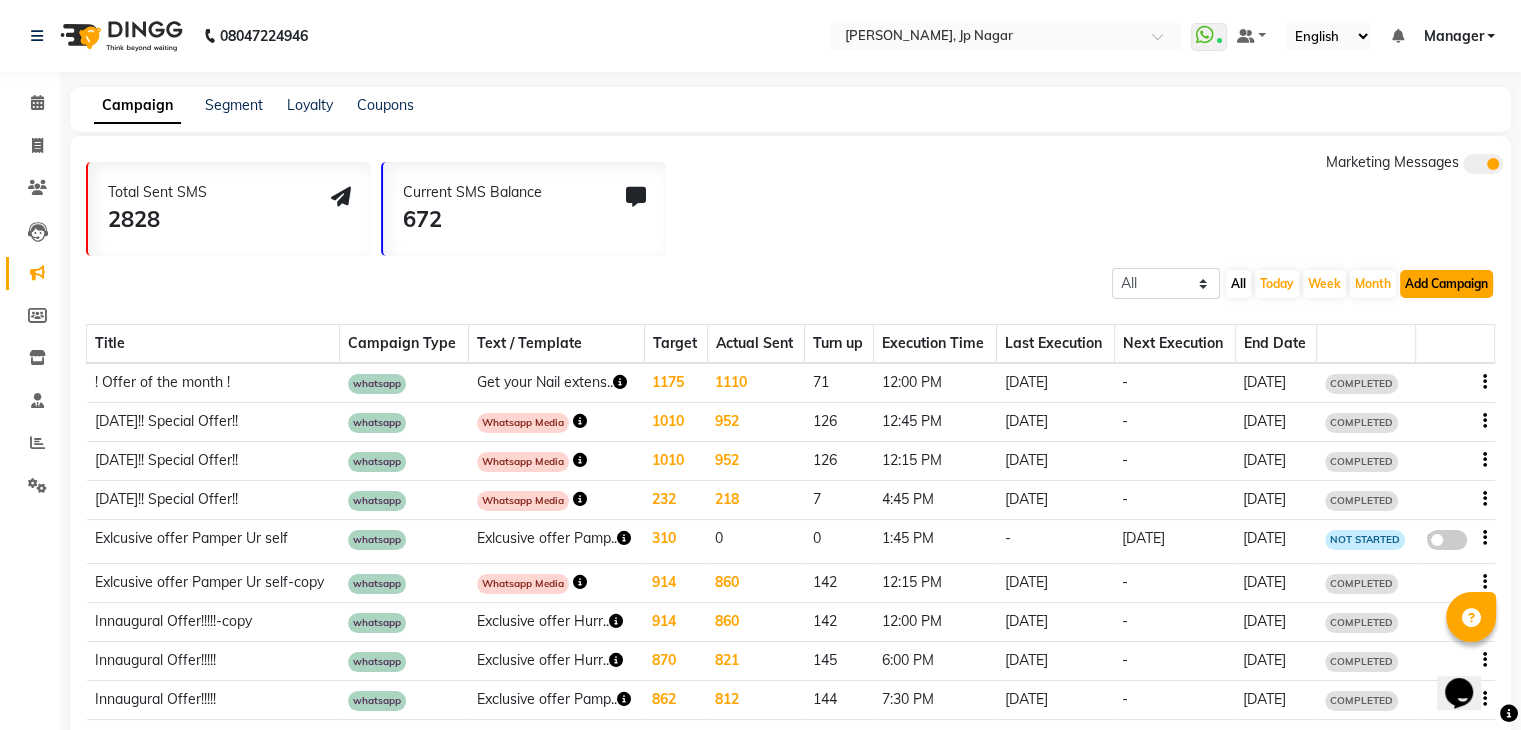 click on "Add Campaign" at bounding box center [1446, 284] 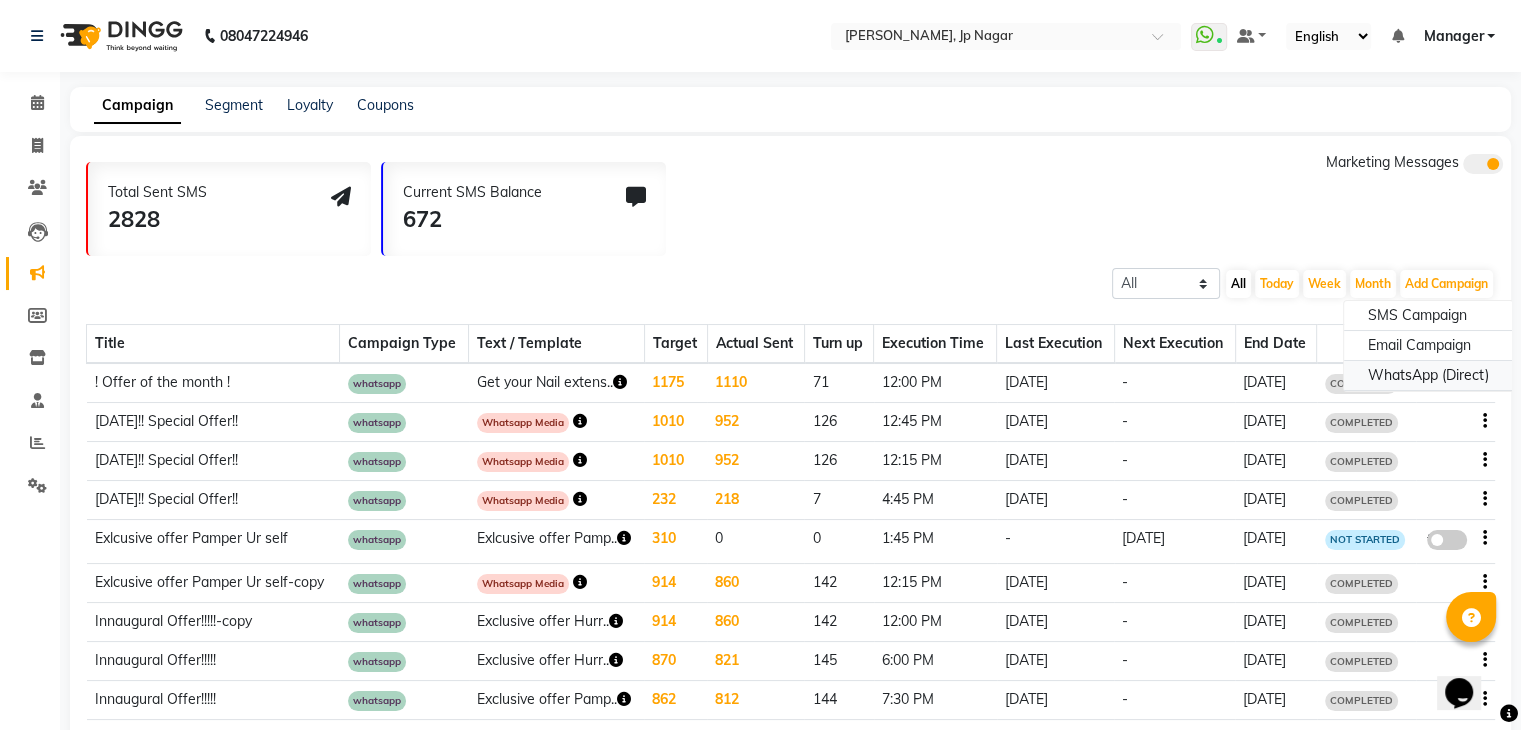 click on "WhatsApp (Direct)" 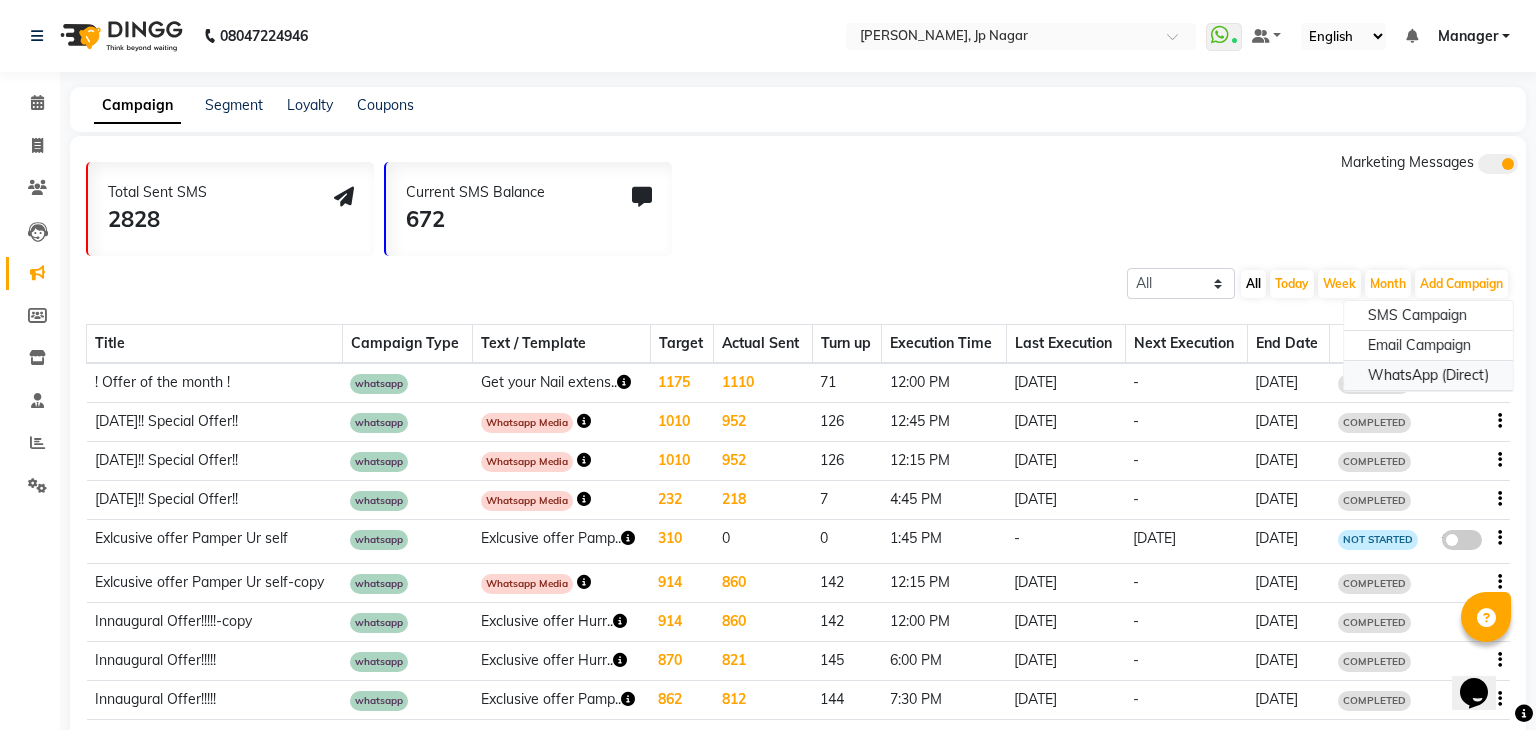 select on "2" 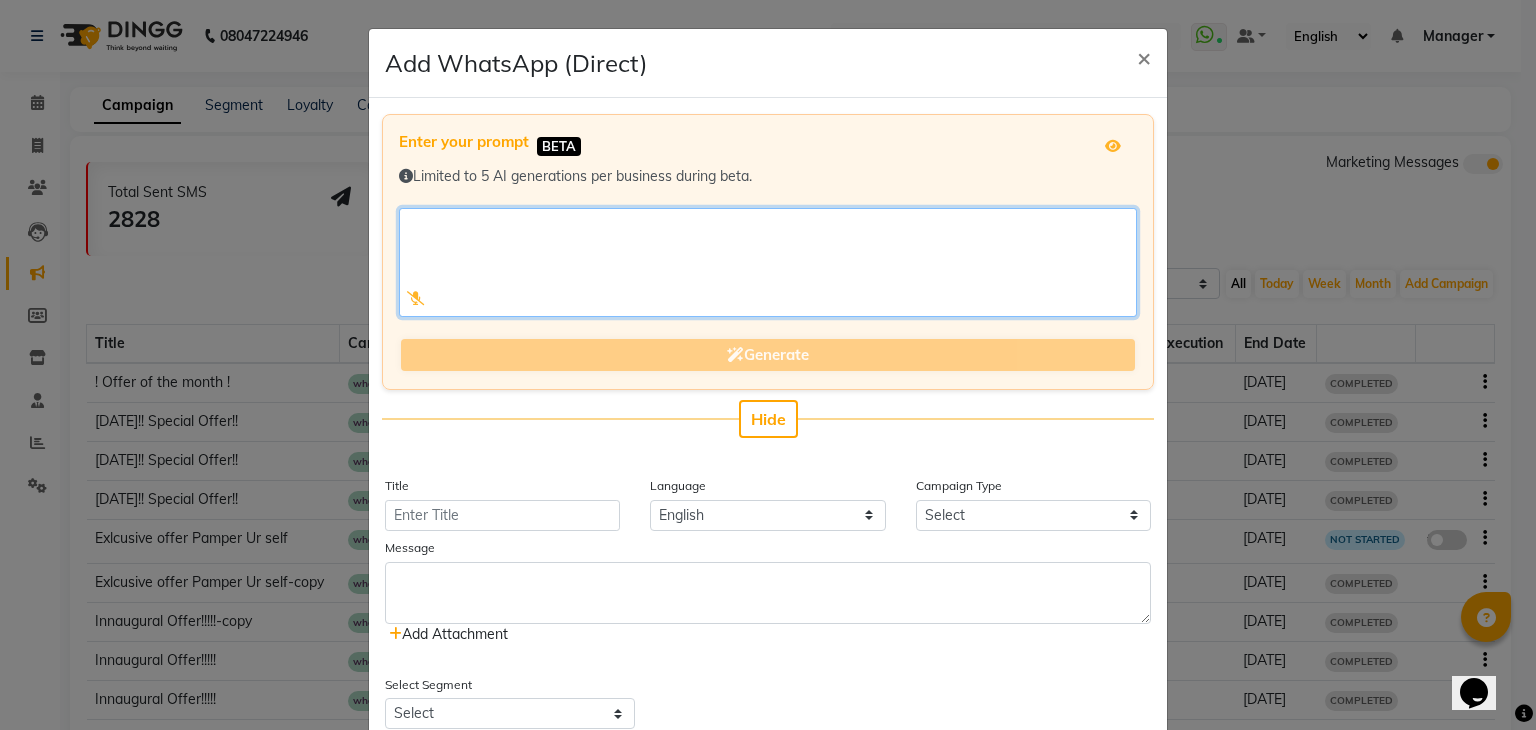 click 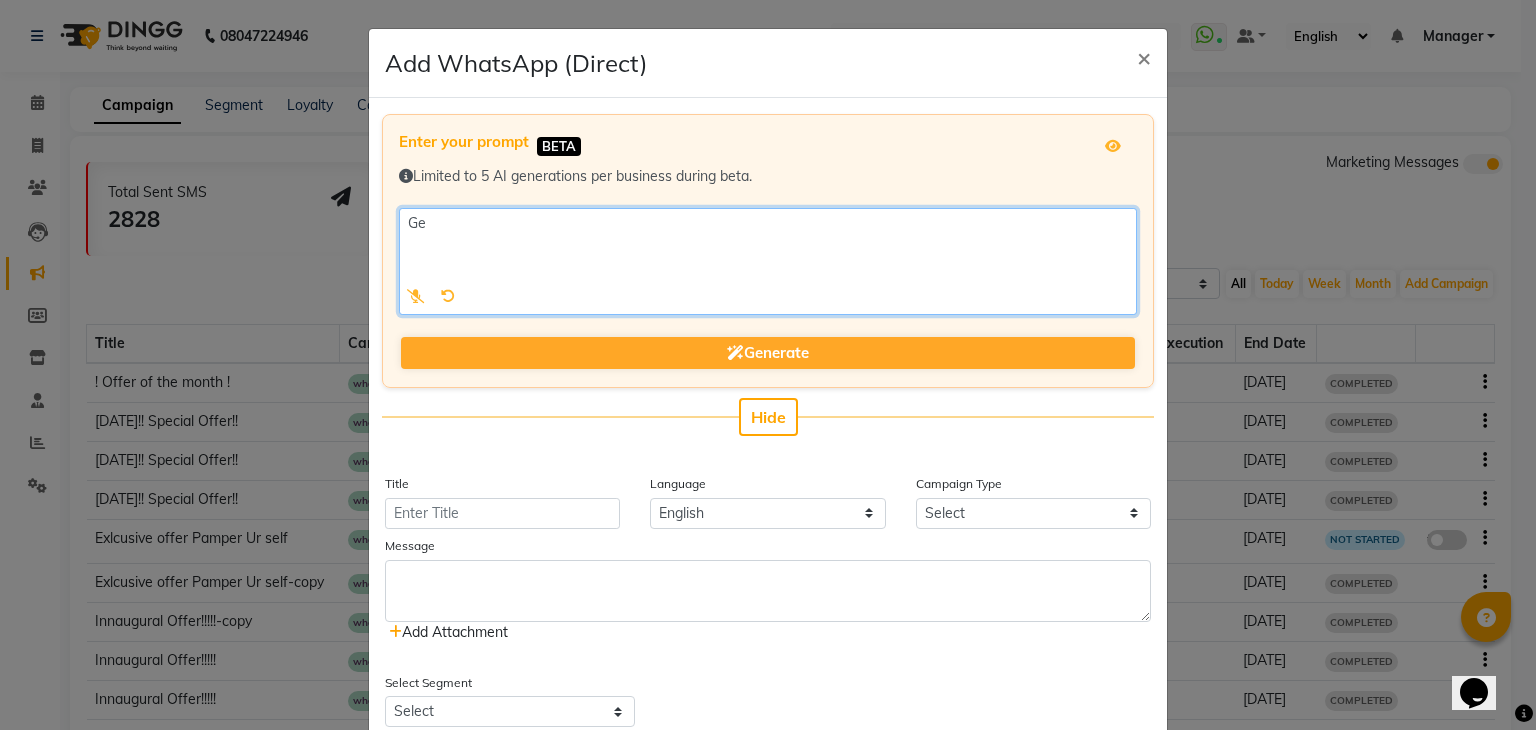 type on "G" 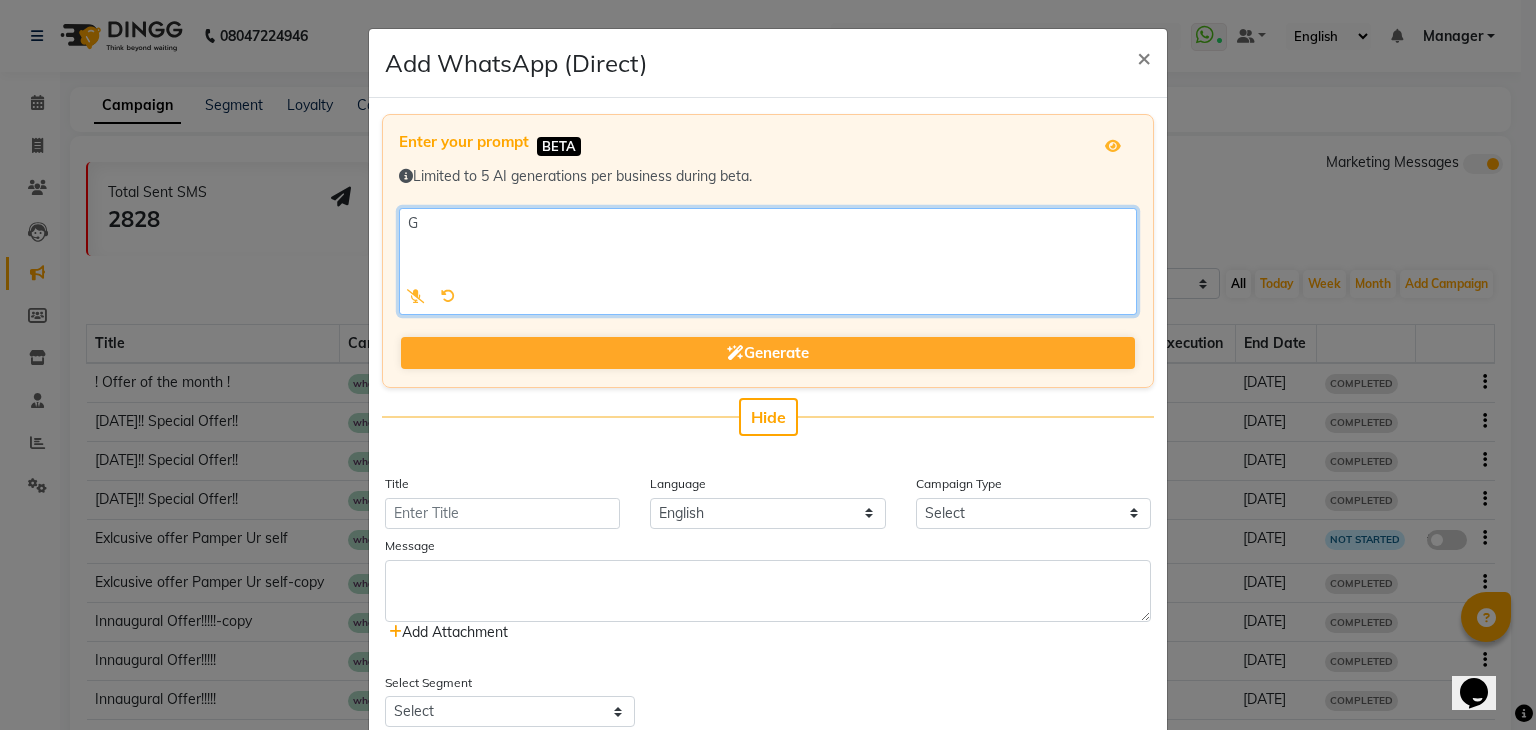 type 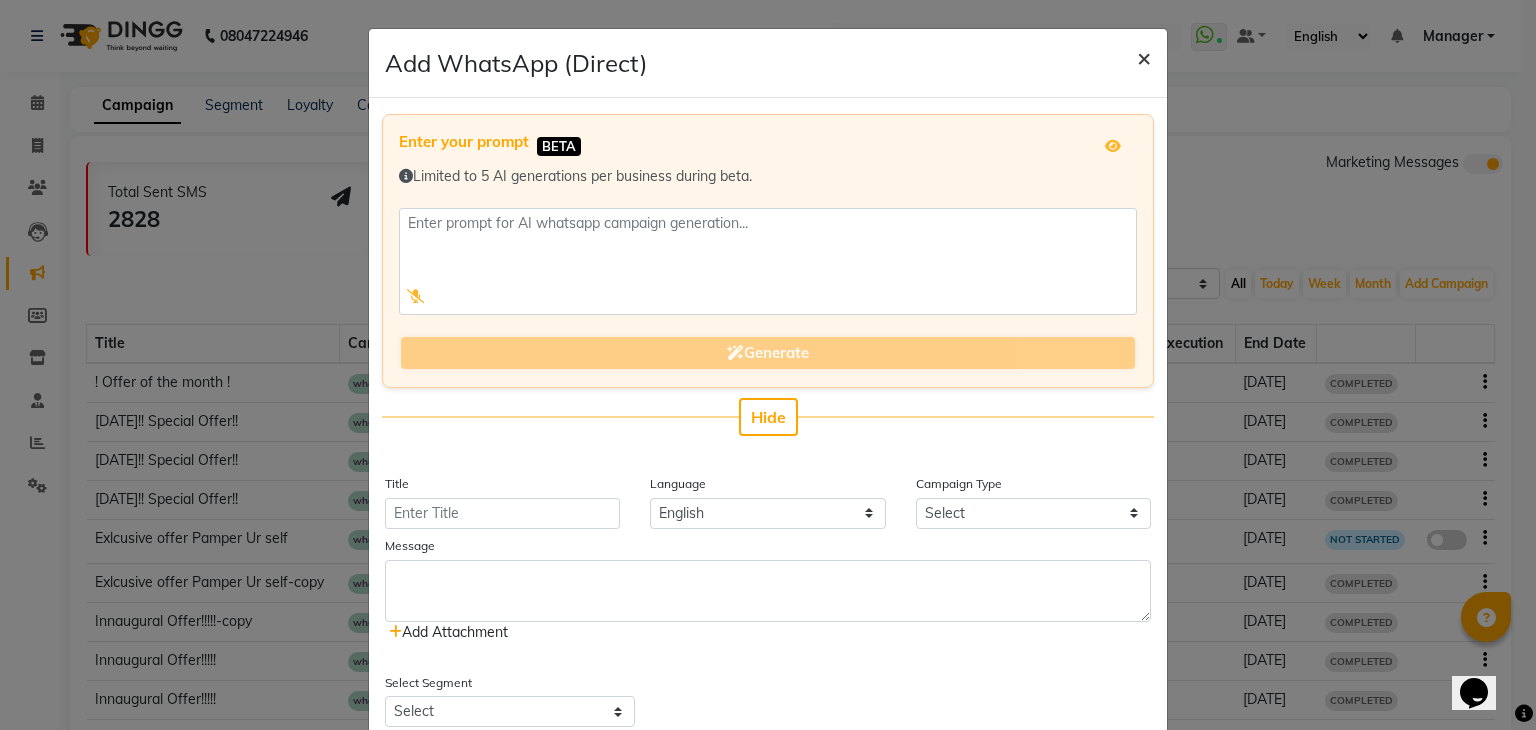 click on "×" 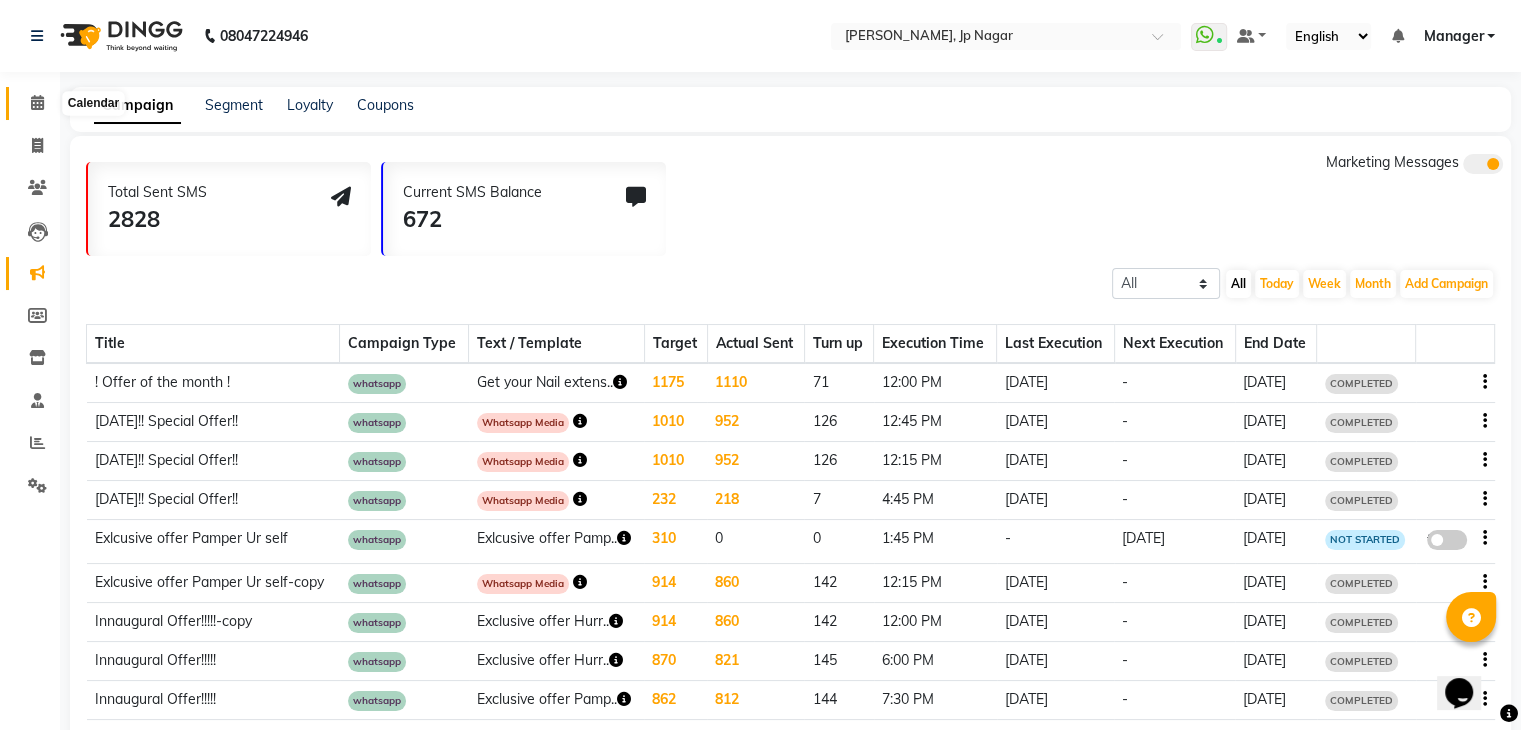 click 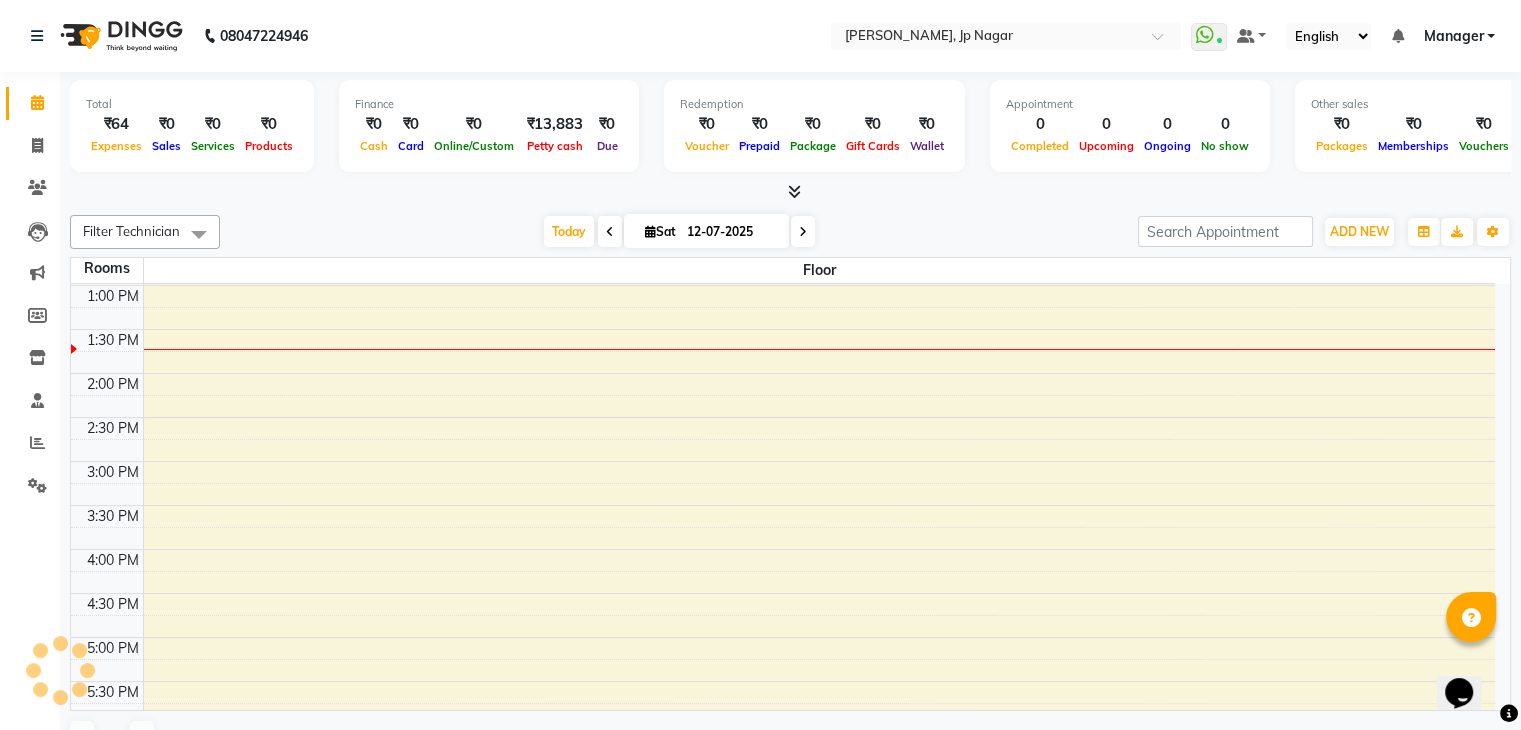 scroll, scrollTop: 0, scrollLeft: 0, axis: both 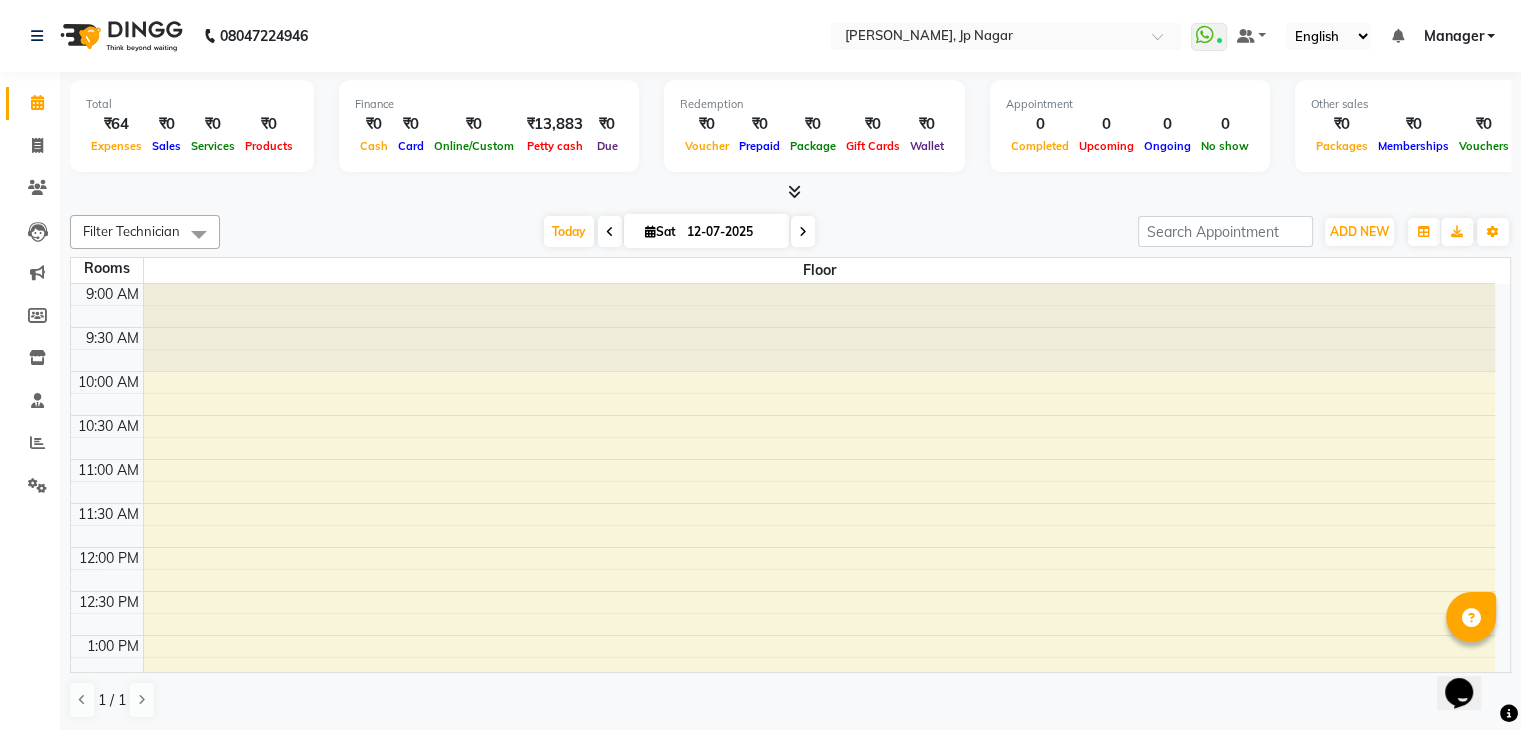 click at bounding box center [794, 191] 